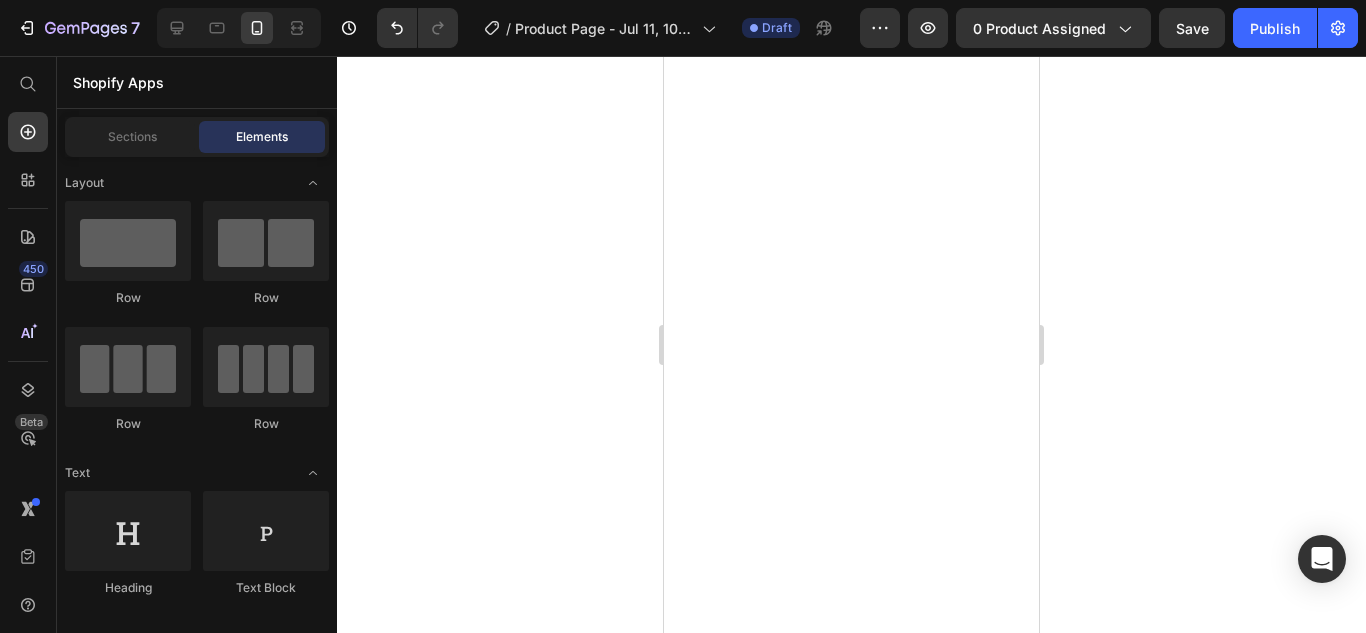 scroll, scrollTop: 0, scrollLeft: 0, axis: both 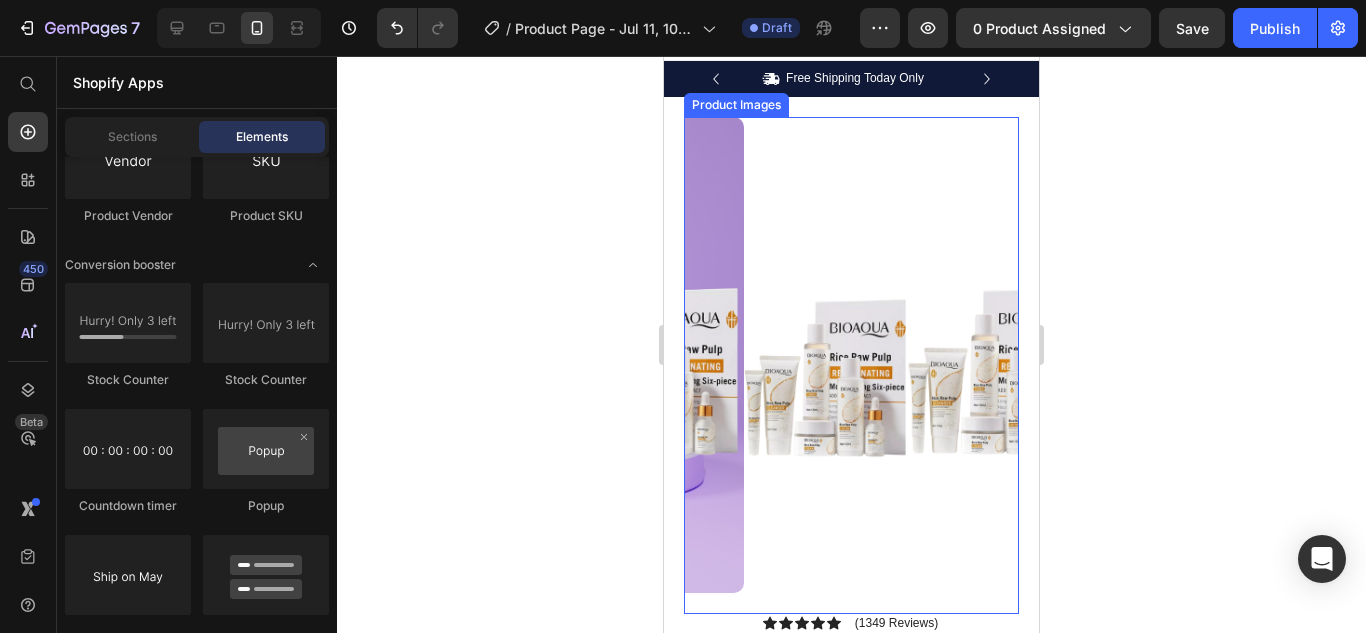 click at bounding box center (911, 355) 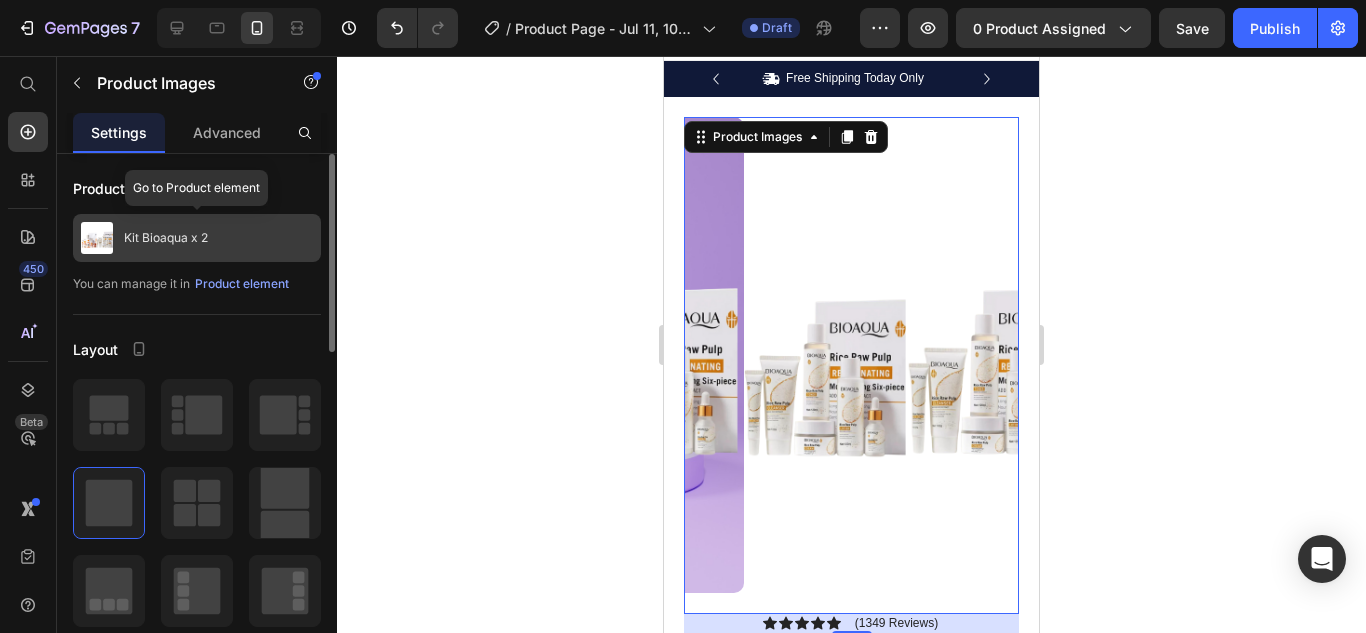 click on "Kit Bioaqua x 2" at bounding box center [197, 238] 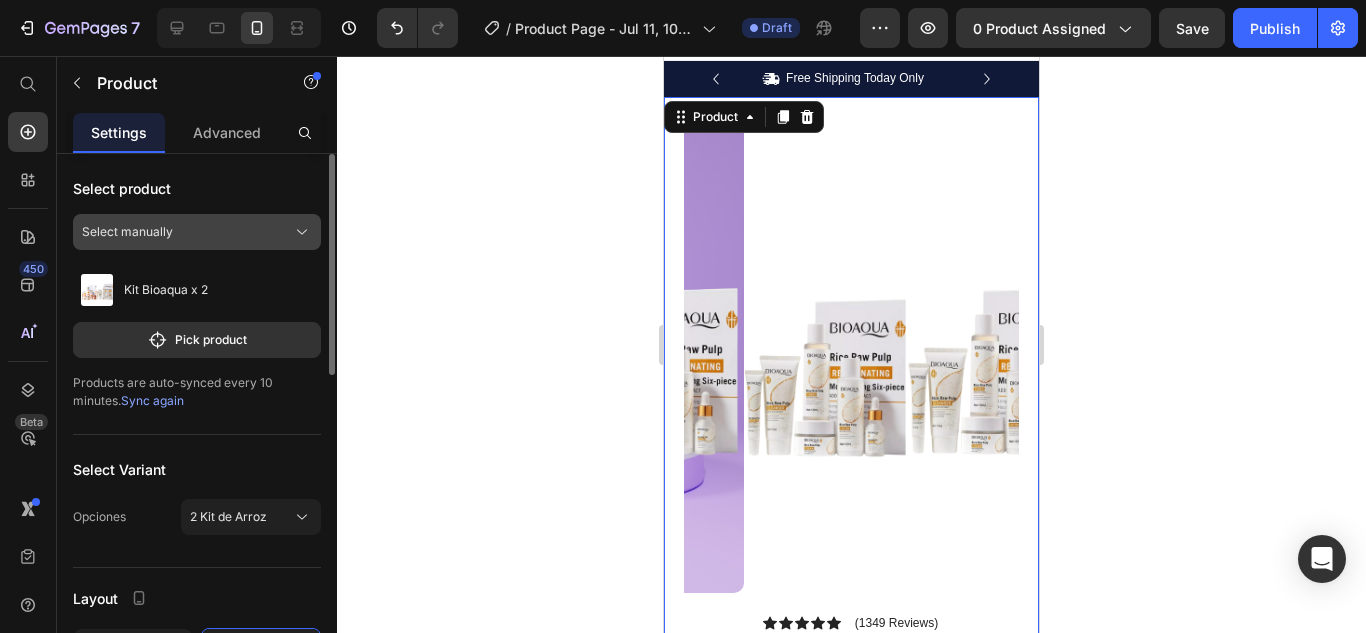 click on "Select manually" at bounding box center (197, 232) 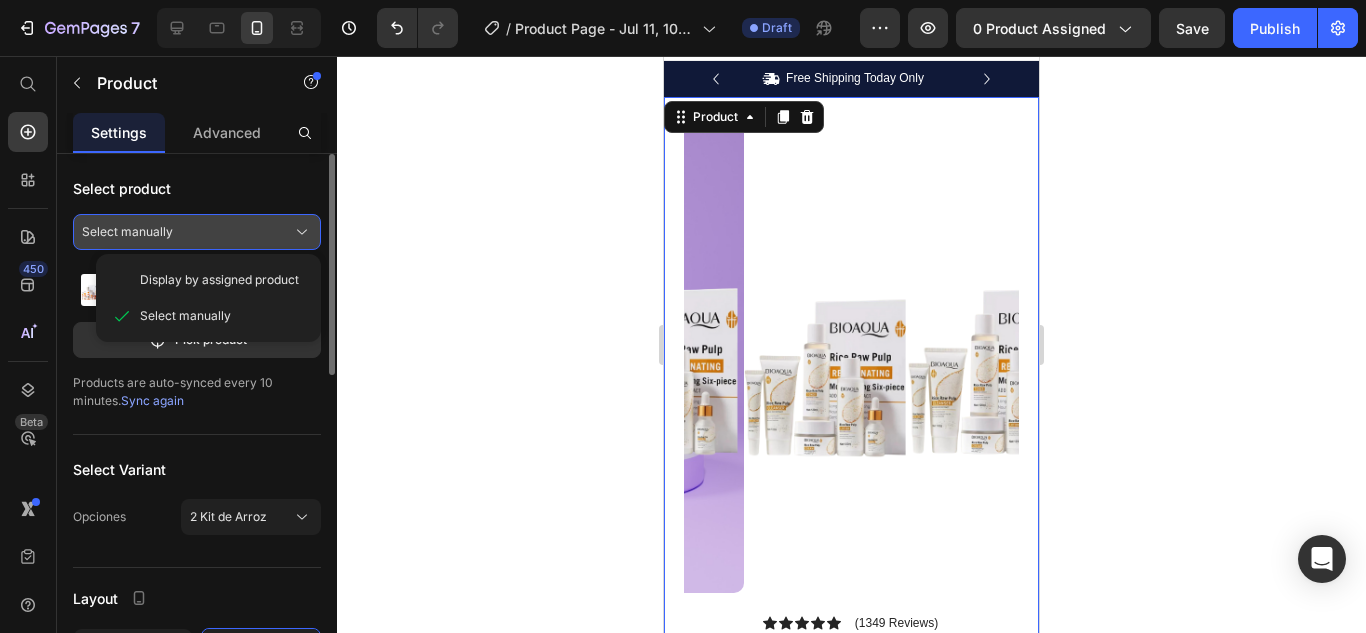click on "Select manually" 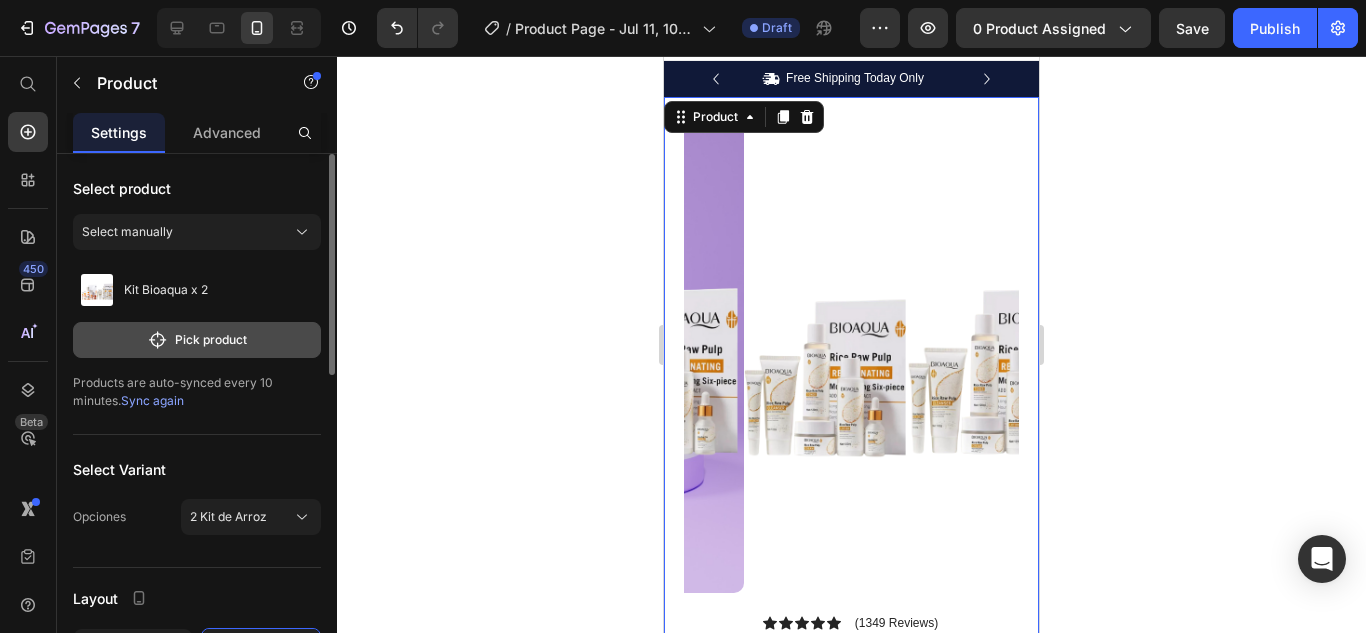 click on "Pick product" at bounding box center [197, 340] 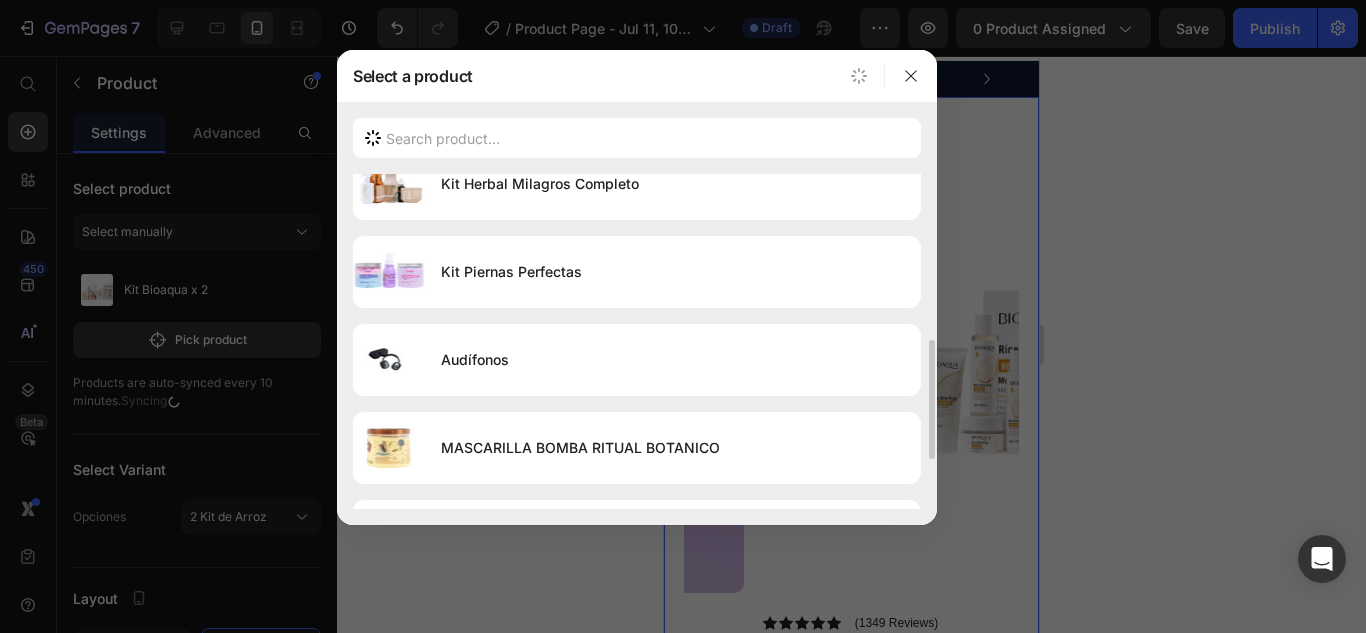 scroll, scrollTop: 0, scrollLeft: 0, axis: both 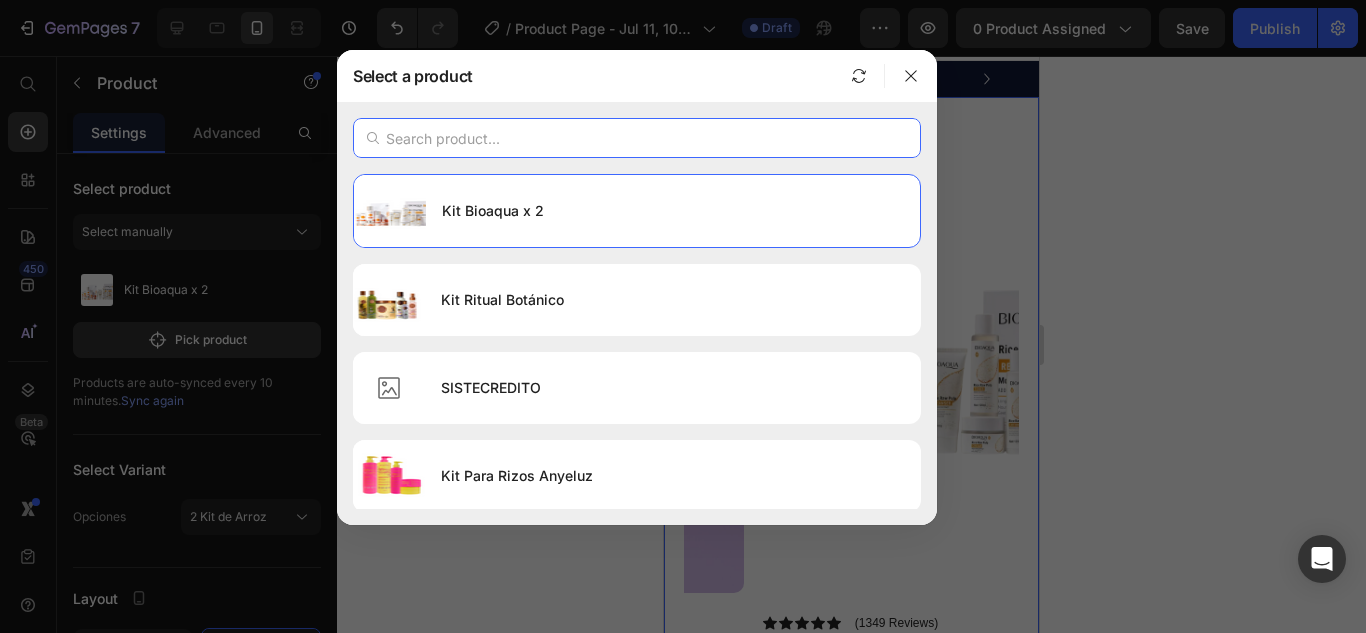 click at bounding box center [637, 138] 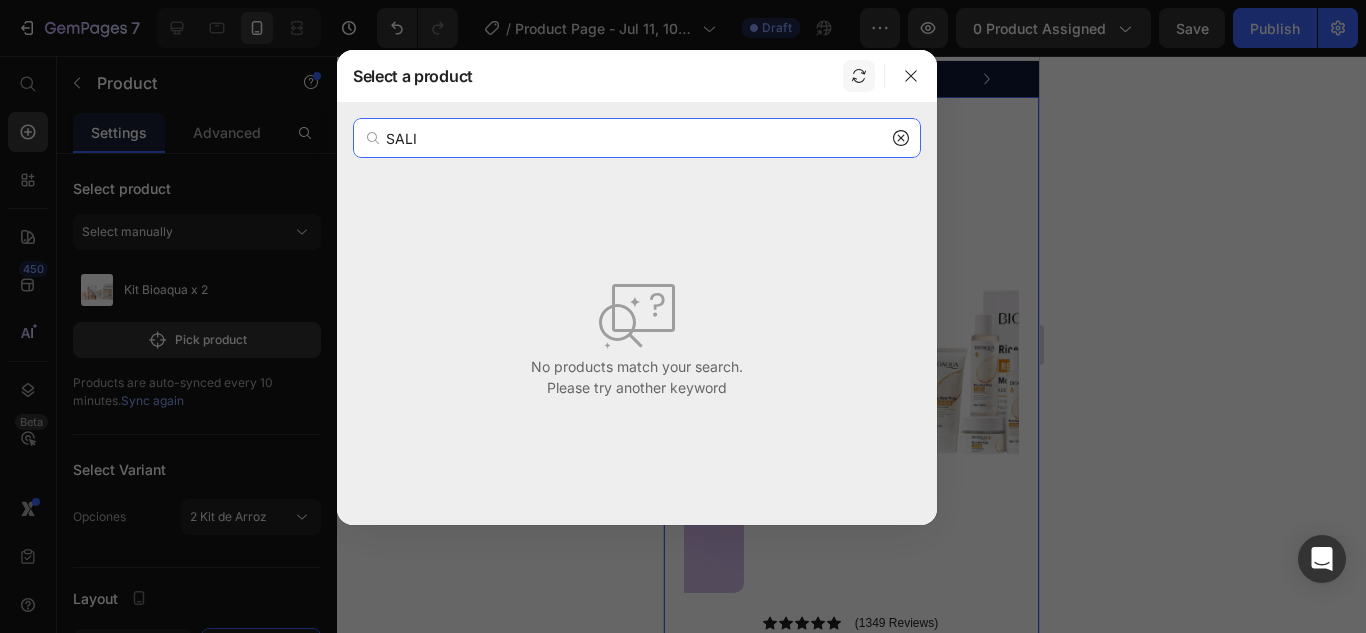 type on "SALI" 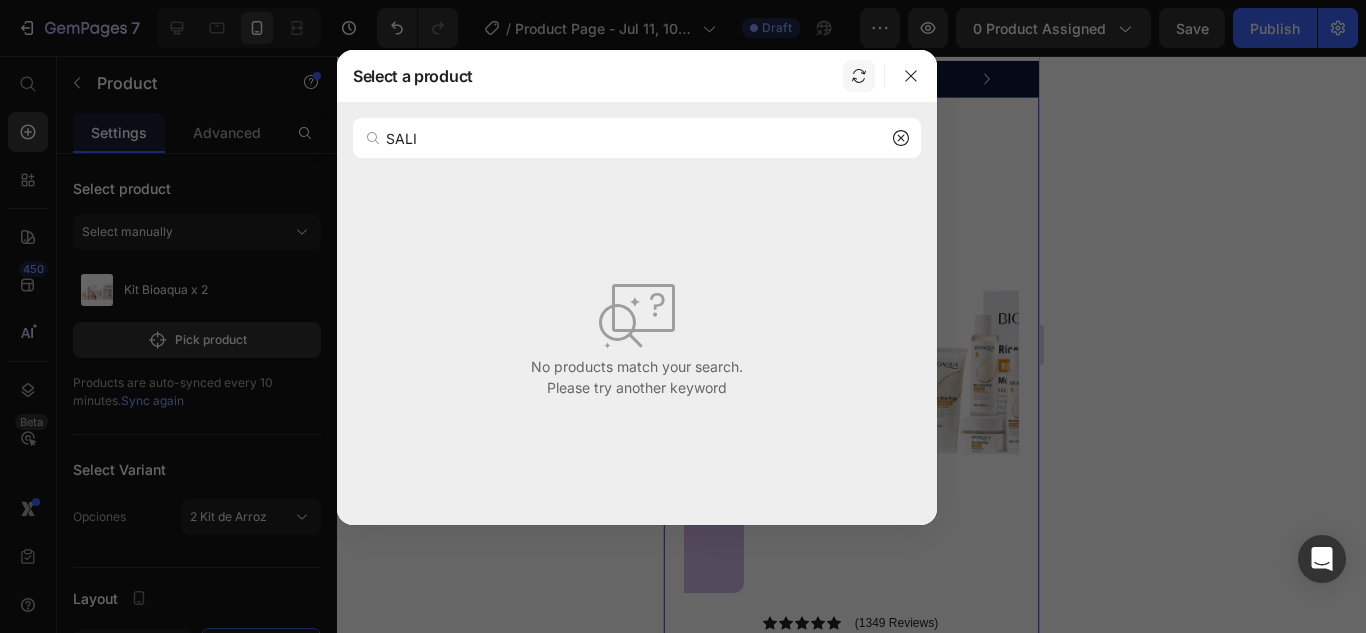 click at bounding box center (859, 76) 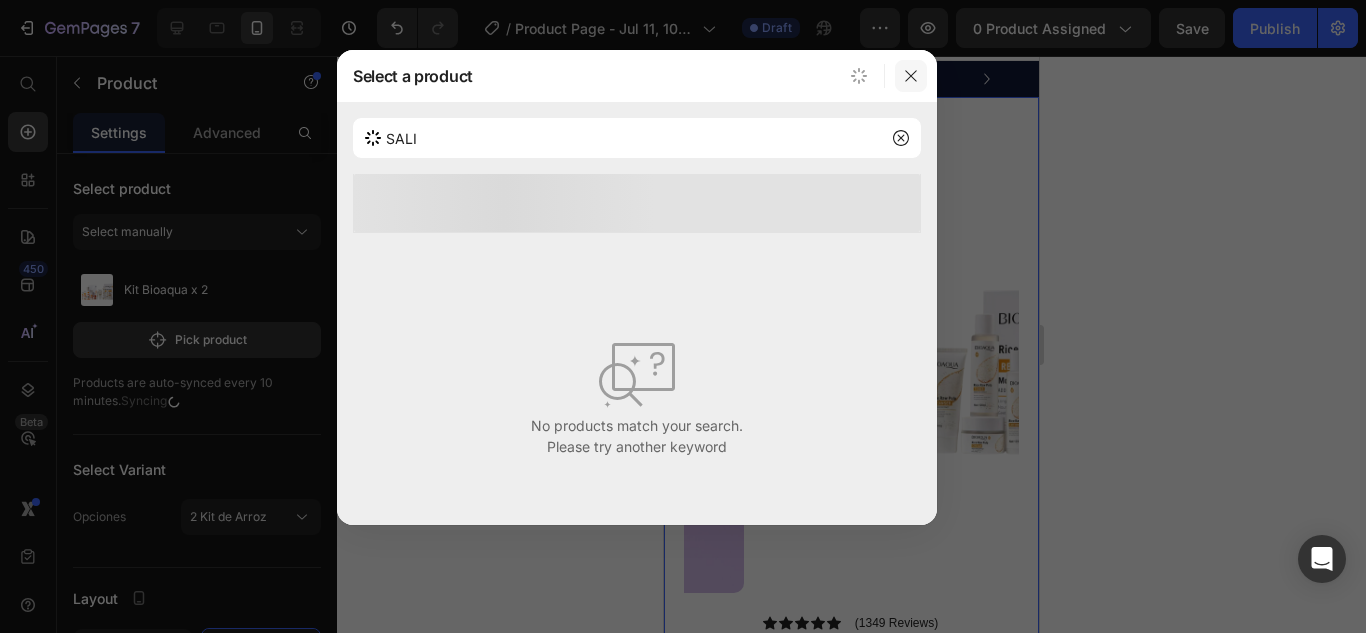 click 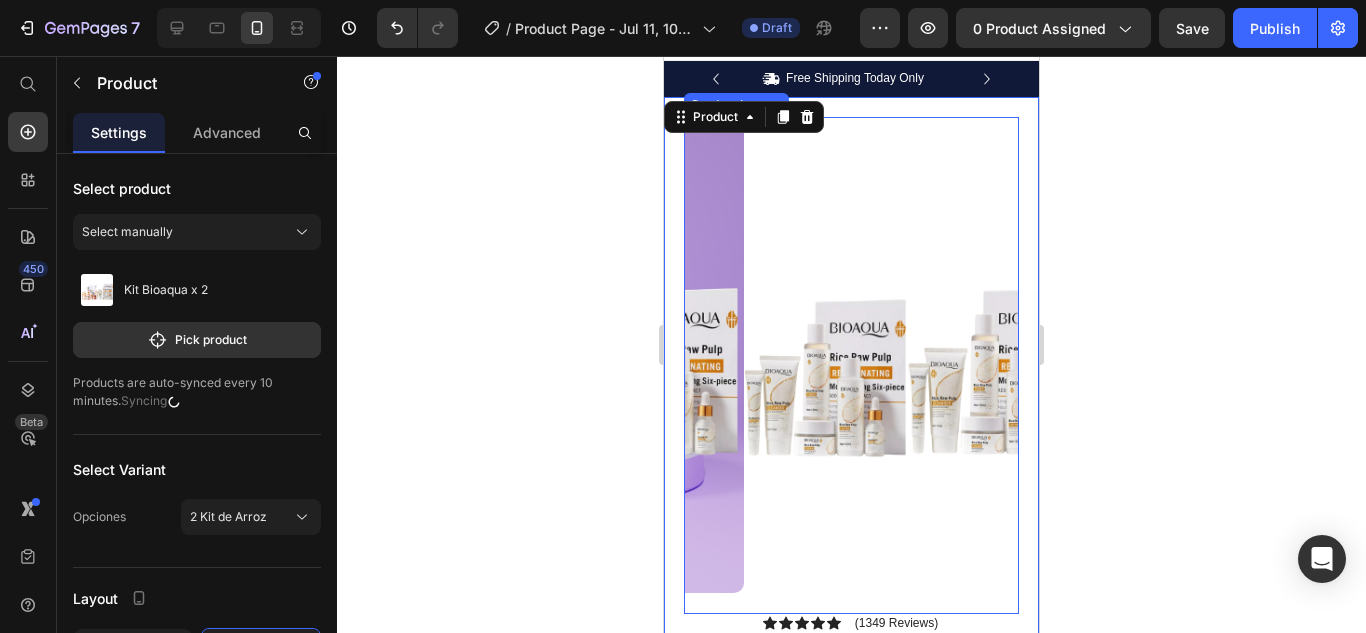 click at bounding box center (911, 355) 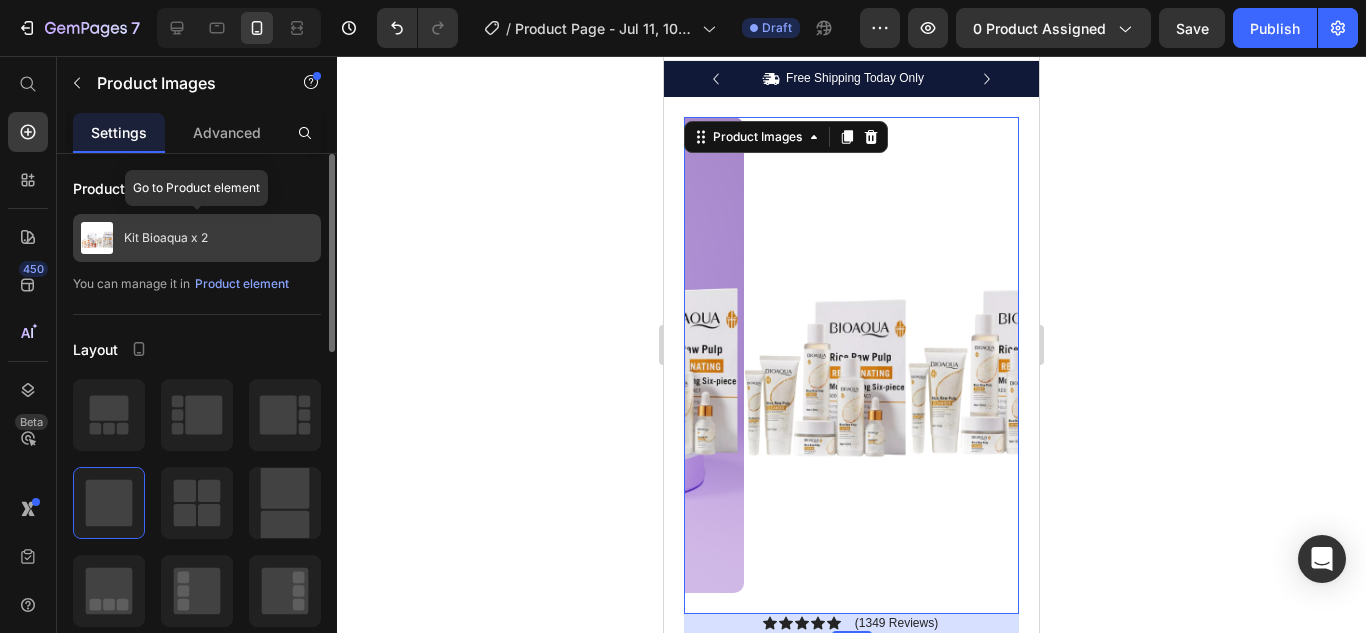 click on "Kit Bioaqua x 2" at bounding box center (166, 238) 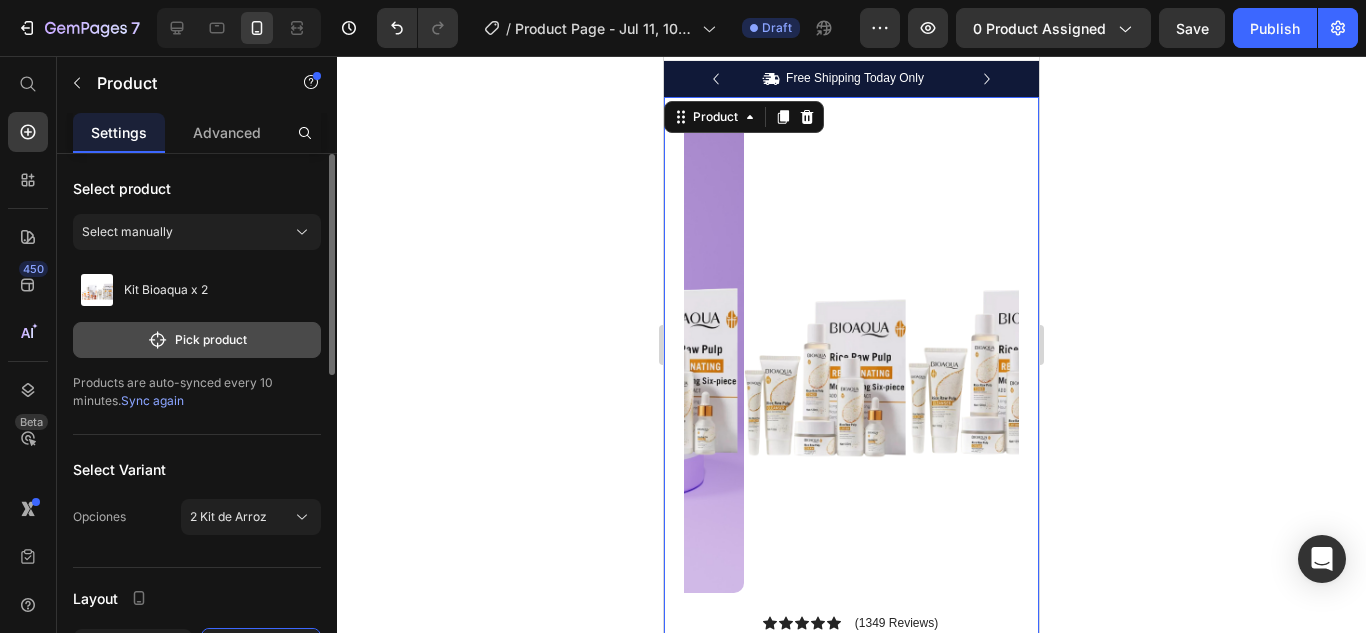 click on "Pick product" at bounding box center (197, 340) 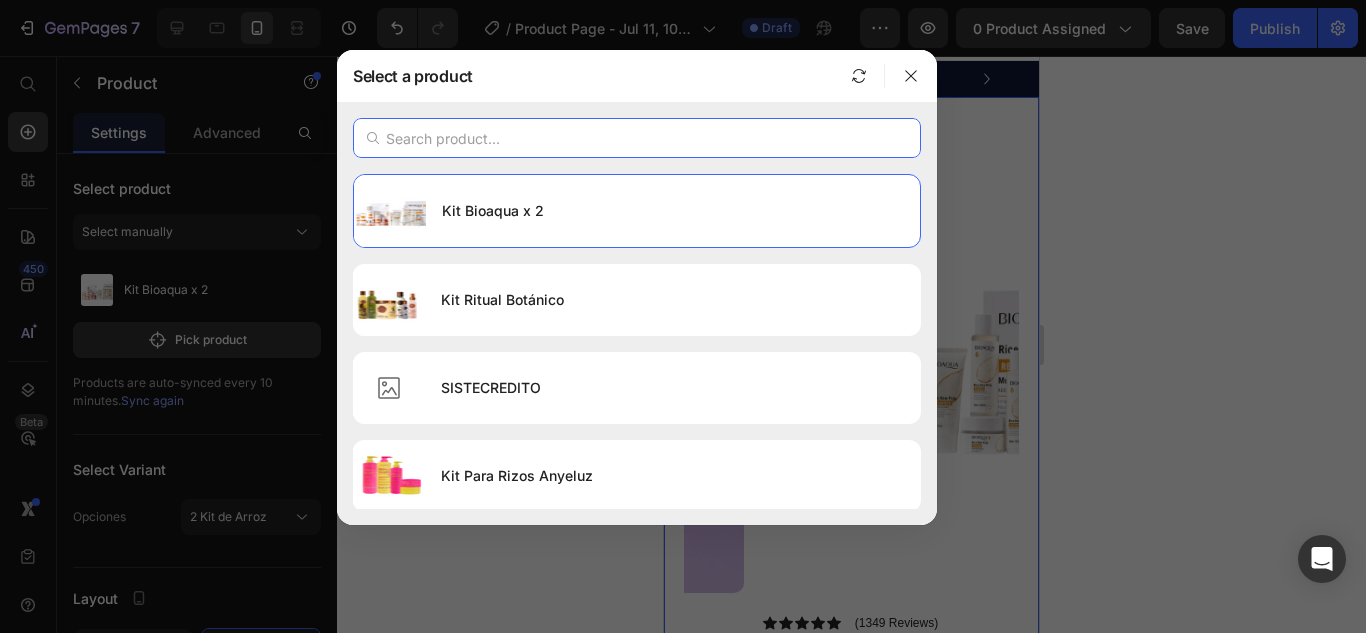 click at bounding box center (637, 138) 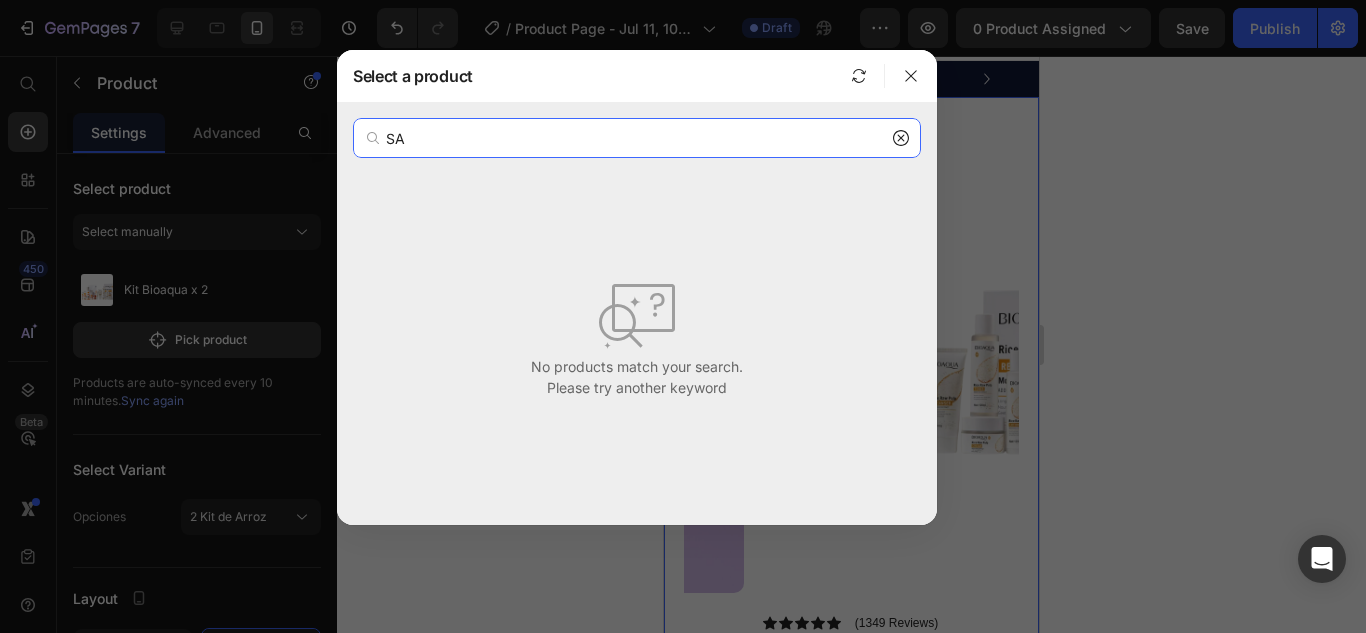 type on "S" 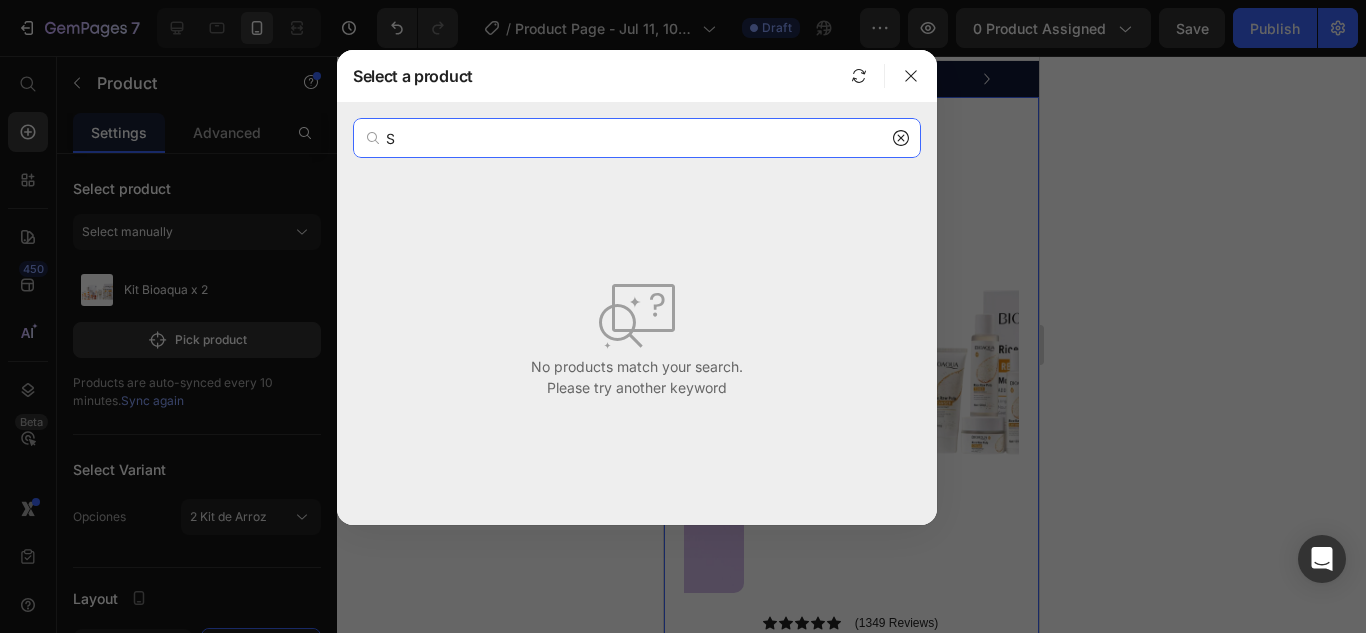 type 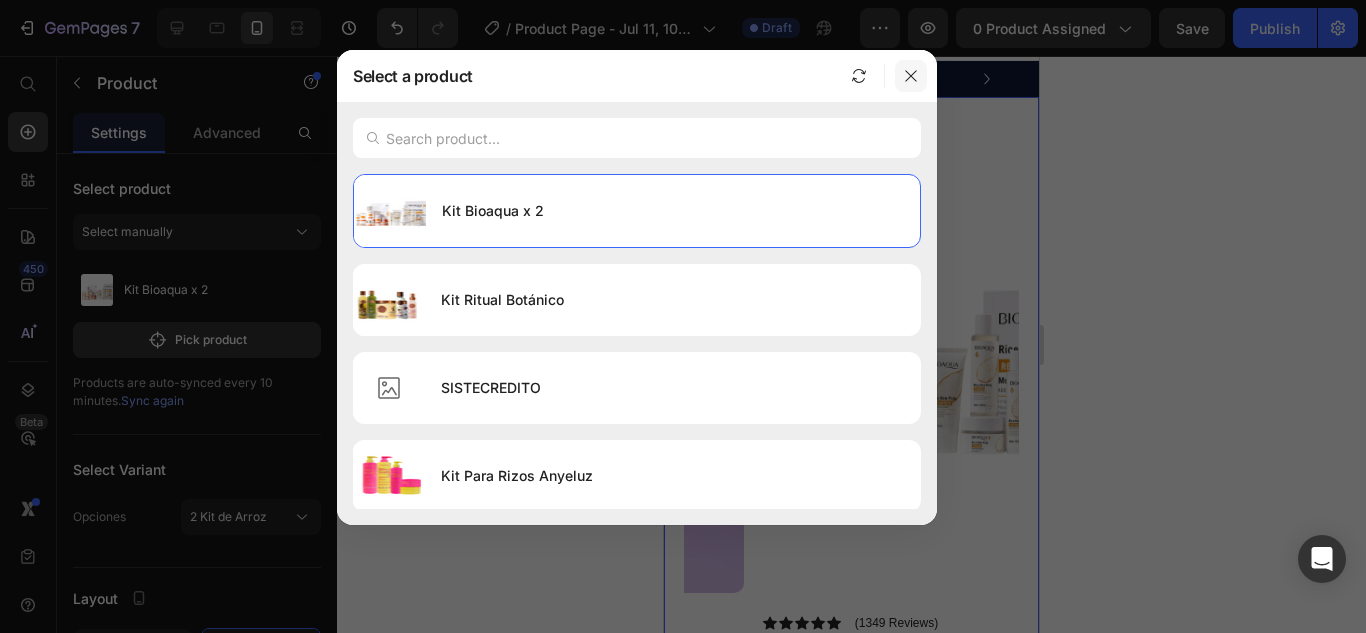 click 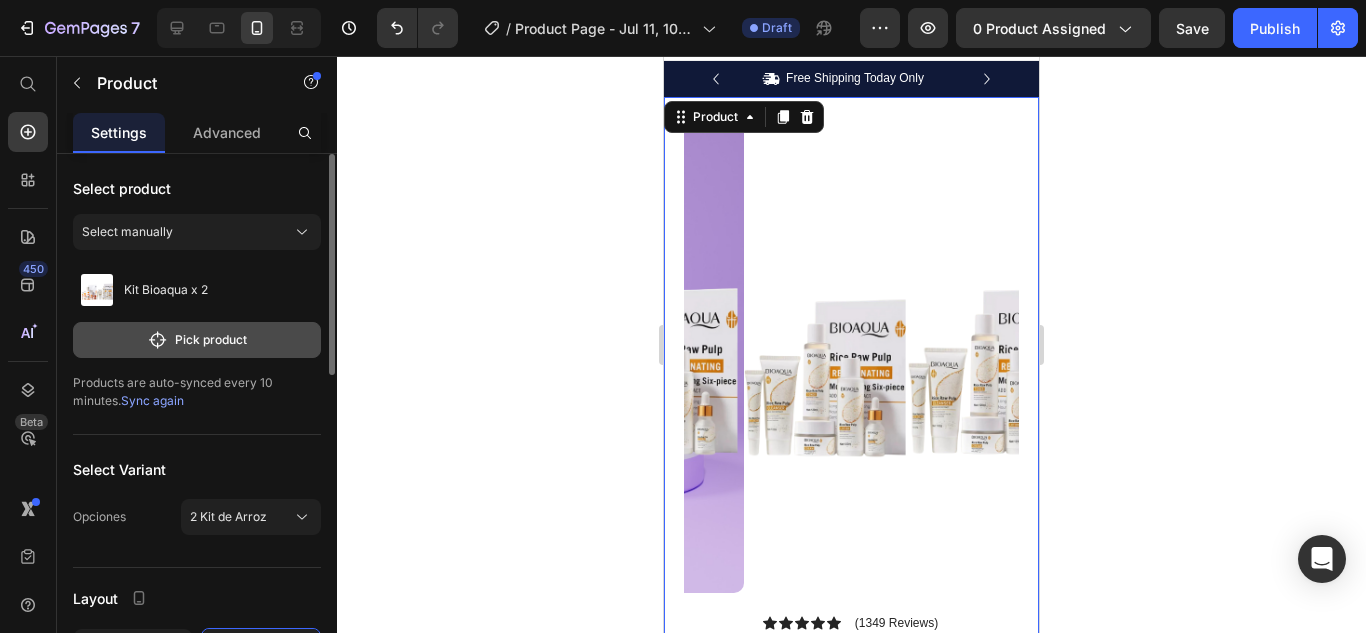click on "Pick product" at bounding box center (197, 340) 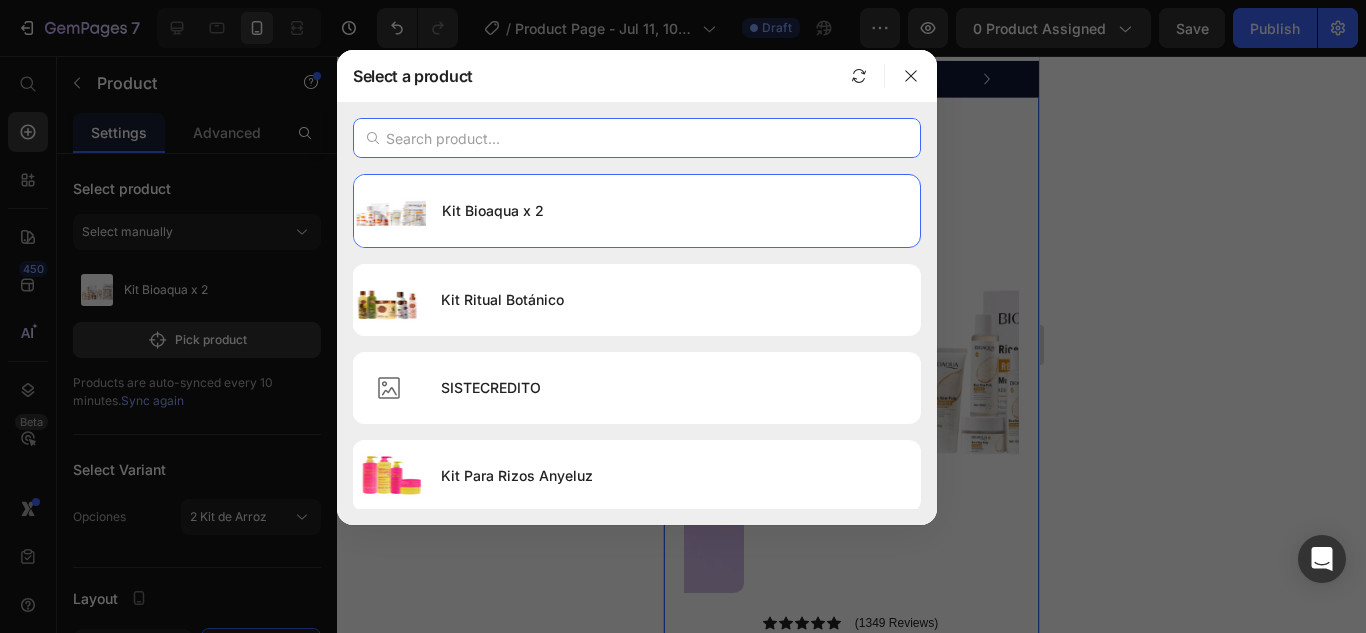 click at bounding box center [637, 138] 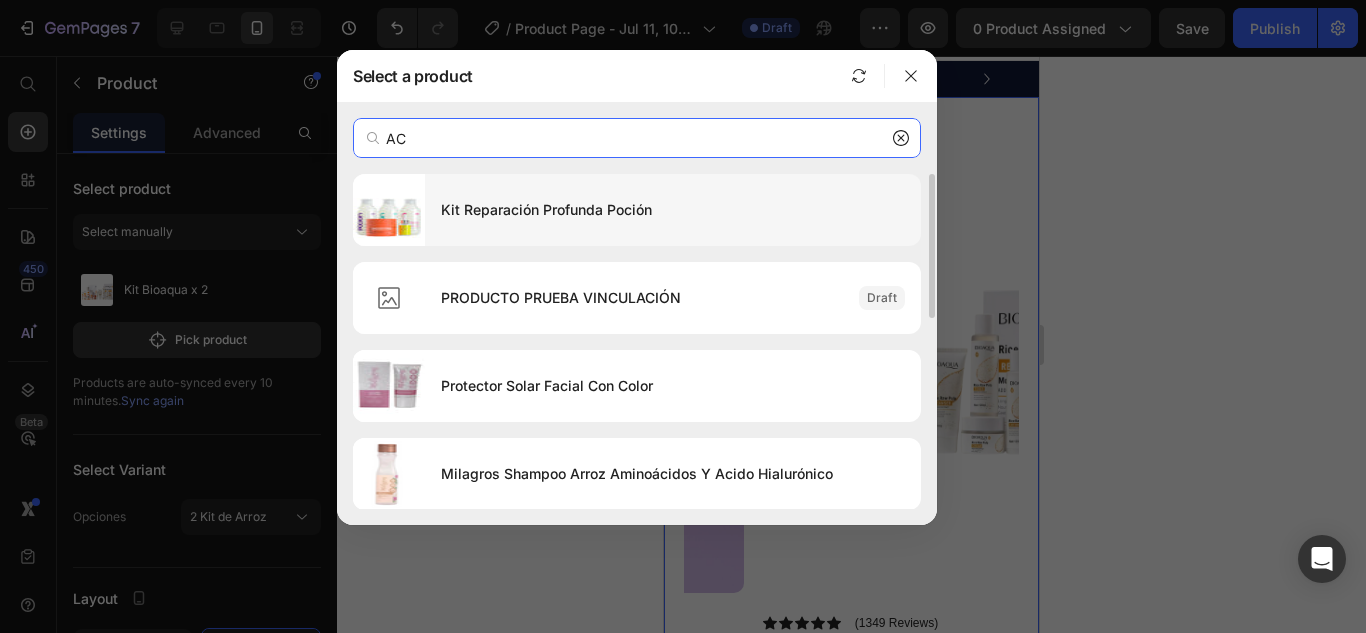 type on "A" 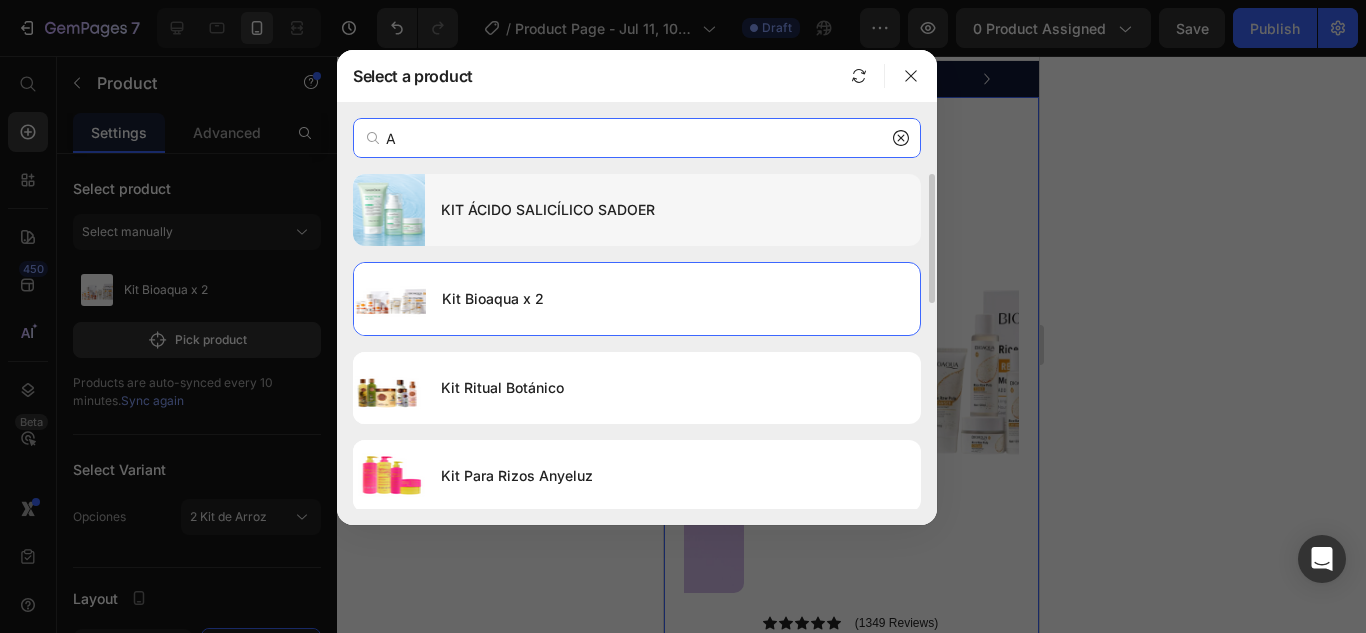 type on "A" 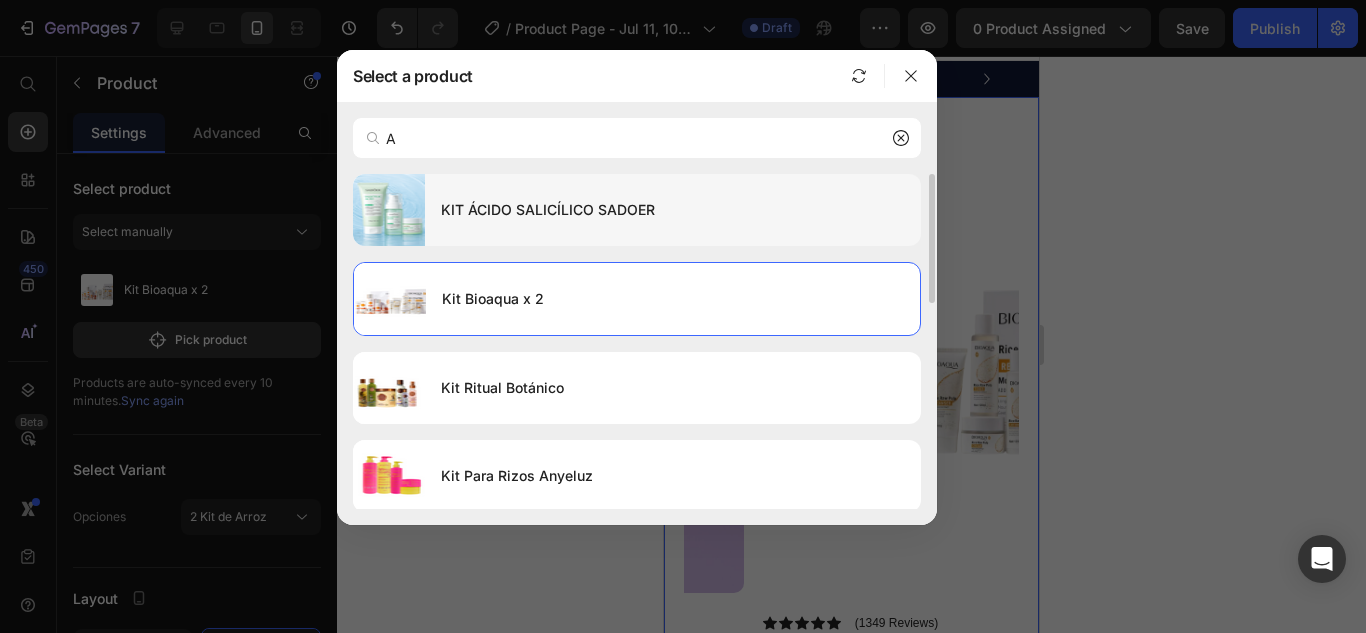 click on "KIT ÁCIDO SALICÍLICO SADOER" at bounding box center (673, 210) 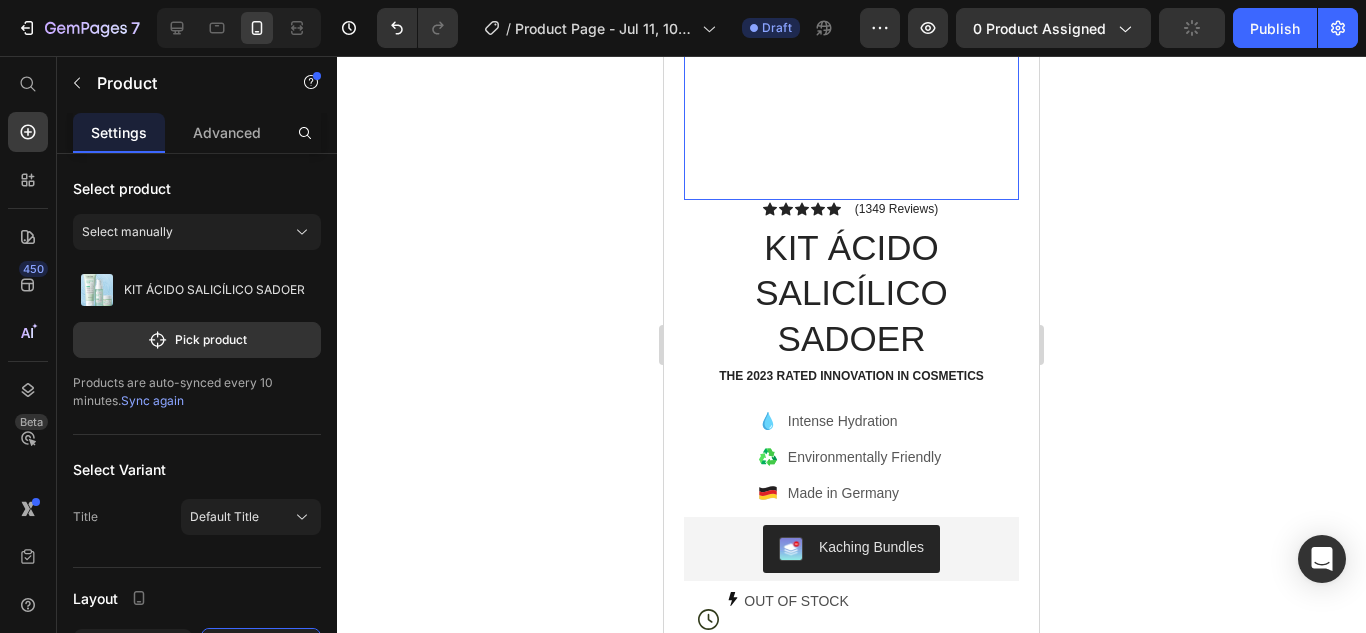 scroll, scrollTop: 519, scrollLeft: 0, axis: vertical 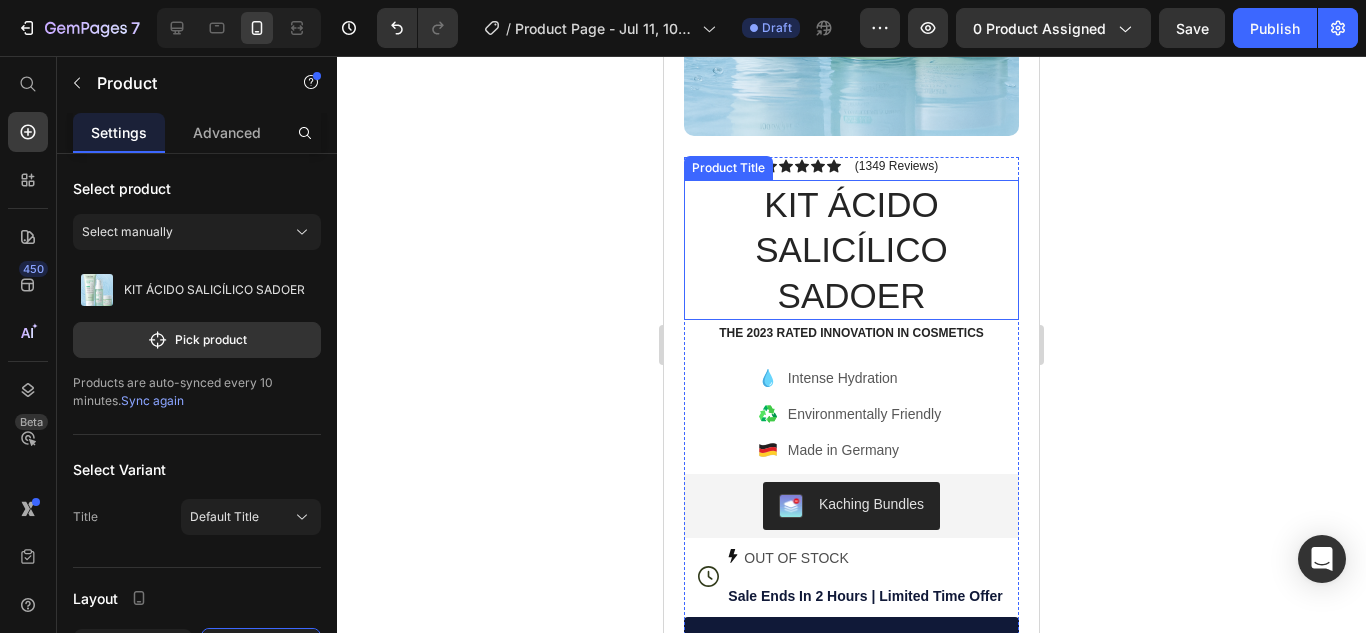 click on "KIT ÁCIDO SALICÍLICO SADOER" at bounding box center [851, 250] 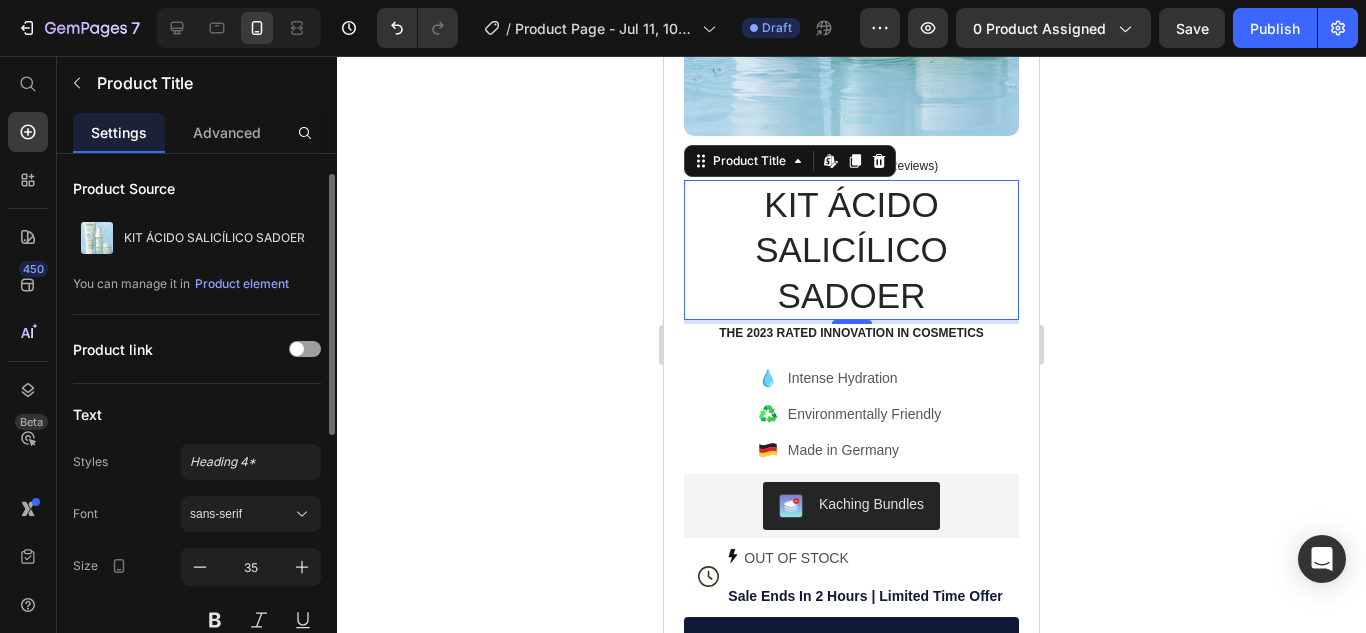 scroll, scrollTop: 33, scrollLeft: 0, axis: vertical 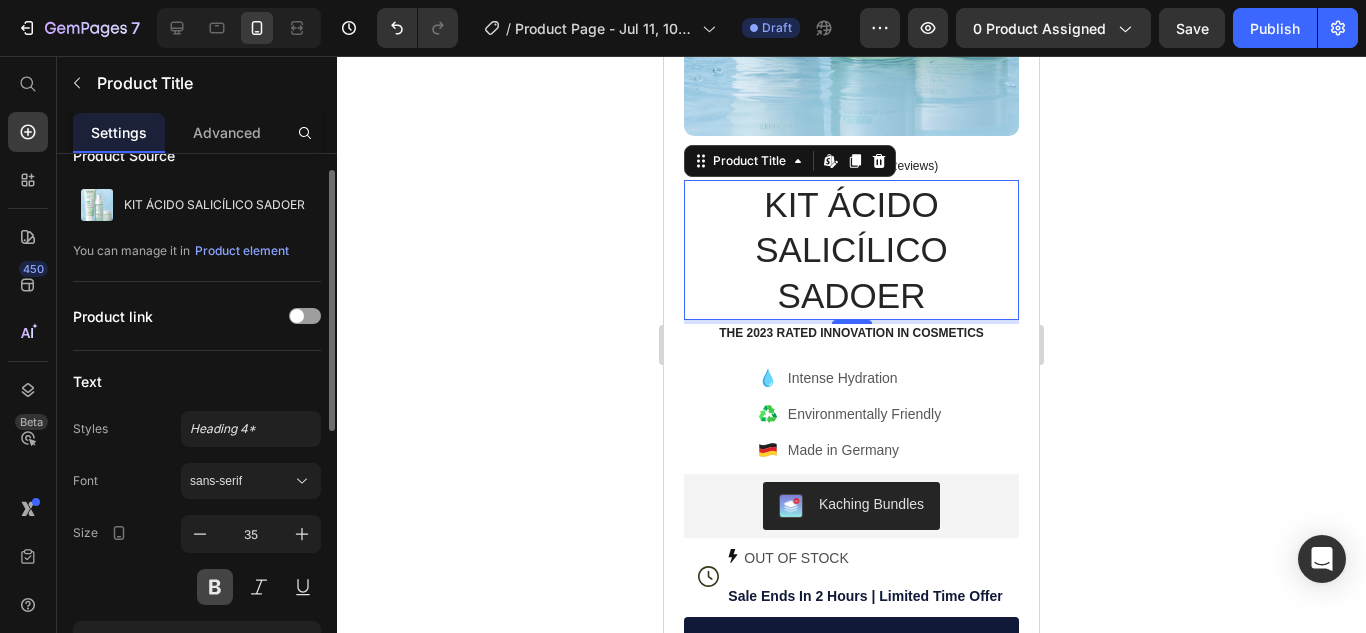 click at bounding box center [215, 587] 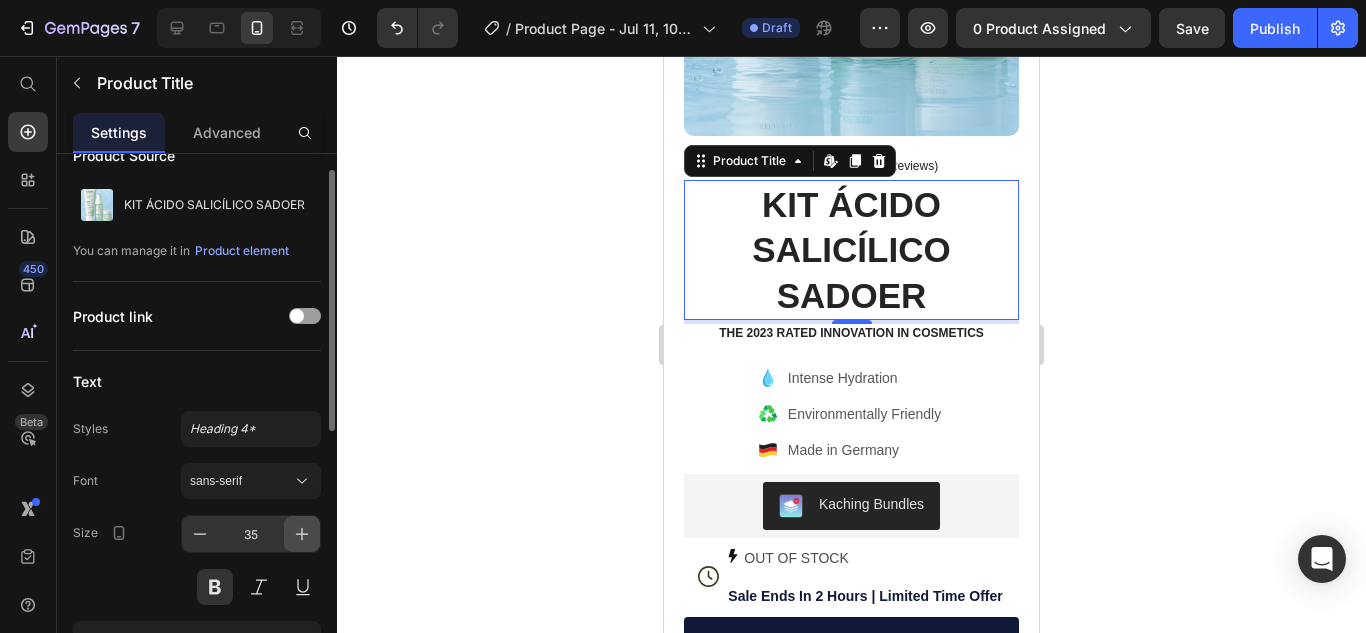 click 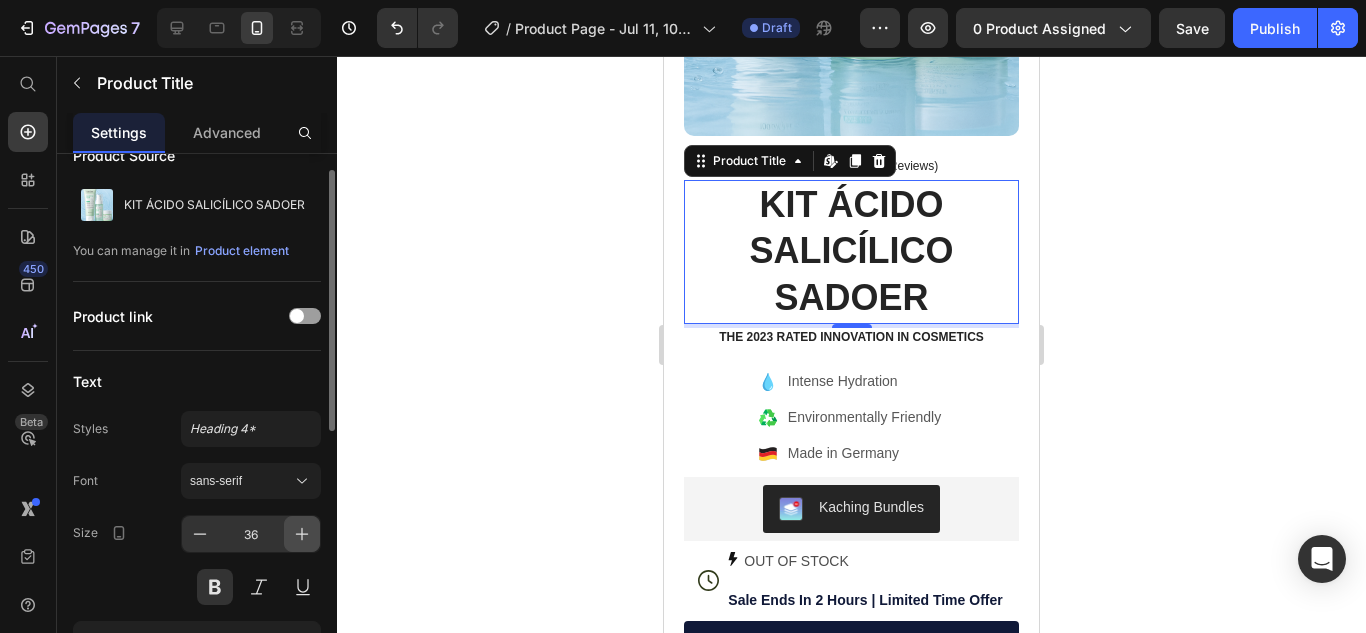 click 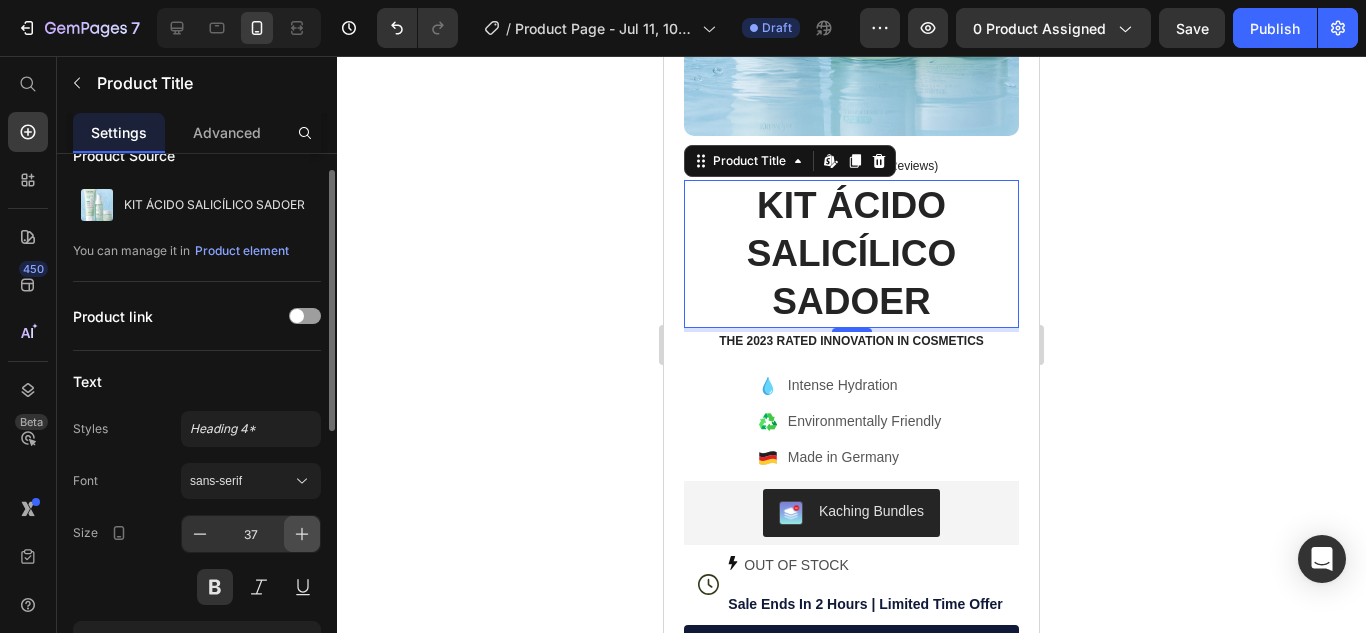 click 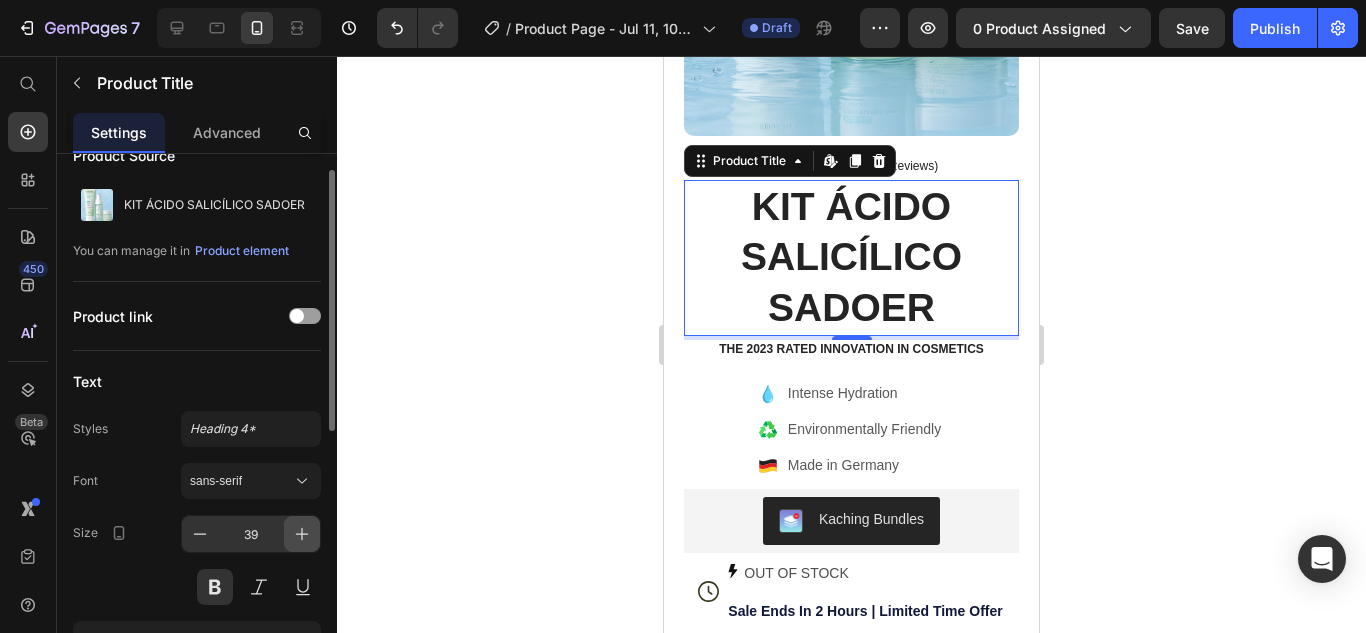 click 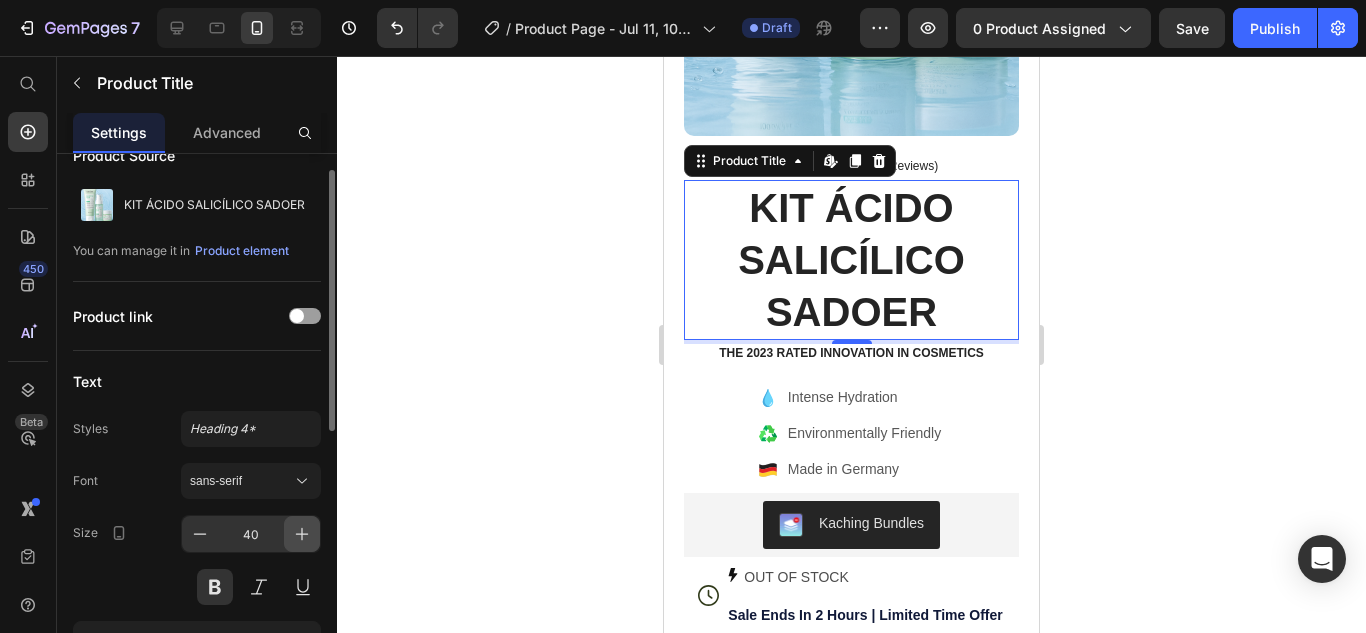 click 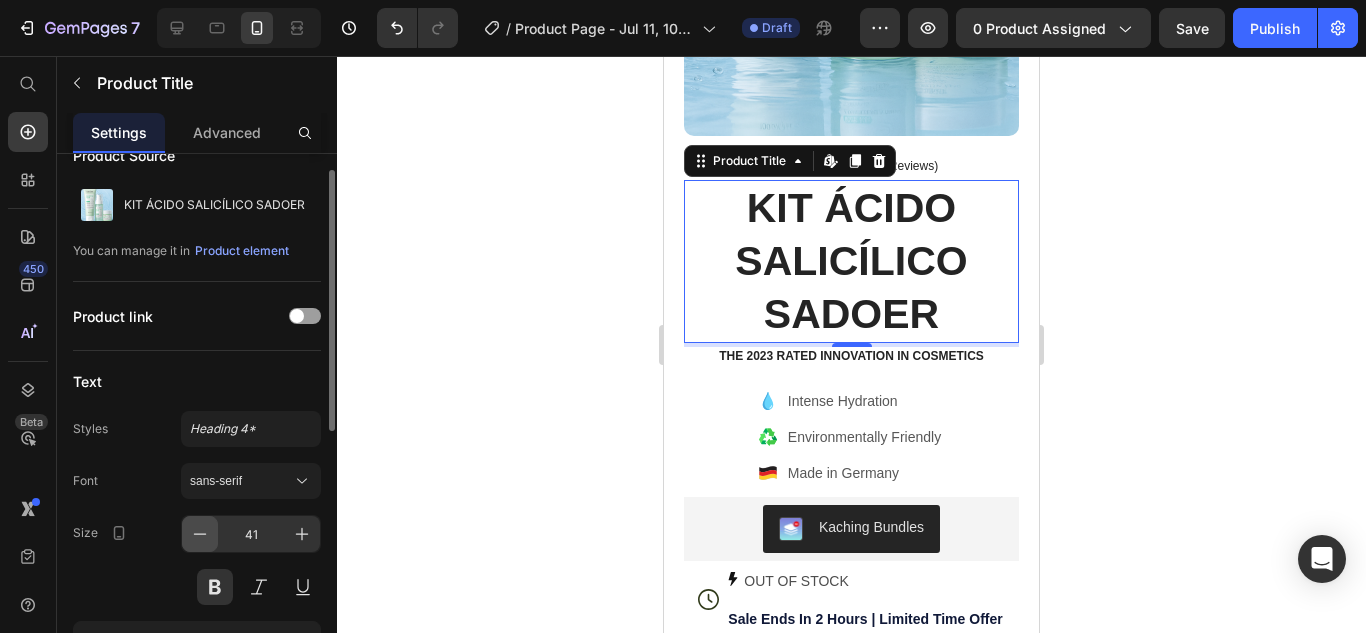 click 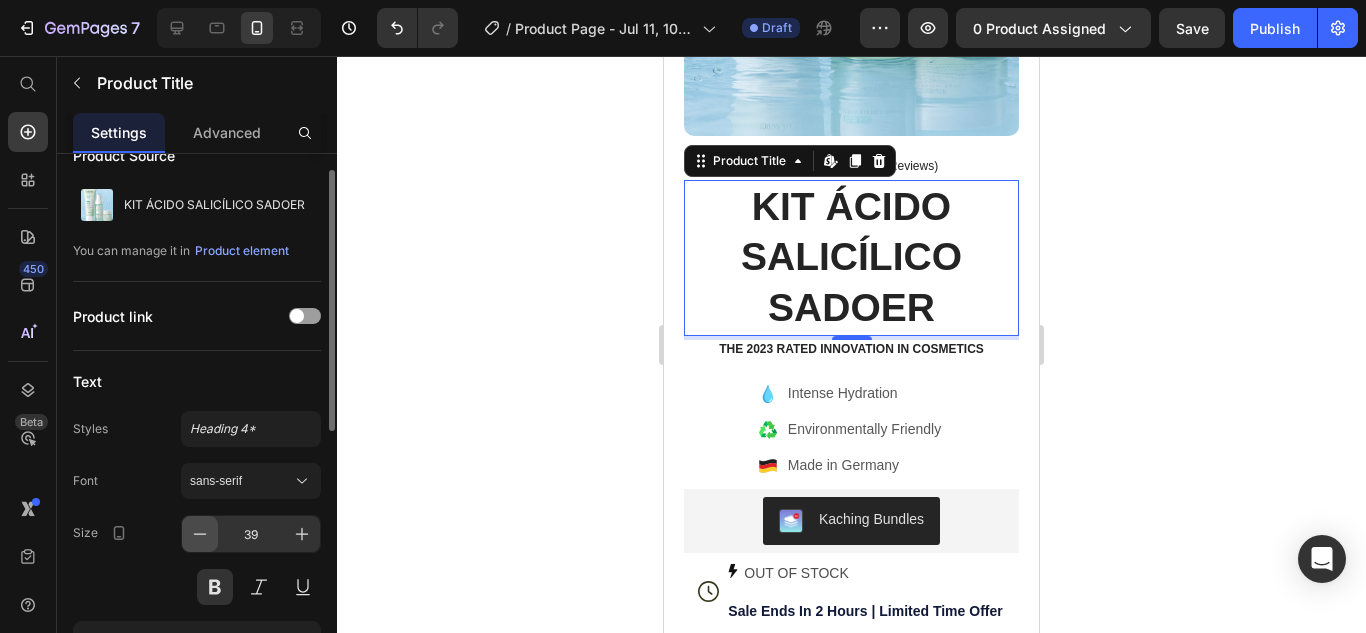 click 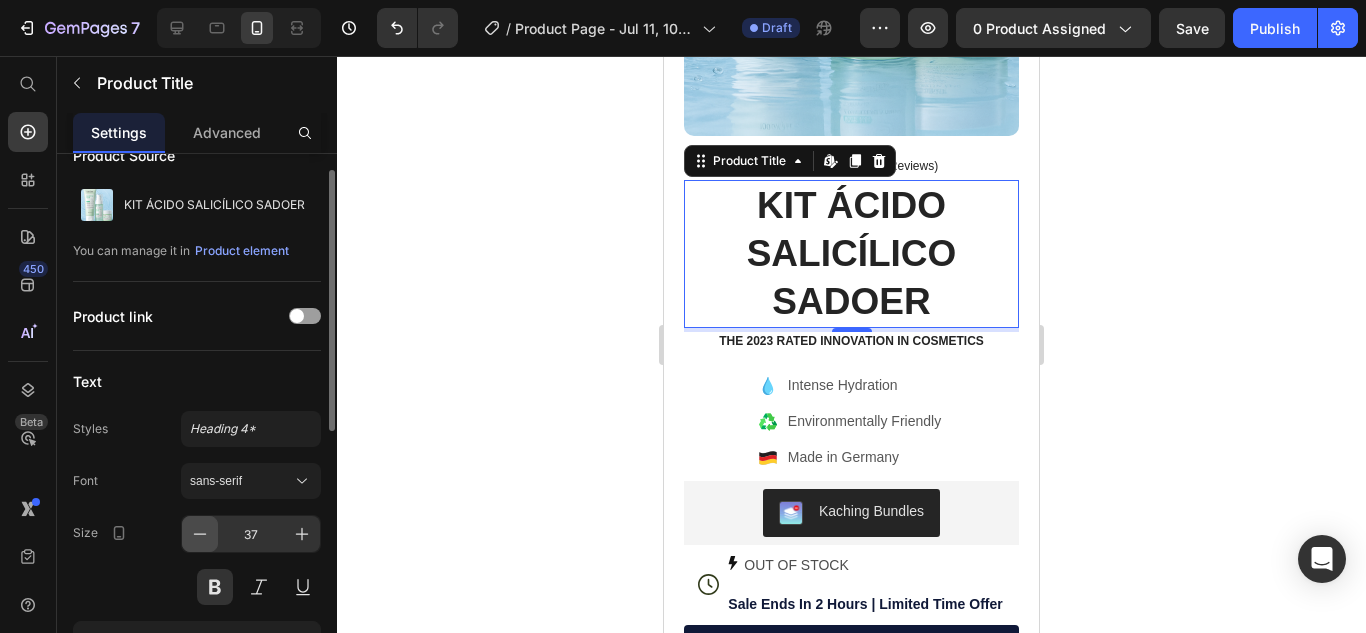 click 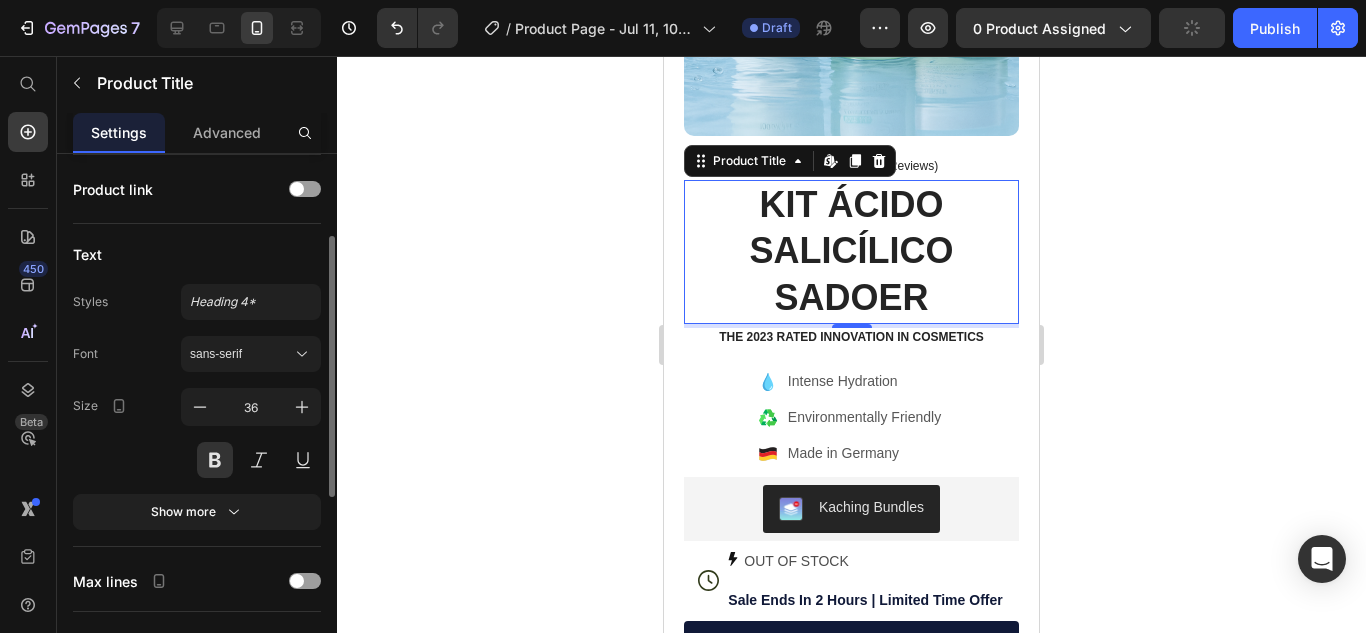 scroll, scrollTop: 163, scrollLeft: 0, axis: vertical 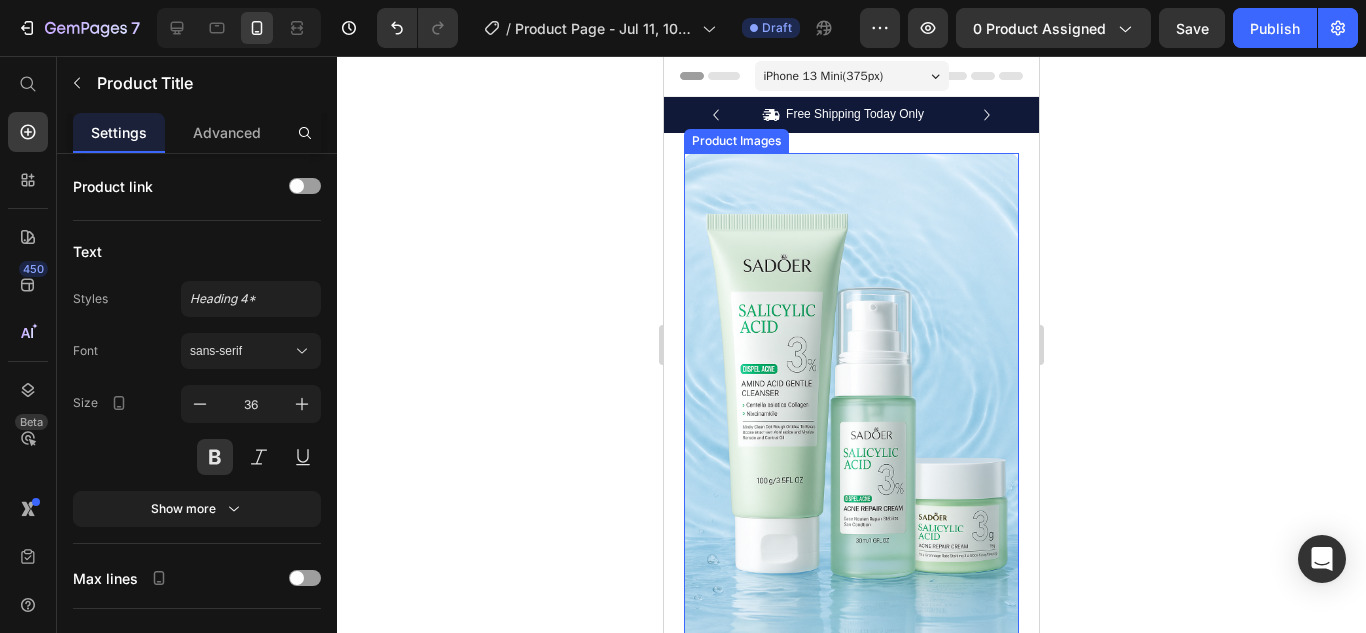 click at bounding box center [851, 404] 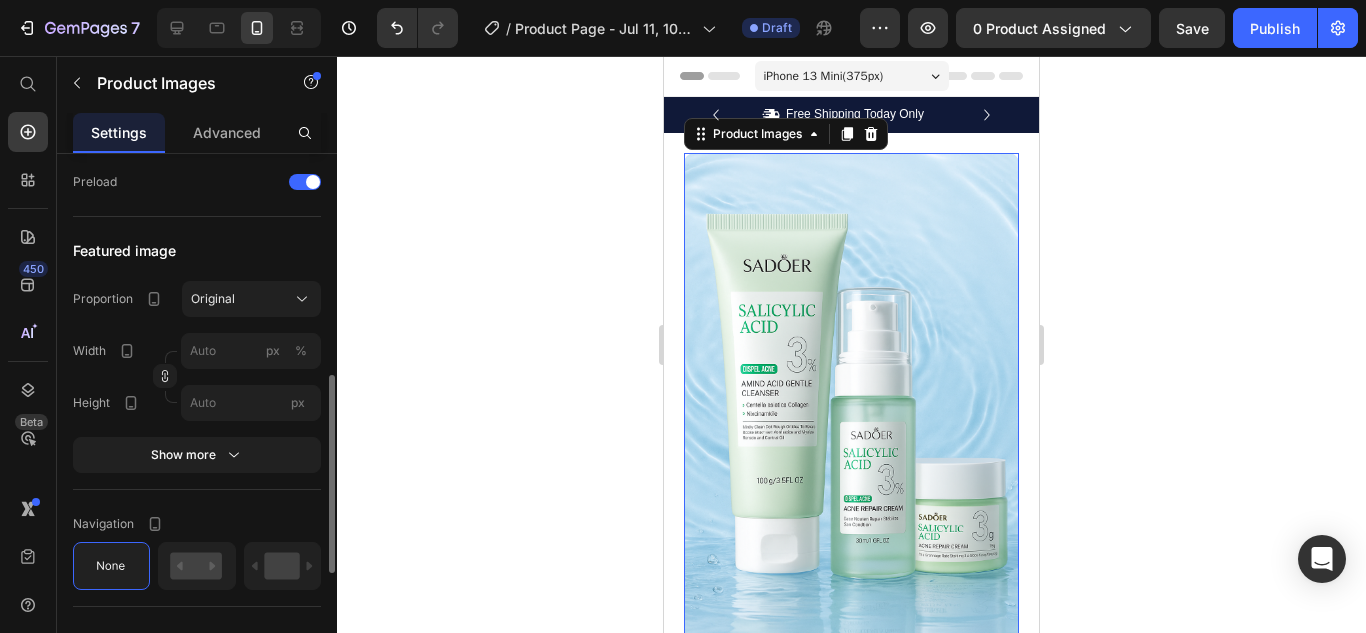 scroll, scrollTop: 599, scrollLeft: 0, axis: vertical 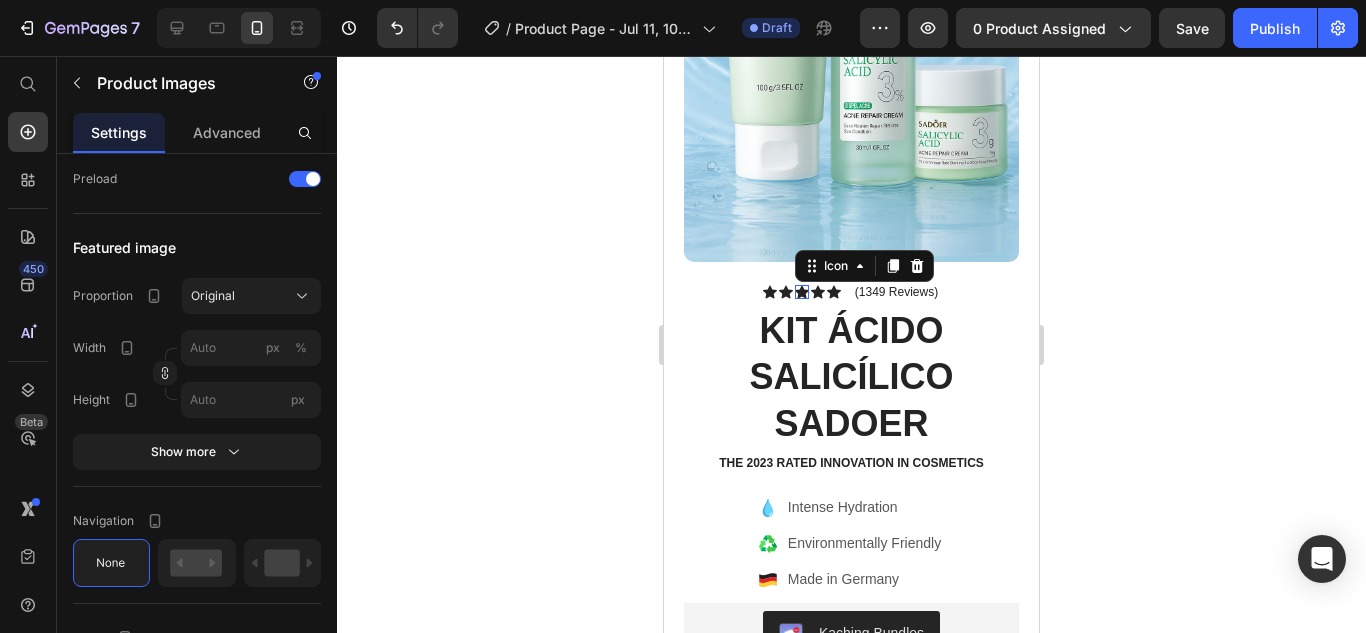 click on "Icon   0" at bounding box center [802, 292] 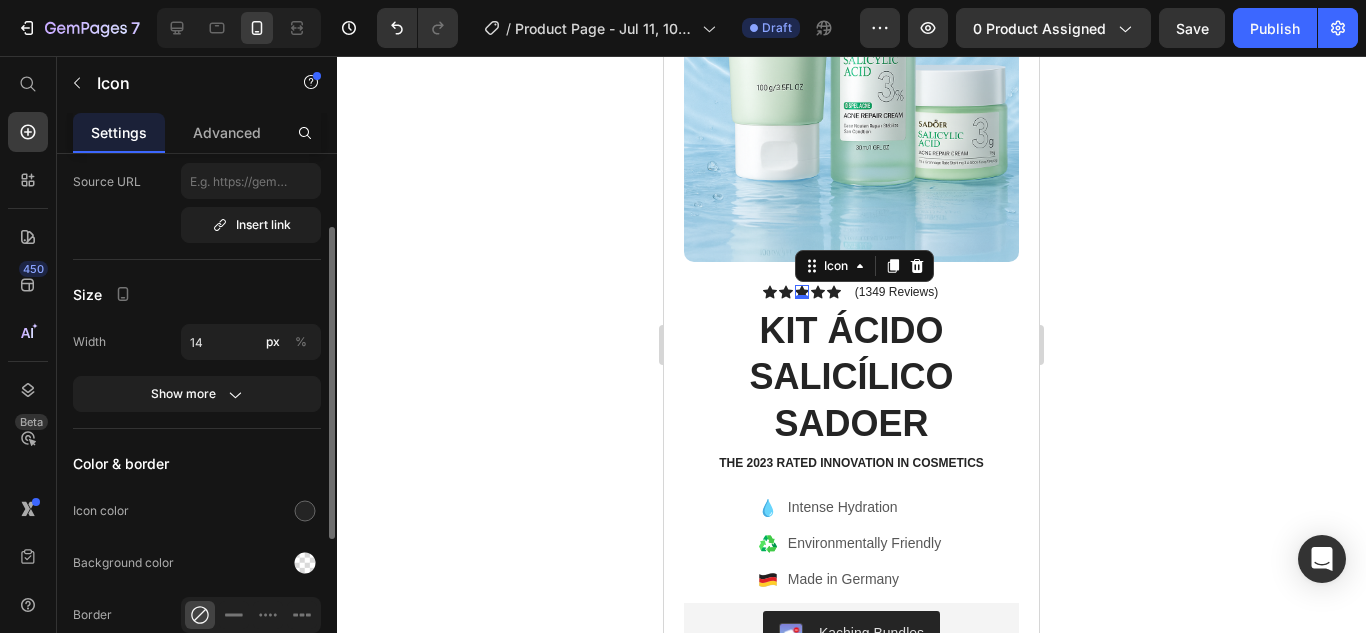 scroll, scrollTop: 175, scrollLeft: 0, axis: vertical 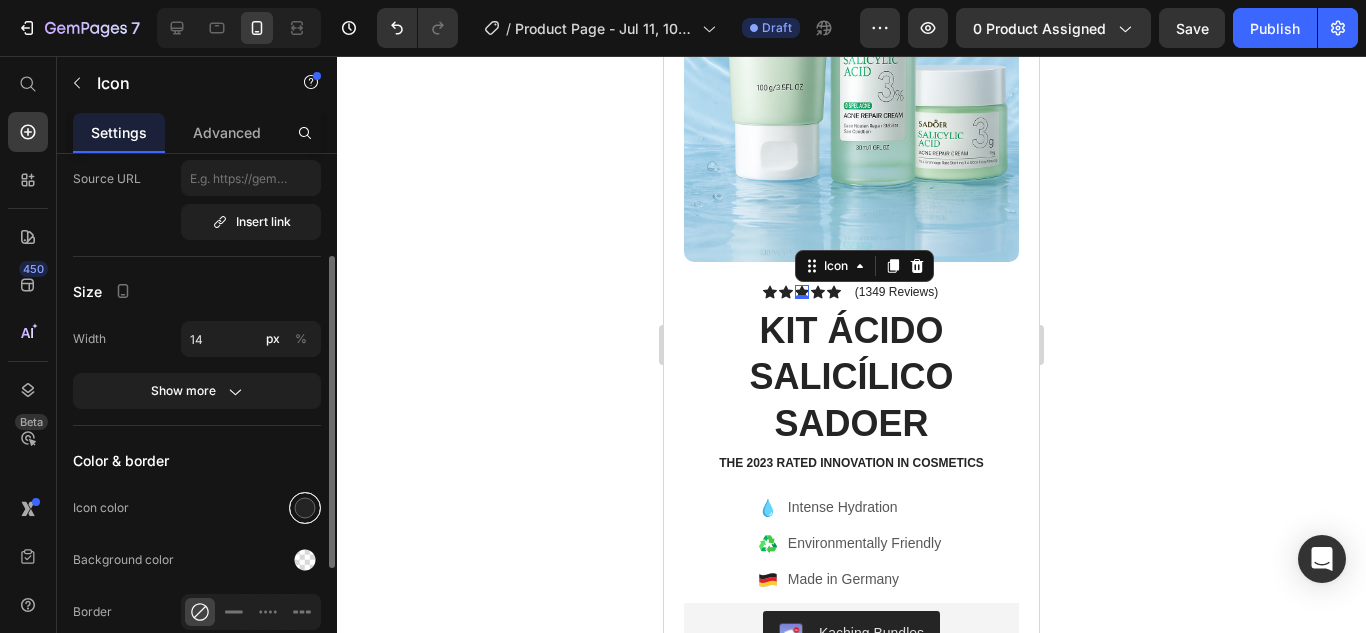 click at bounding box center [305, 508] 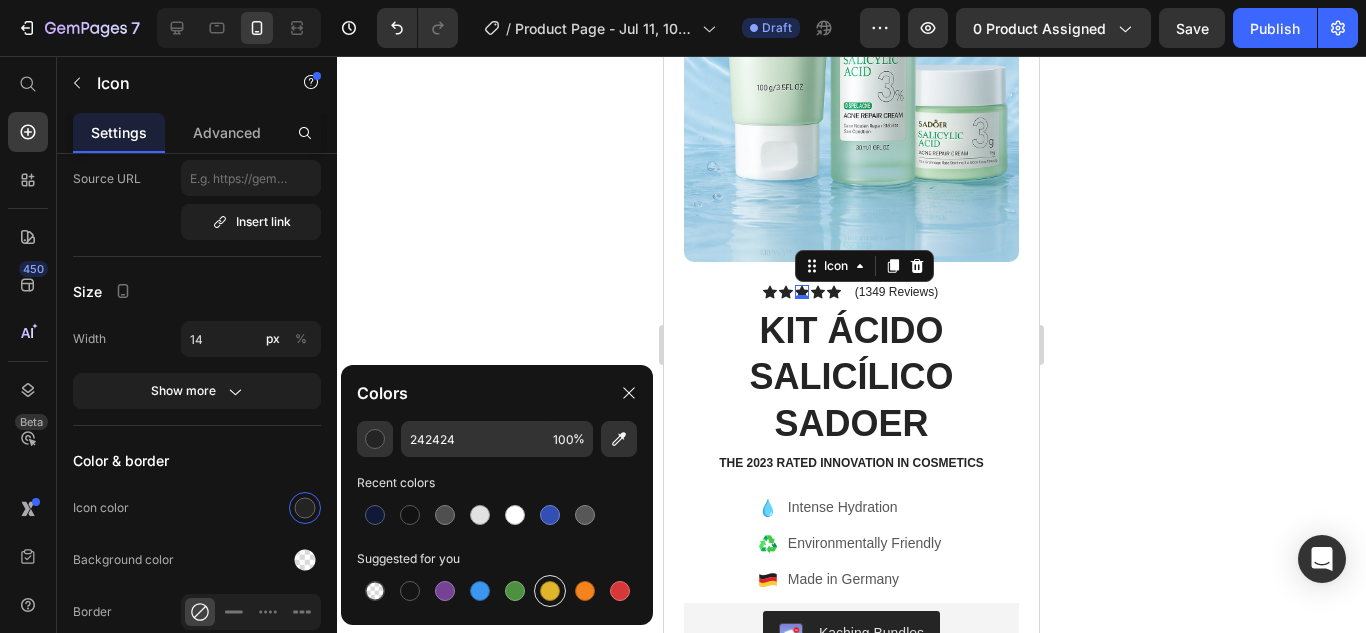 click at bounding box center [550, 591] 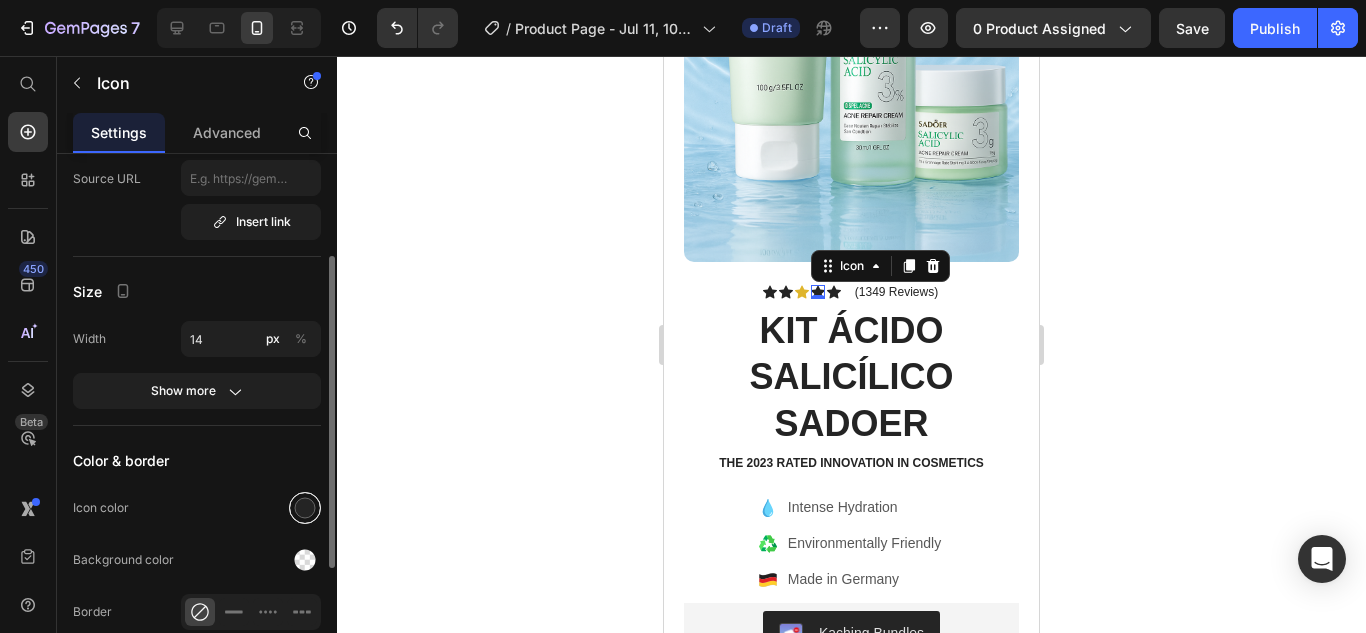 click at bounding box center [305, 508] 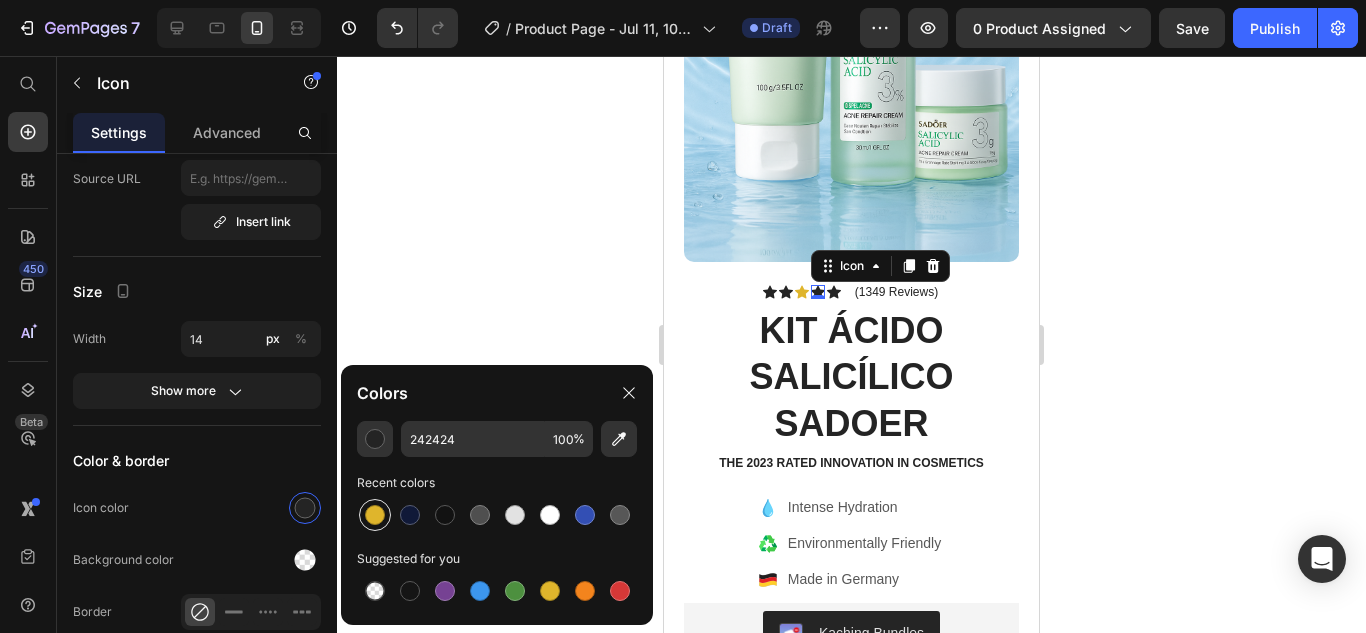click at bounding box center (375, 515) 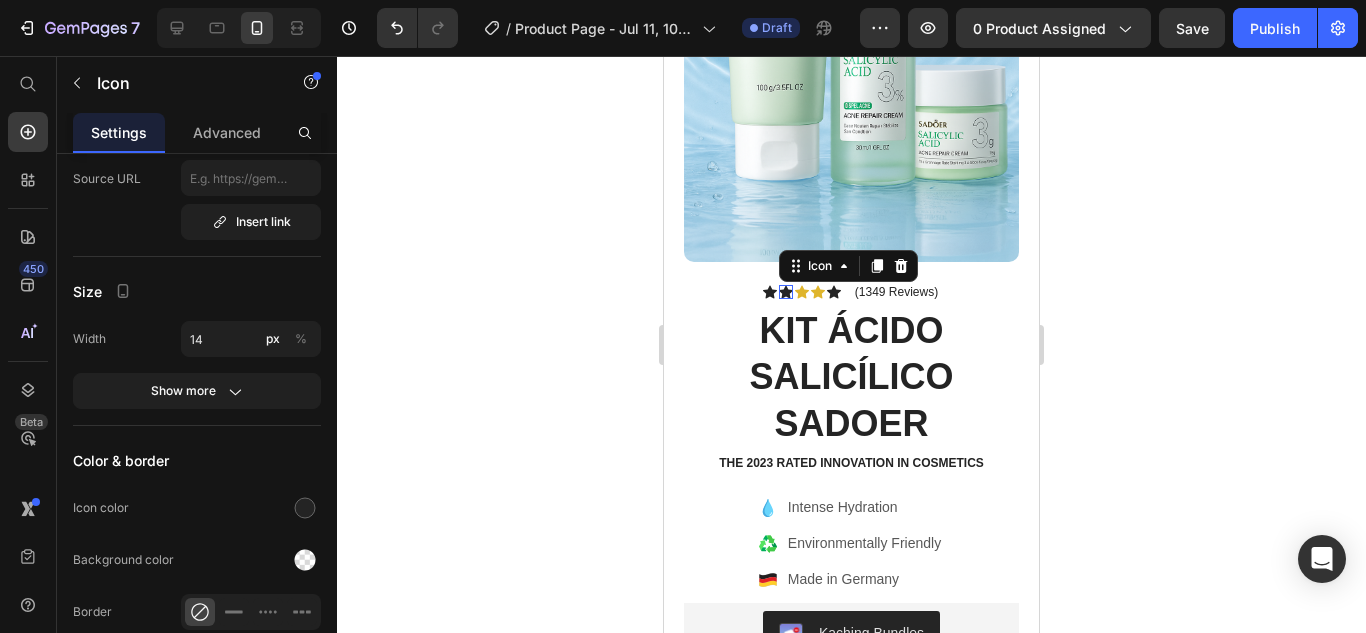 click on "Icon   0" at bounding box center (786, 292) 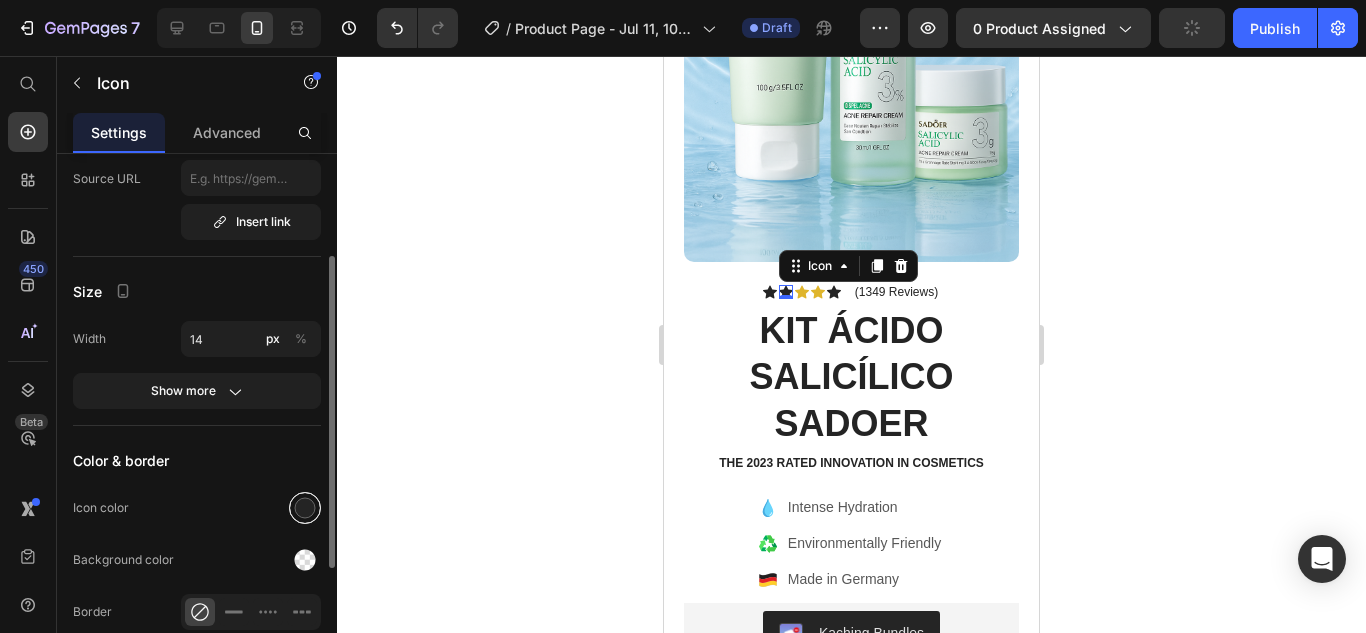 click at bounding box center (305, 508) 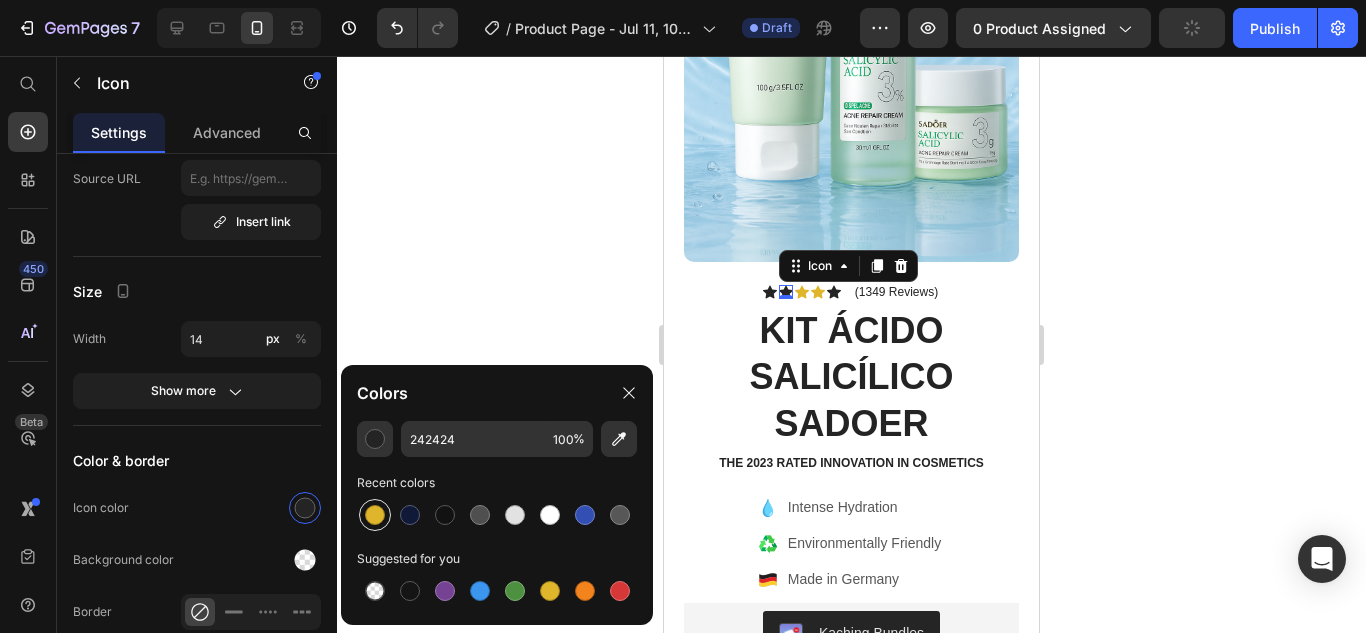 click at bounding box center [375, 515] 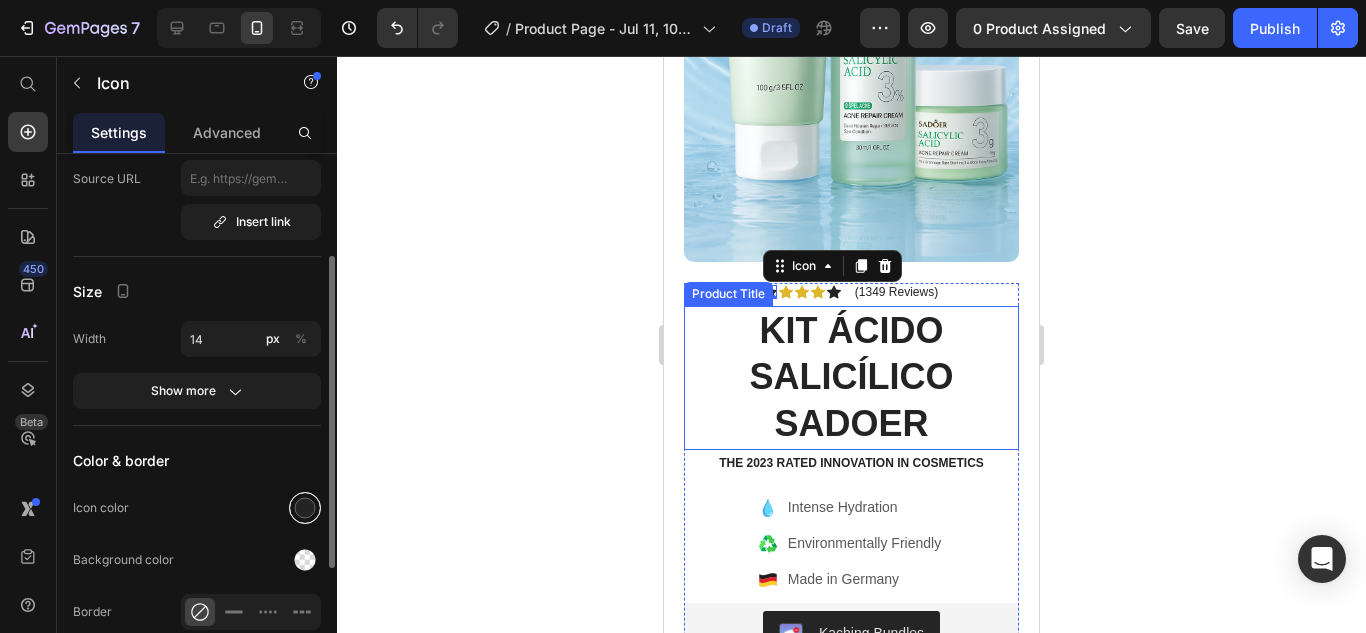 click at bounding box center (305, 508) 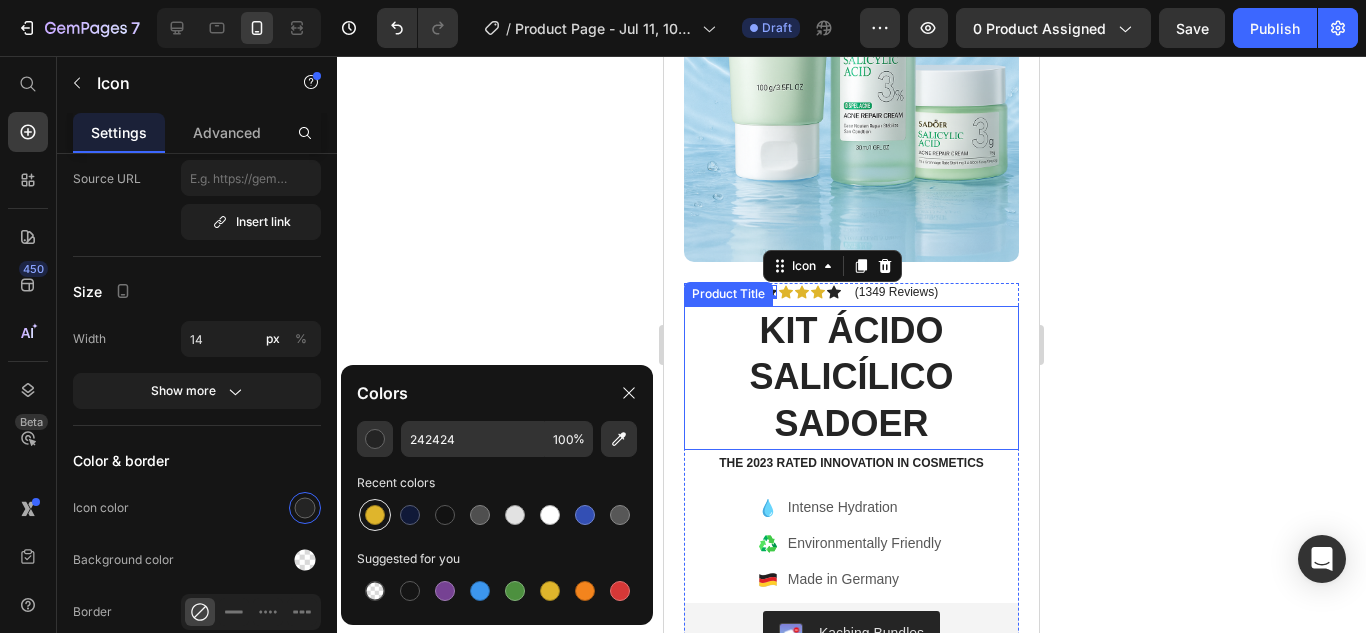click at bounding box center [375, 515] 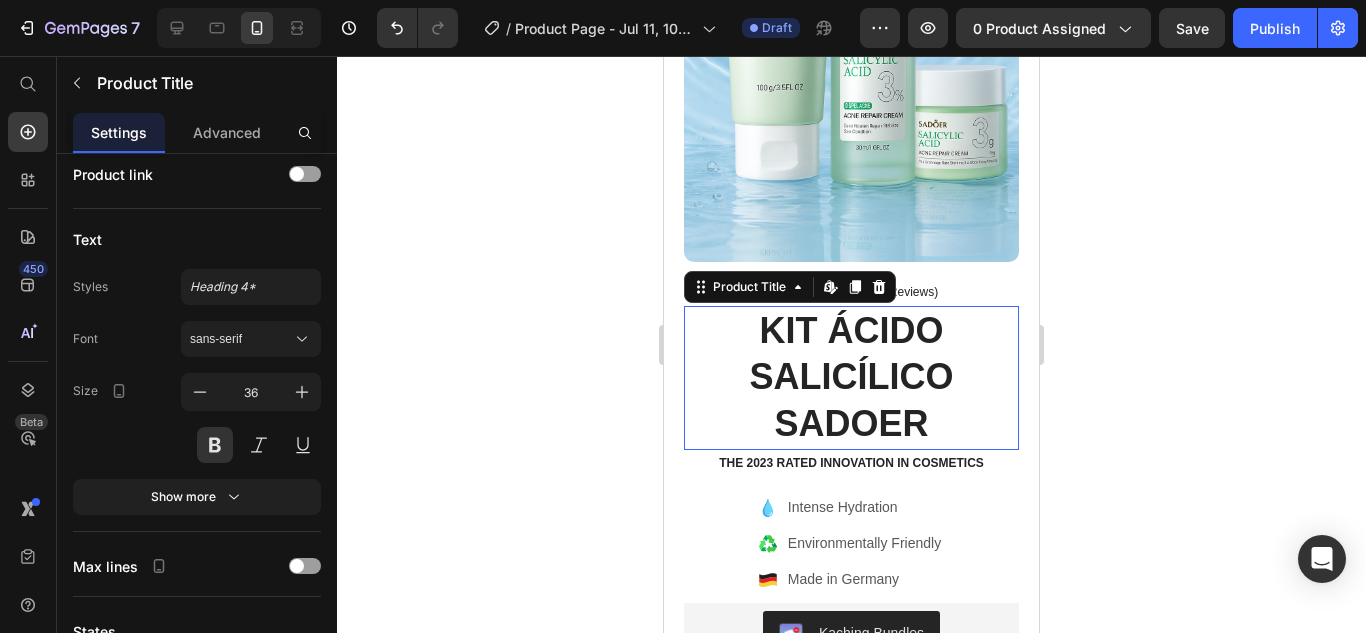 click on "KIT ÁCIDO SALICÍLICO SADOER" at bounding box center (851, 378) 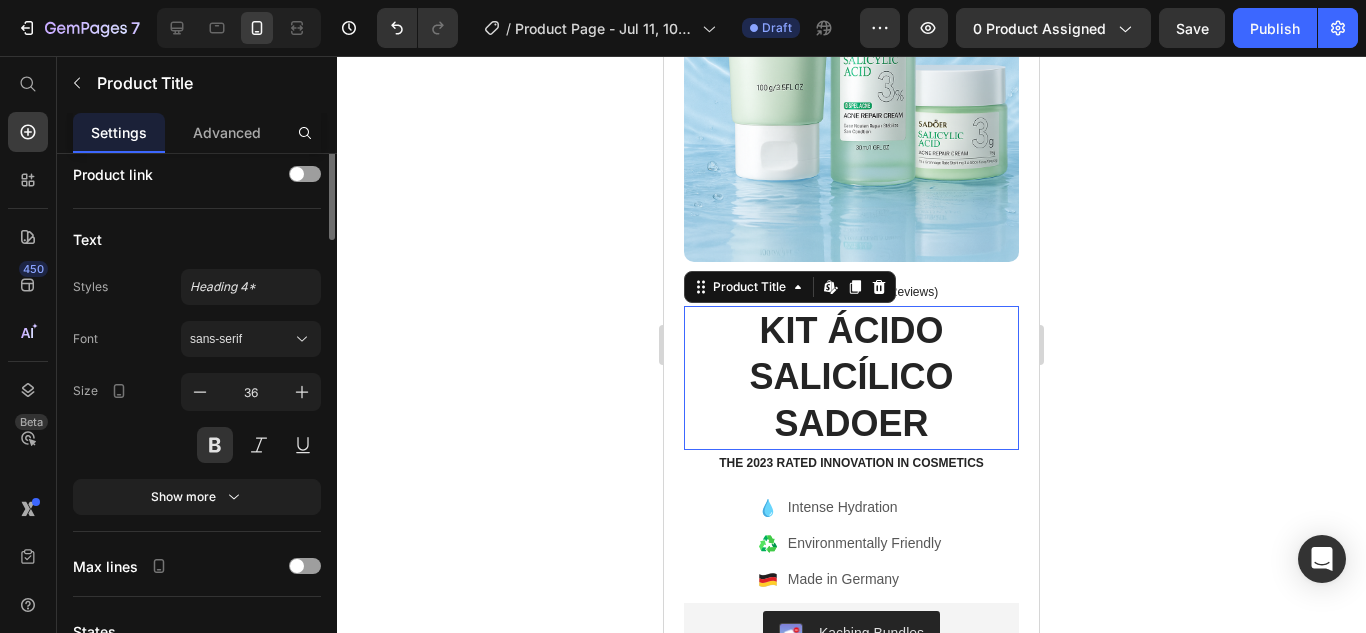 scroll, scrollTop: 0, scrollLeft: 0, axis: both 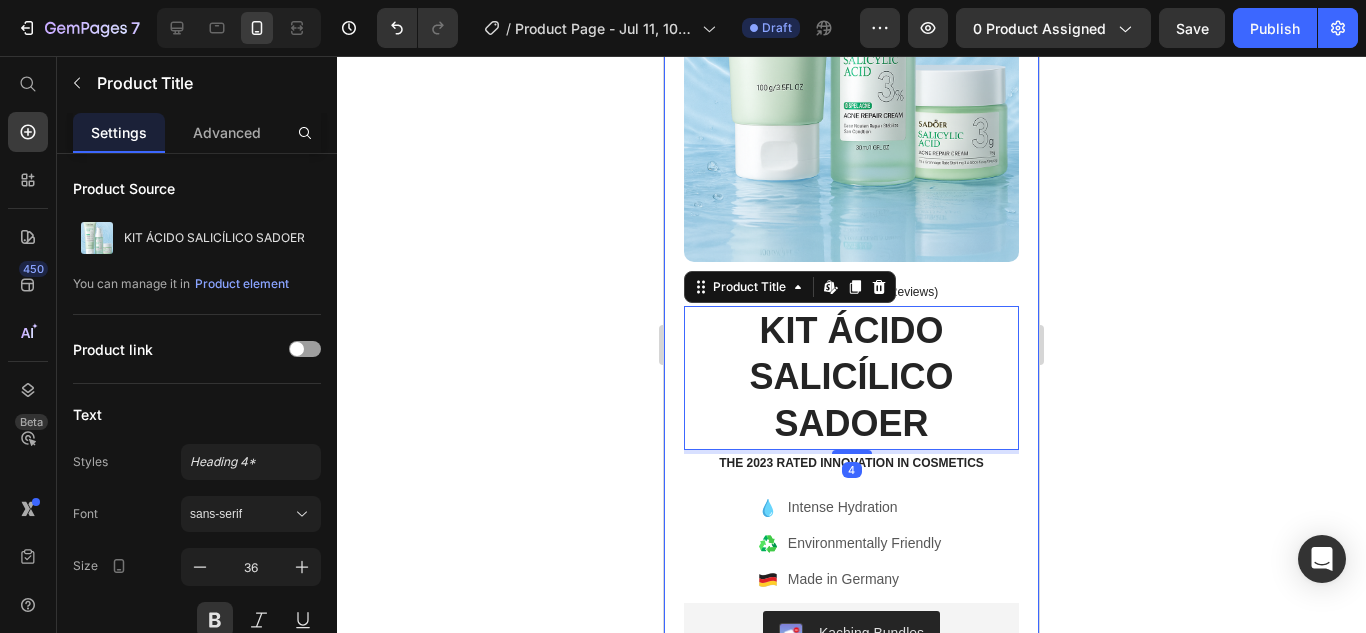 click on "Icon Icon Icon Icon Icon Icon List (1349 Reviews) Text Block Row KIT ÁCIDO SALICÍLICO SADOER Product Title   Edit content in Shopify 4 The 2023 Rated Innovation in Cosmetics Text Block Hydrate, rejuvenate, and glow with our revolutionary cream. Unleash your skin's potential today. Text Block
Intense Hydration
Environmentally Friendly
Made in Germany Item List Kaching Bundles Kaching Bundles
Icon   OUT OF STOCK Stock Counter Sale Ends In 2 Hours | Limited Time Offer Text Block Row button Button
Icon Free Shipping Text Block
Icon Money-Back Text Block
Icon Easy Returns Row" at bounding box center (851, 555) 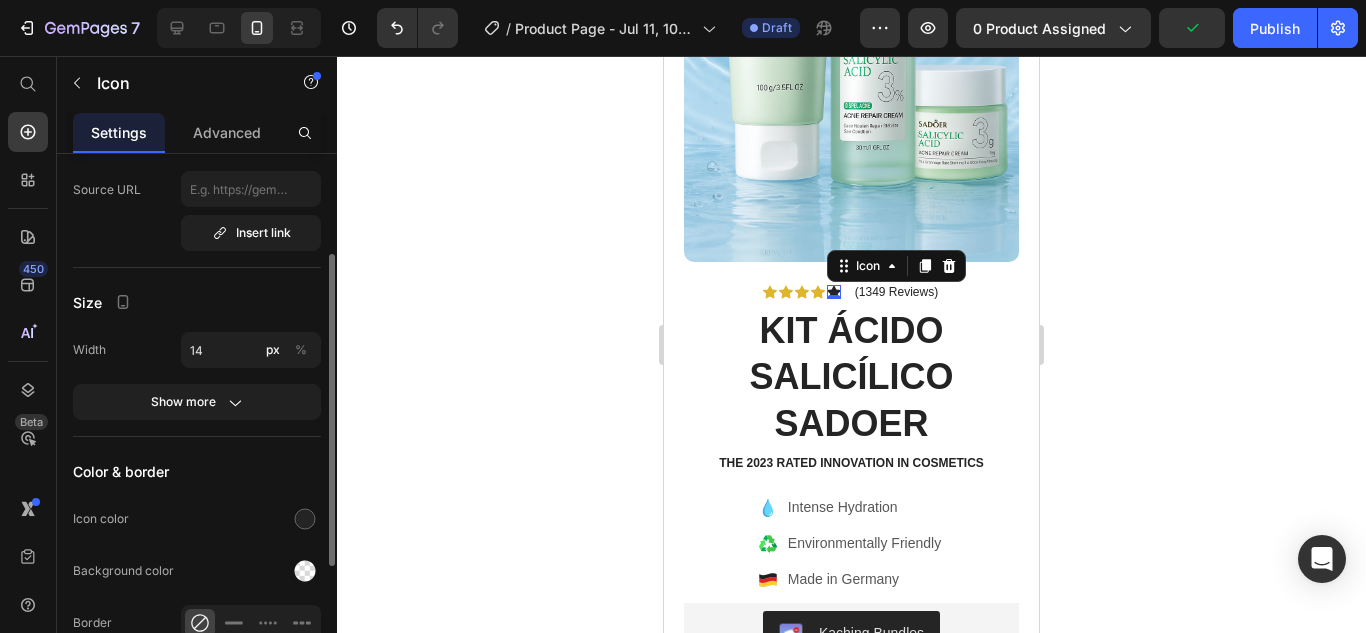 scroll, scrollTop: 167, scrollLeft: 0, axis: vertical 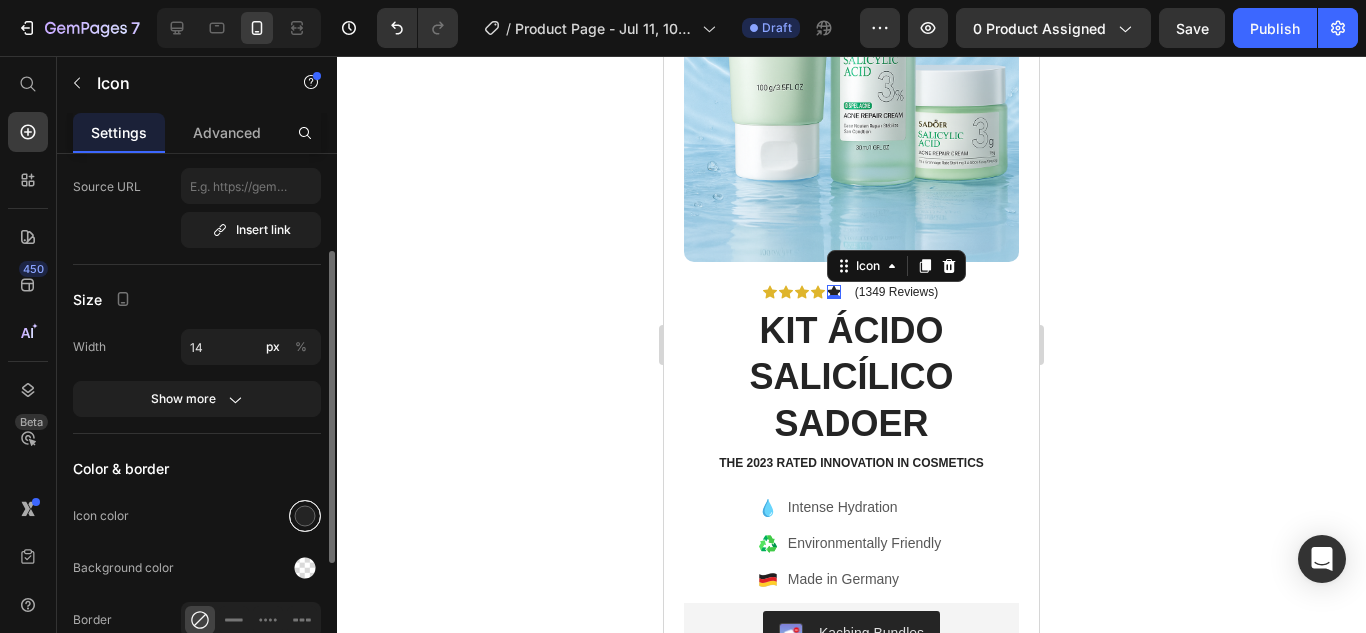 click at bounding box center (305, 516) 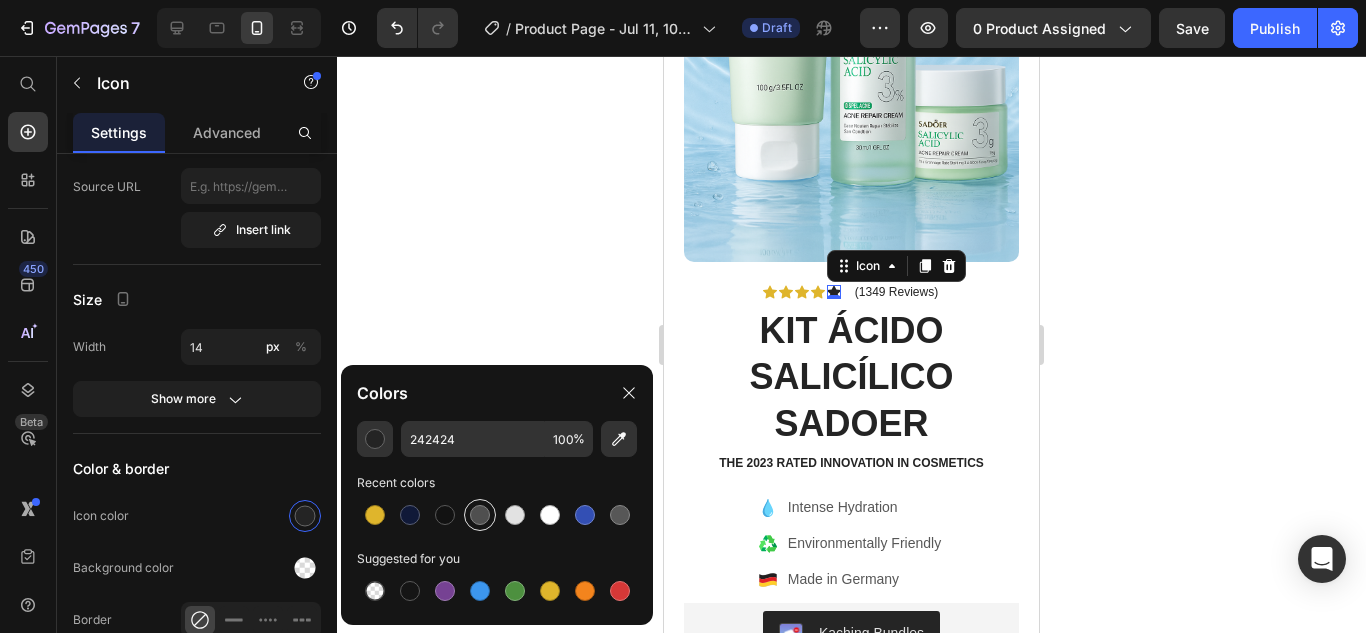 click at bounding box center [480, 515] 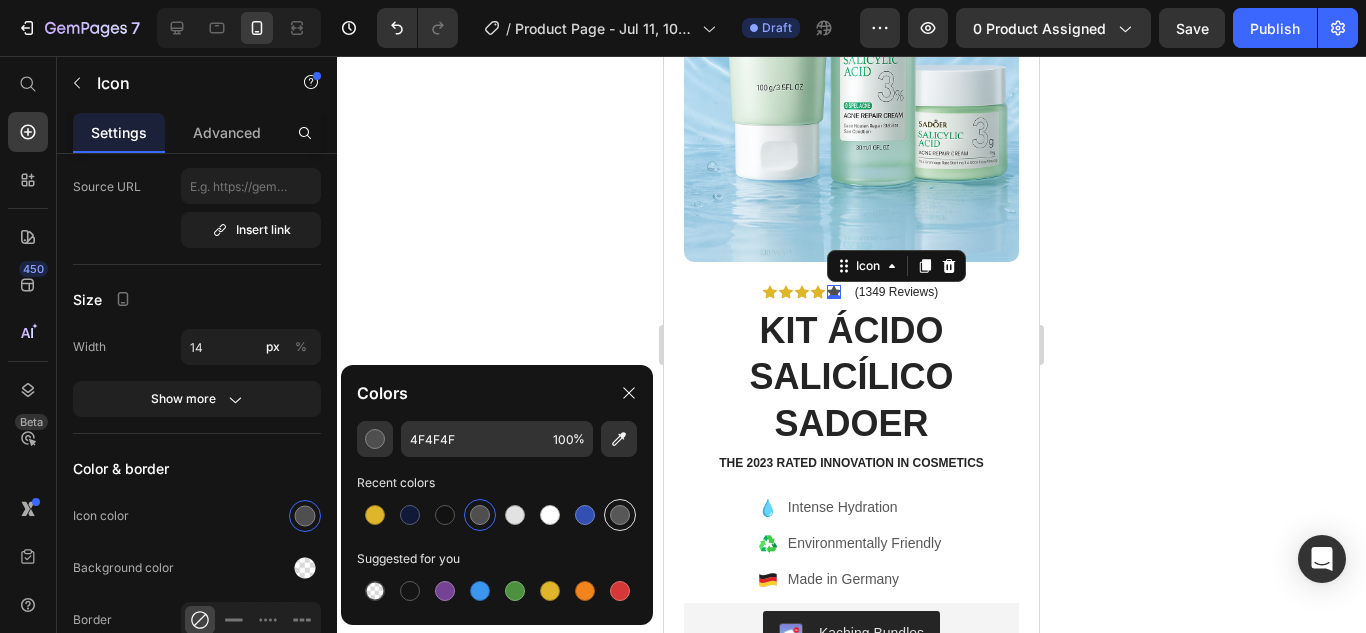 click at bounding box center [620, 515] 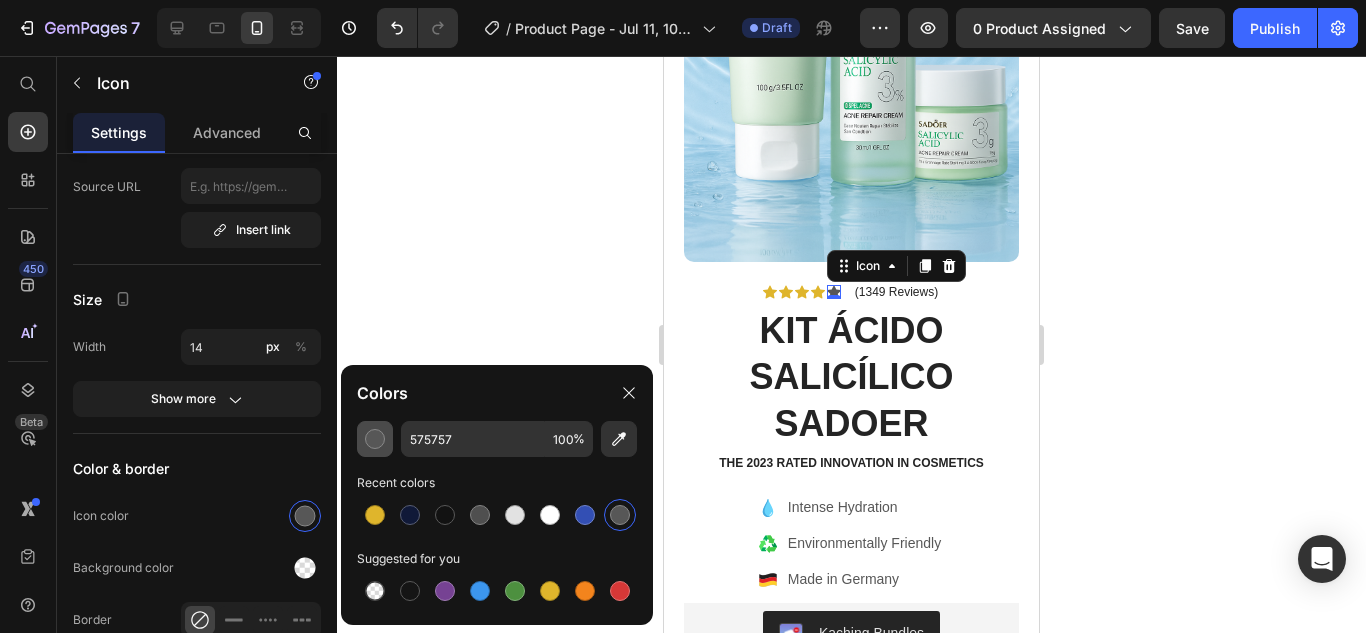 click at bounding box center [375, 439] 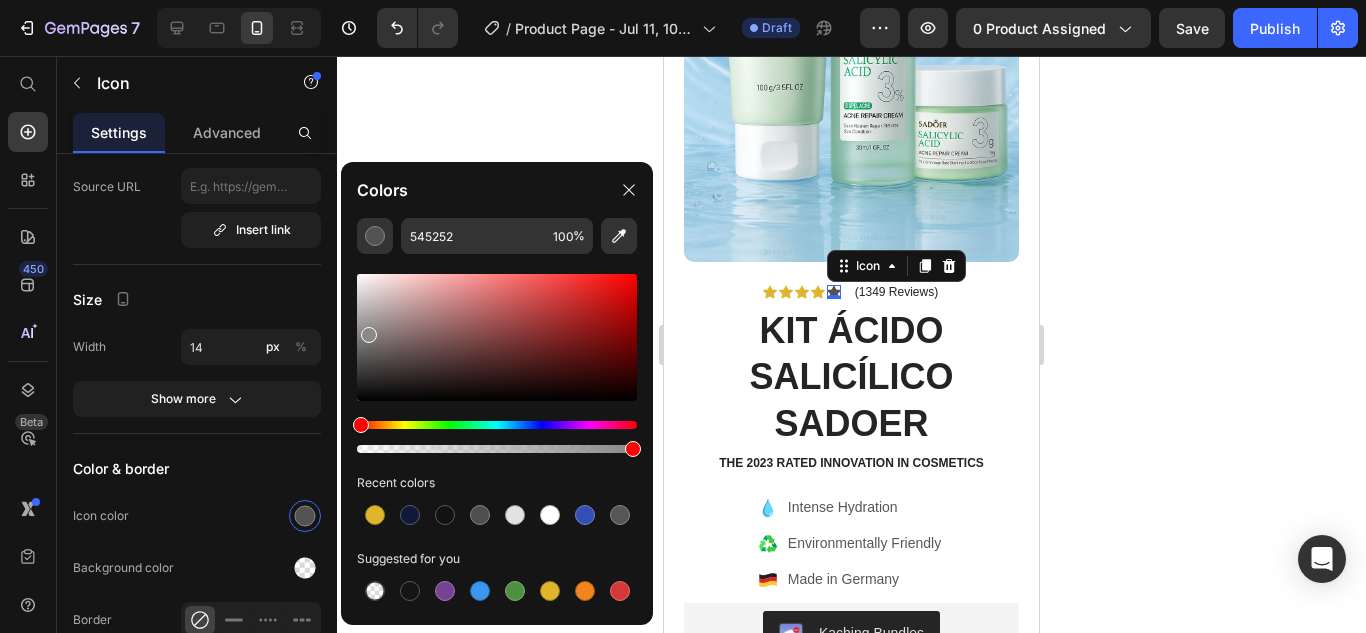drag, startPoint x: 365, startPoint y: 359, endPoint x: 366, endPoint y: 328, distance: 31.016125 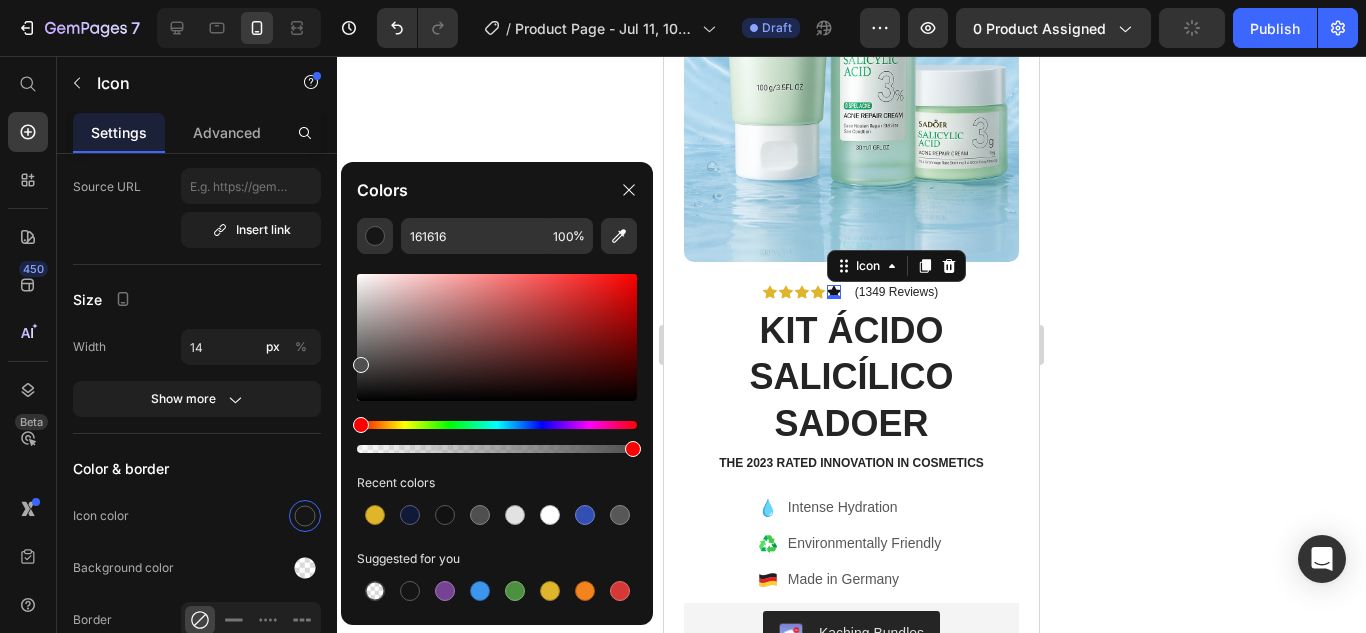 drag, startPoint x: 366, startPoint y: 328, endPoint x: 351, endPoint y: 359, distance: 34.43835 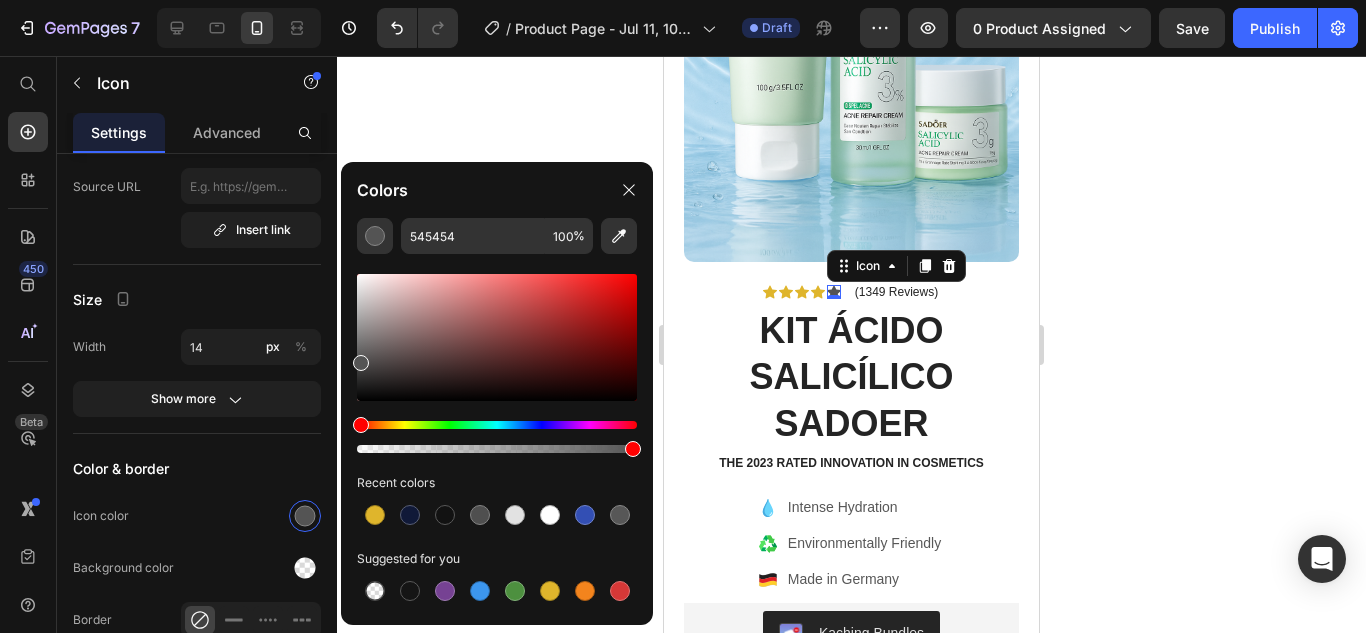 click 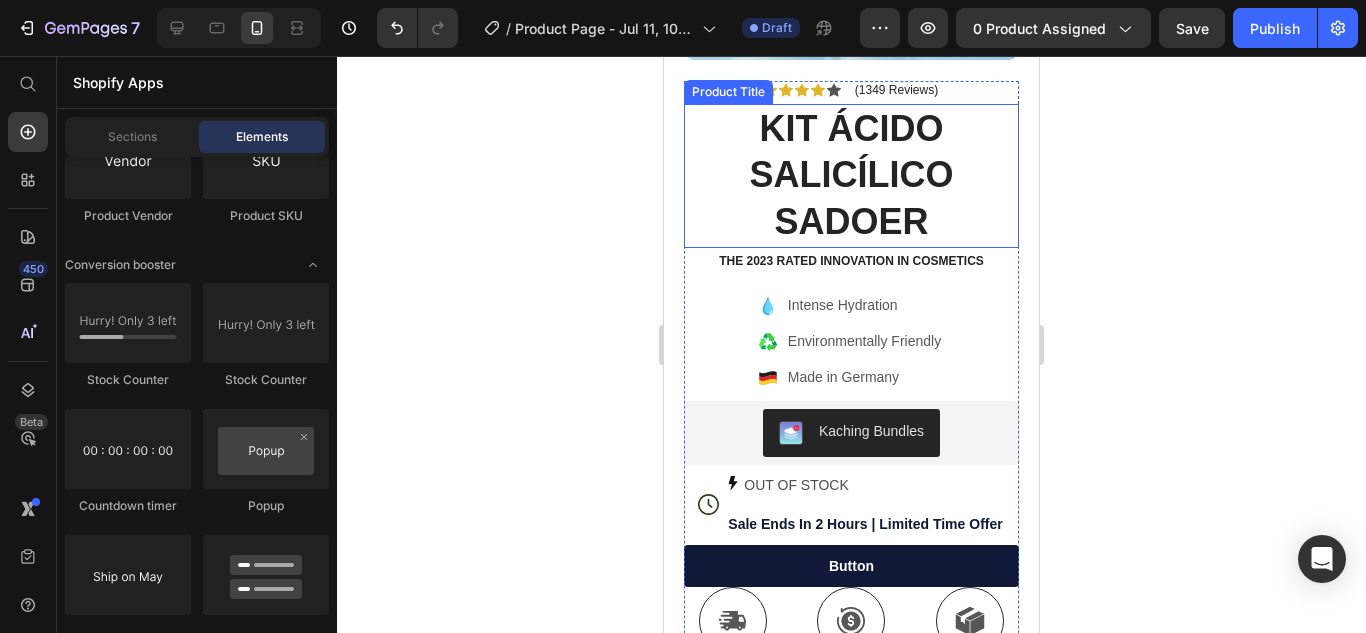 scroll, scrollTop: 653, scrollLeft: 0, axis: vertical 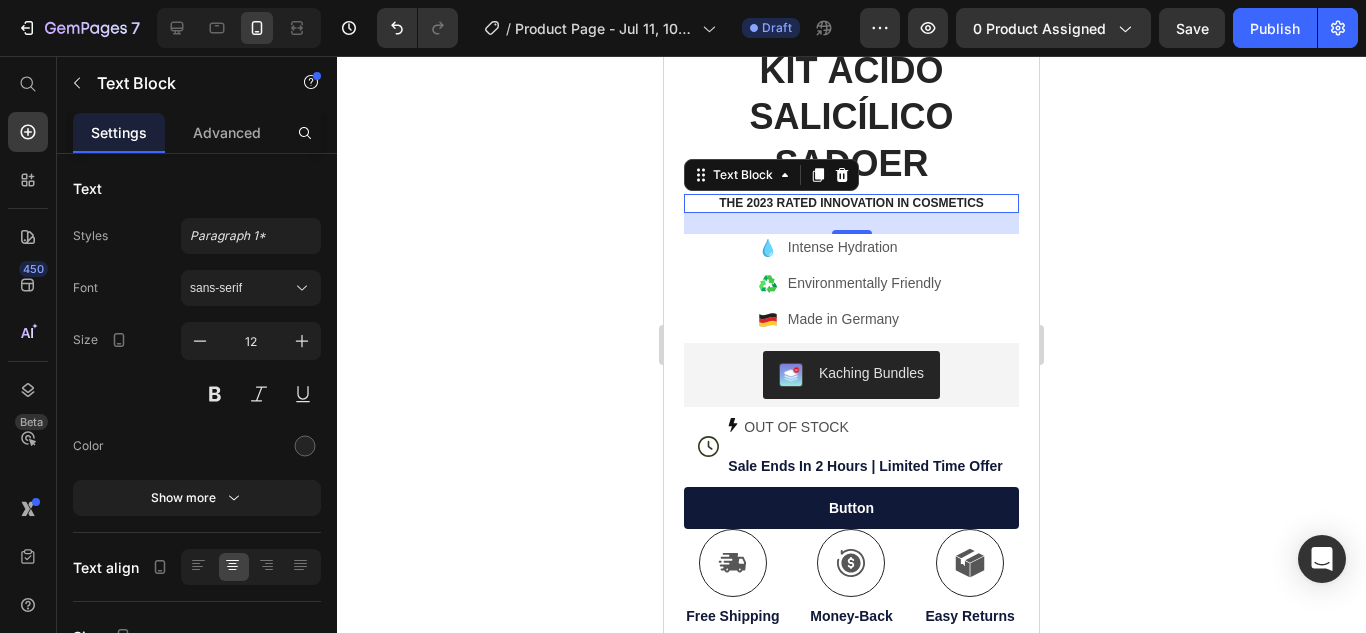 click on "The 2023 Rated Innovation in Cosmetics" at bounding box center (851, 204) 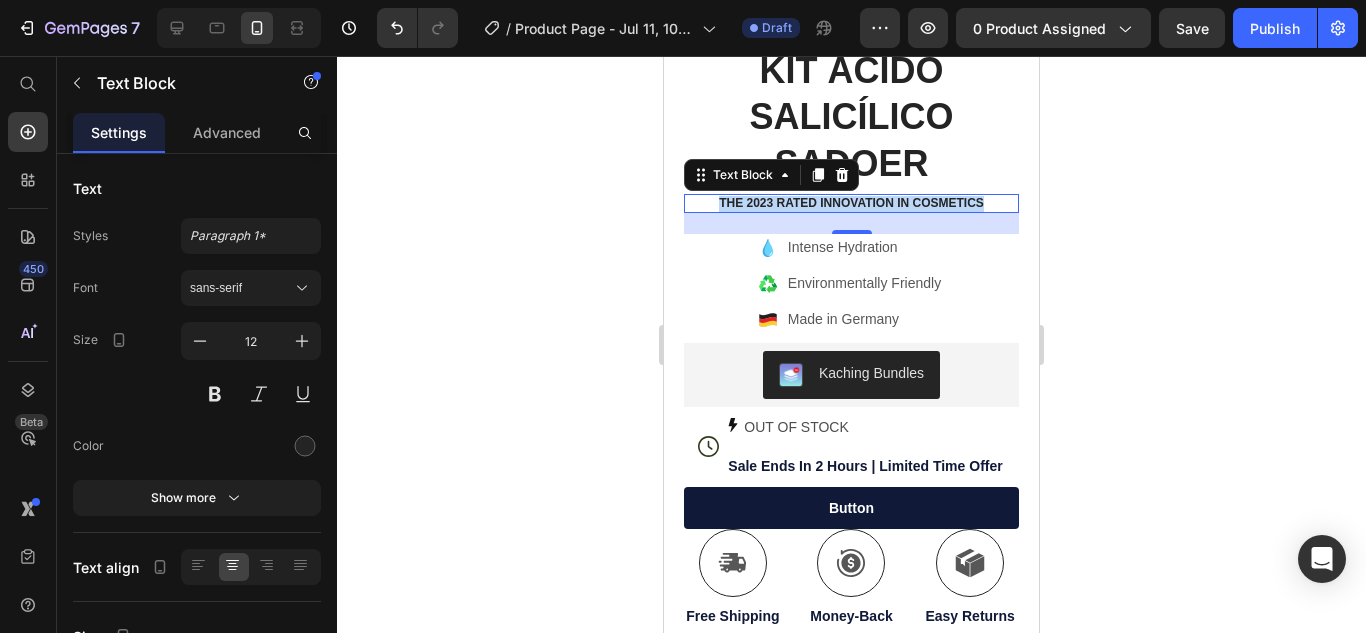 click on "The 2023 Rated Innovation in Cosmetics" at bounding box center [851, 204] 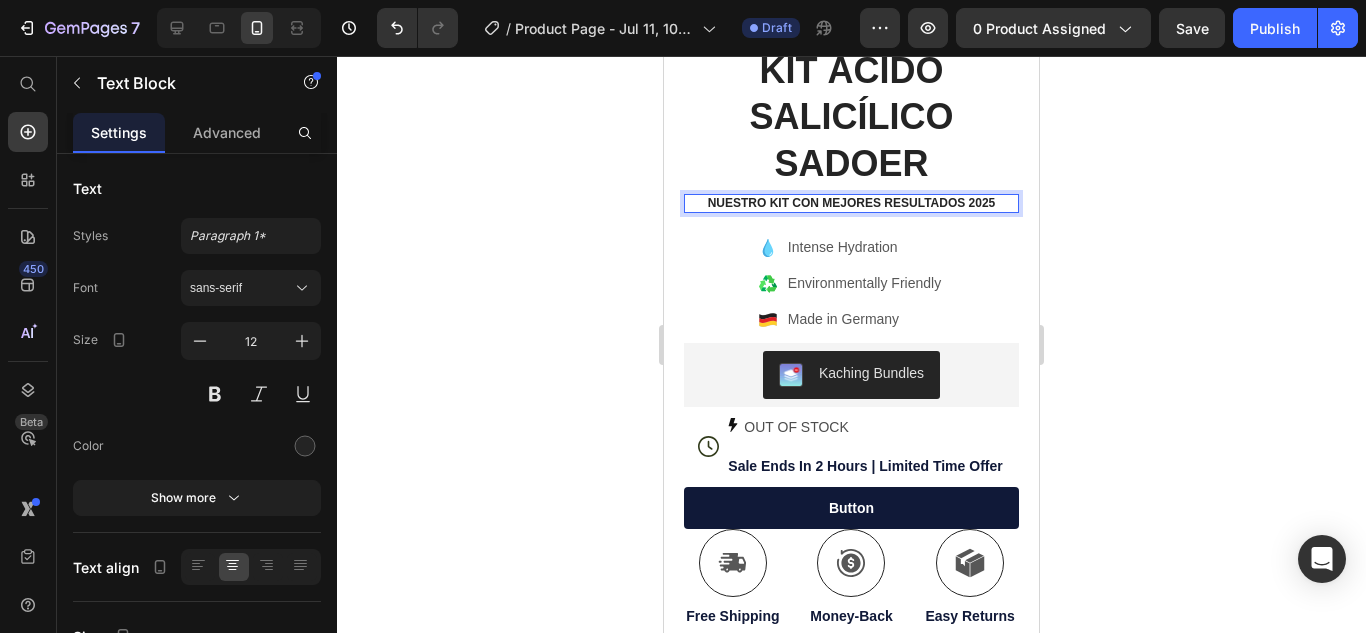 click 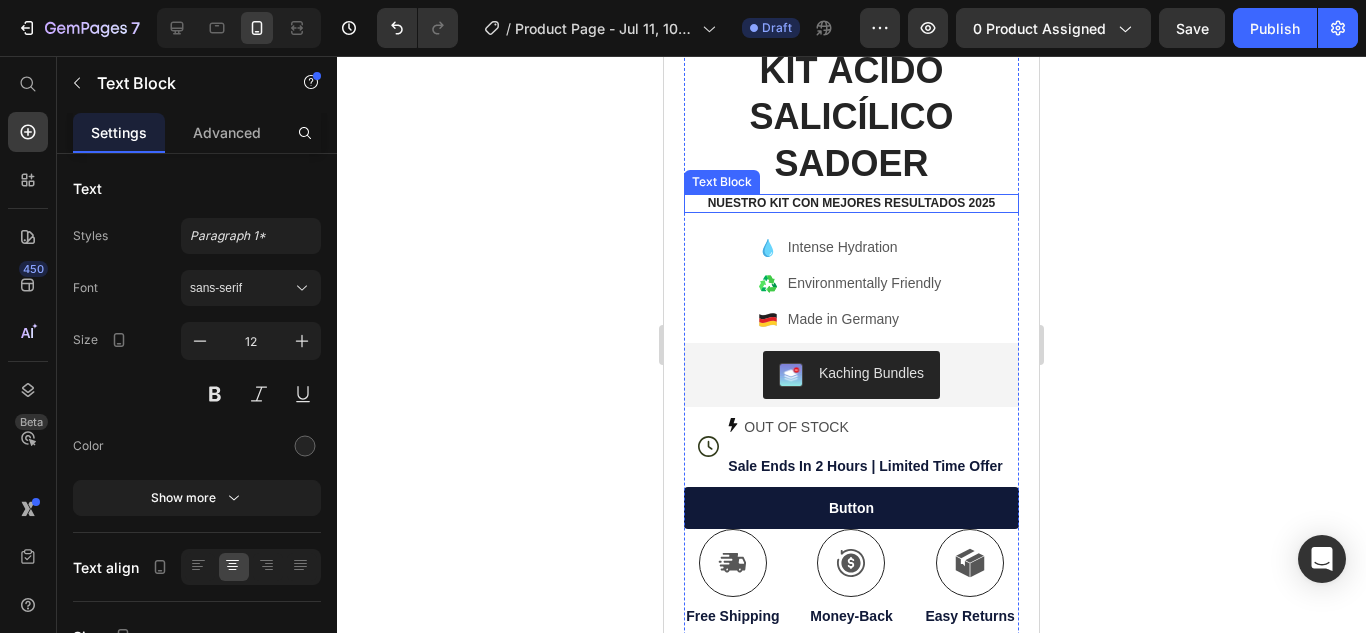 click on "NUESTRO KIT CON MEJORES RESULTADOS 2025" at bounding box center [851, 204] 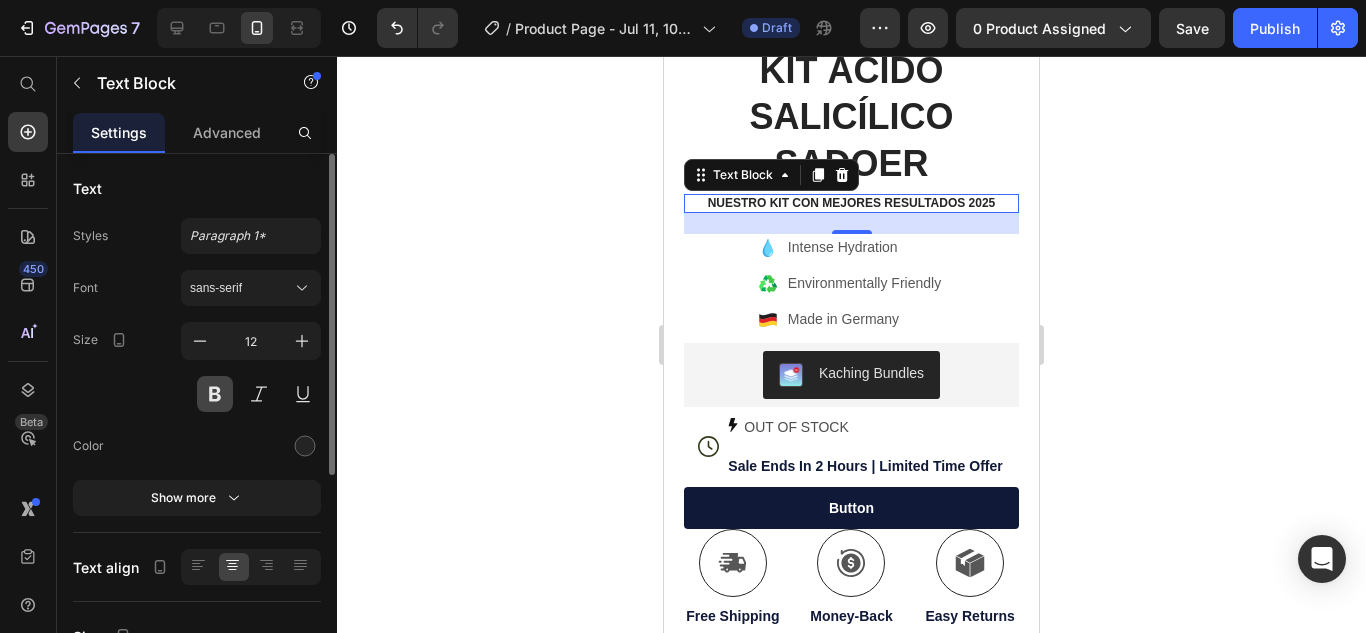 click at bounding box center [215, 394] 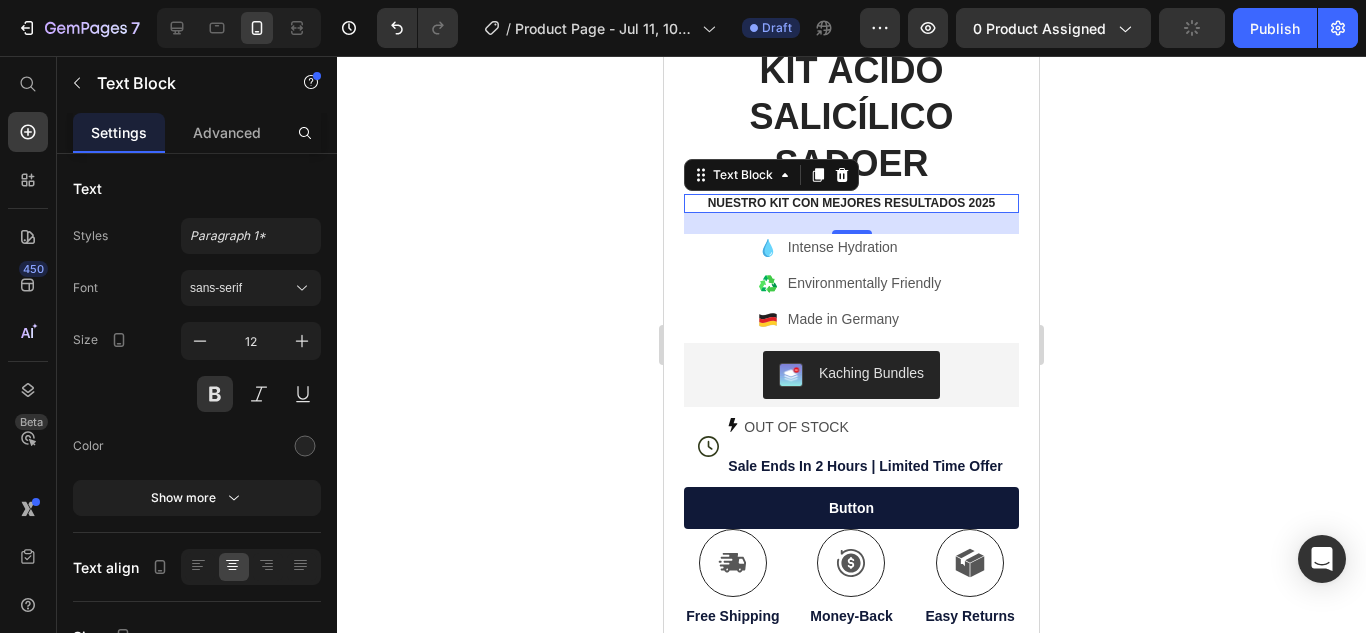 click on "NUESTRO KIT CON MEJORES RESULTADOS 2025" at bounding box center (851, 204) 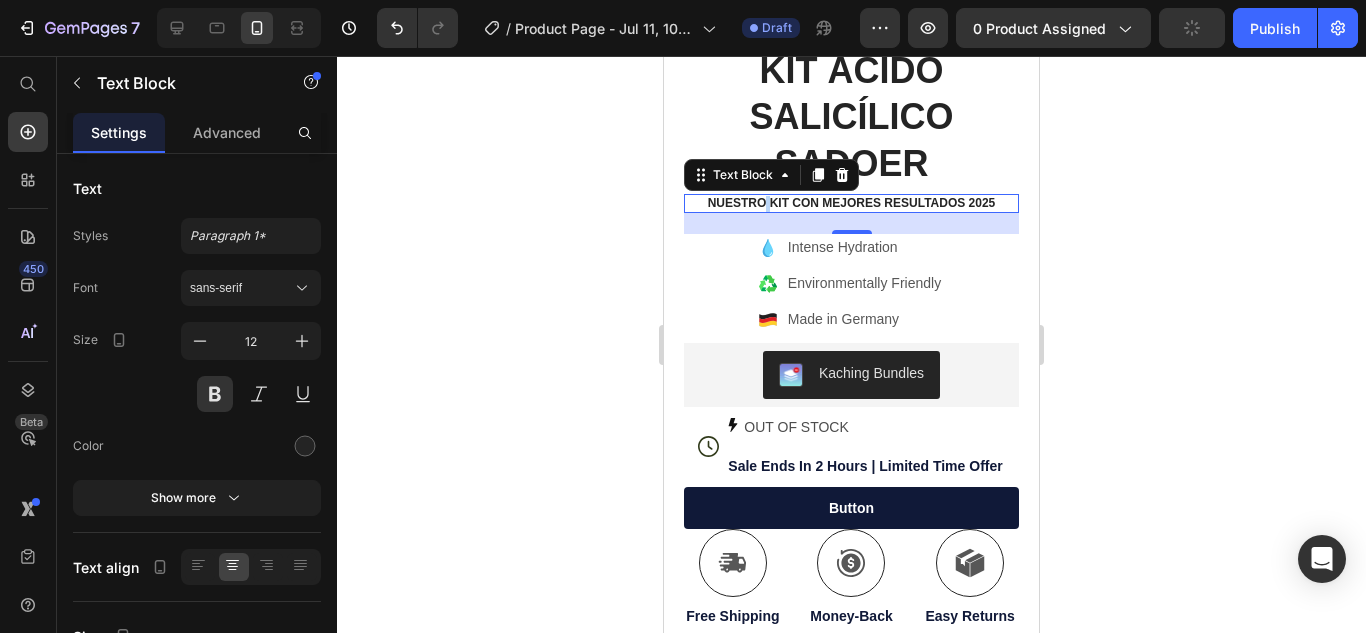 click on "NUESTRO KIT CON MEJORES RESULTADOS 2025" at bounding box center (851, 204) 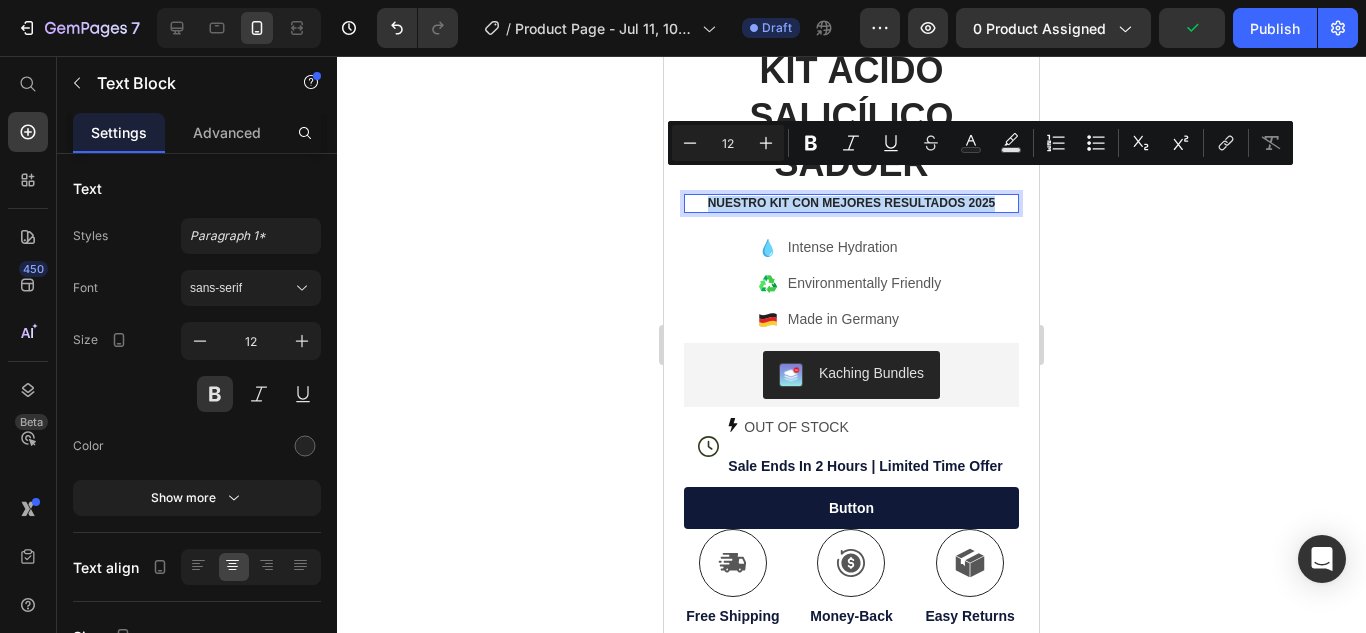 click on "NUESTRO KIT CON MEJORES RESULTADOS 2025" at bounding box center (851, 204) 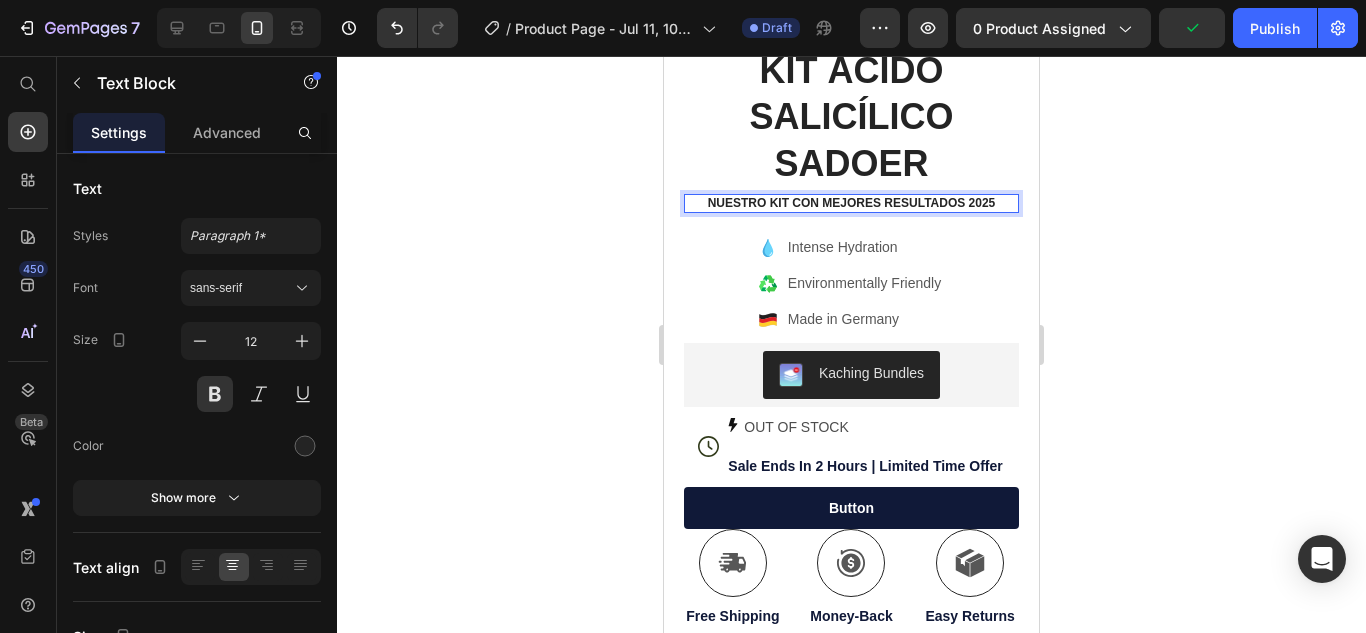click on "NUESTRO KIT CON MEJORES RESULTADOS 2025" at bounding box center (851, 204) 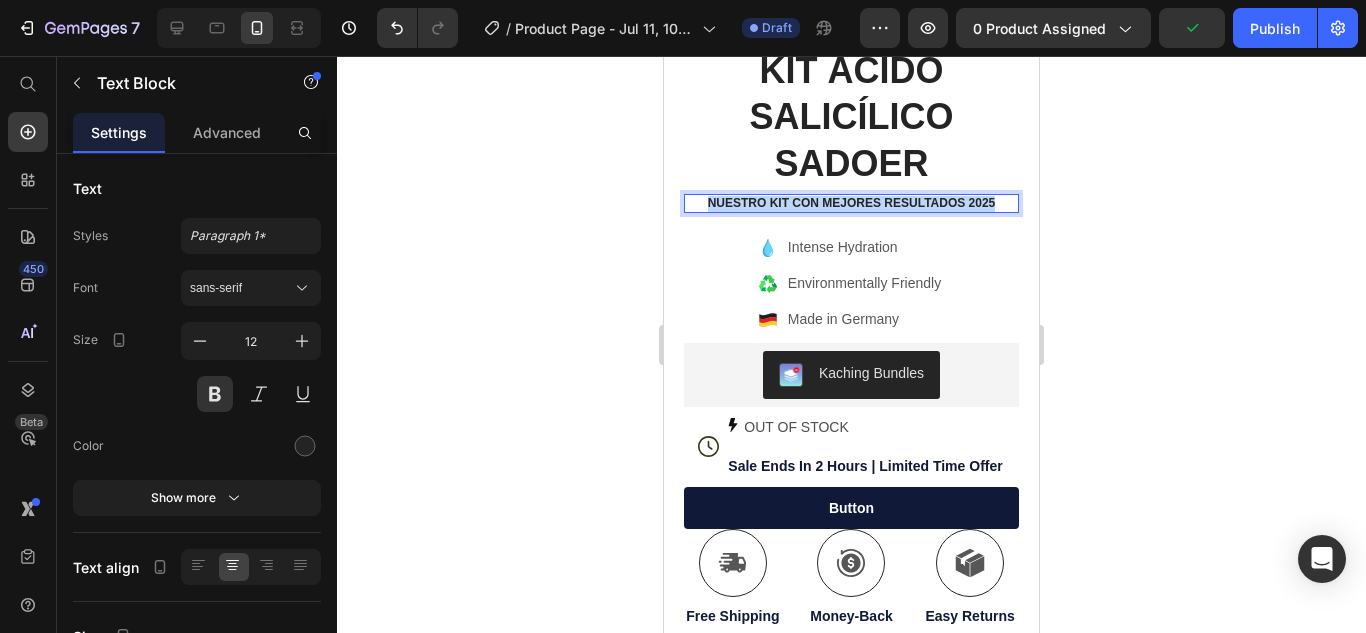 click on "NUESTRO KIT CON MEJORES RESULTADOS 2025" at bounding box center [851, 204] 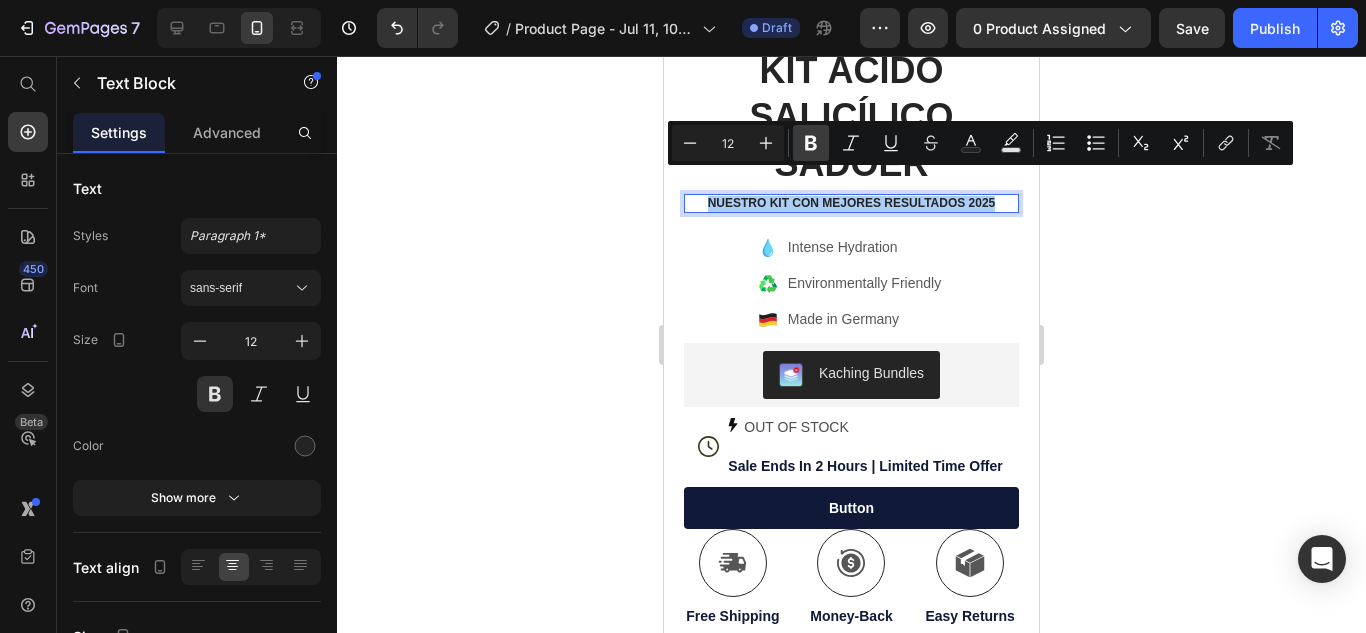 click 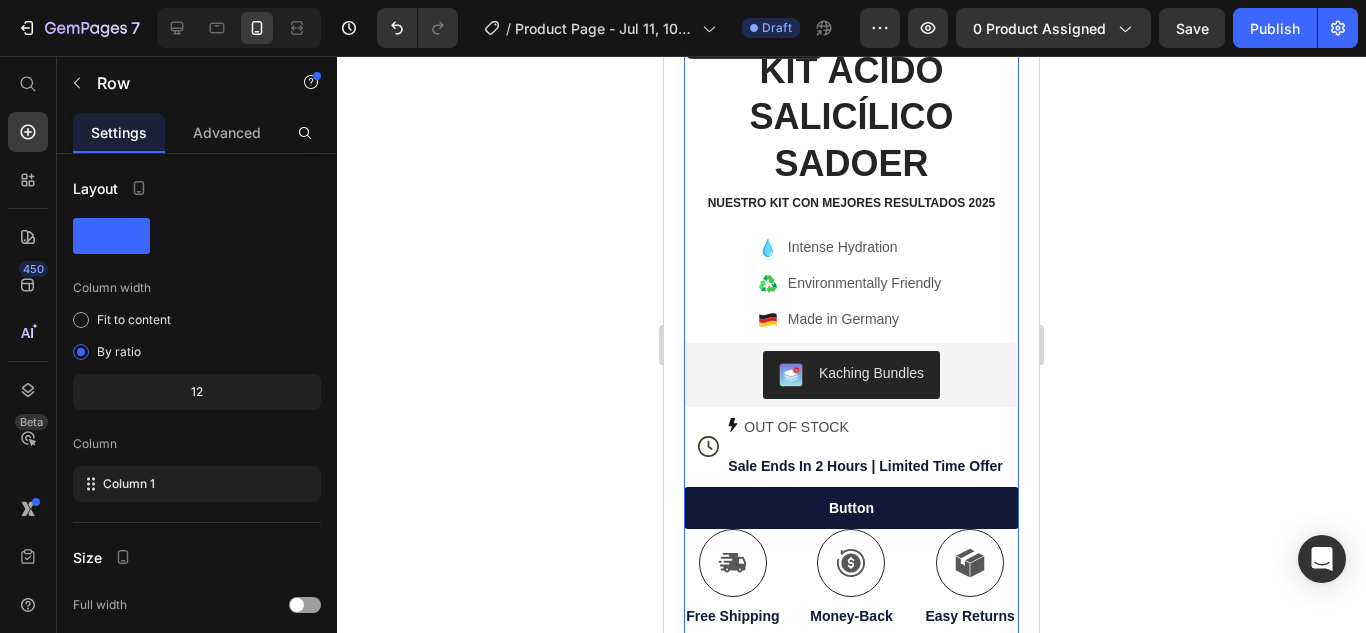 click on "Icon Icon Icon Icon Icon Icon List (1349 Reviews) Text Block Row KIT ÁCIDO SALICÍLICO SADOER Product Title NUESTRO KIT CON MEJORES RESULTADOS 2025 Text Block Hydrate, rejuvenate, and glow with our revolutionary cream. Unleash your skin's potential today. Text Block
Intense Hydration
Environmentally Friendly
Made in Germany Item List Kaching Bundles Kaching Bundles
Icon   OUT OF STOCK Stock Counter Sale Ends In 2 Hours | Limited Time Offer Text Block Row button Button
Icon Free Shipping Text Block
Icon Money-Back Text Block
Icon Easy Returns Text Block Row Image Icon Icon Icon Icon Icon Icon List “This skin cream is a game-changer! It has transformed my dry, lackluster skin into a hydrated and radiant complexion. I love how it absorbs quickly and leaves no greasy residue. Highly recommend” Text Block
Icon [FIRST] [LAST]. ([CITY], [COUNTRY]) Text Block Row Row
Benefits" at bounding box center [851, 566] 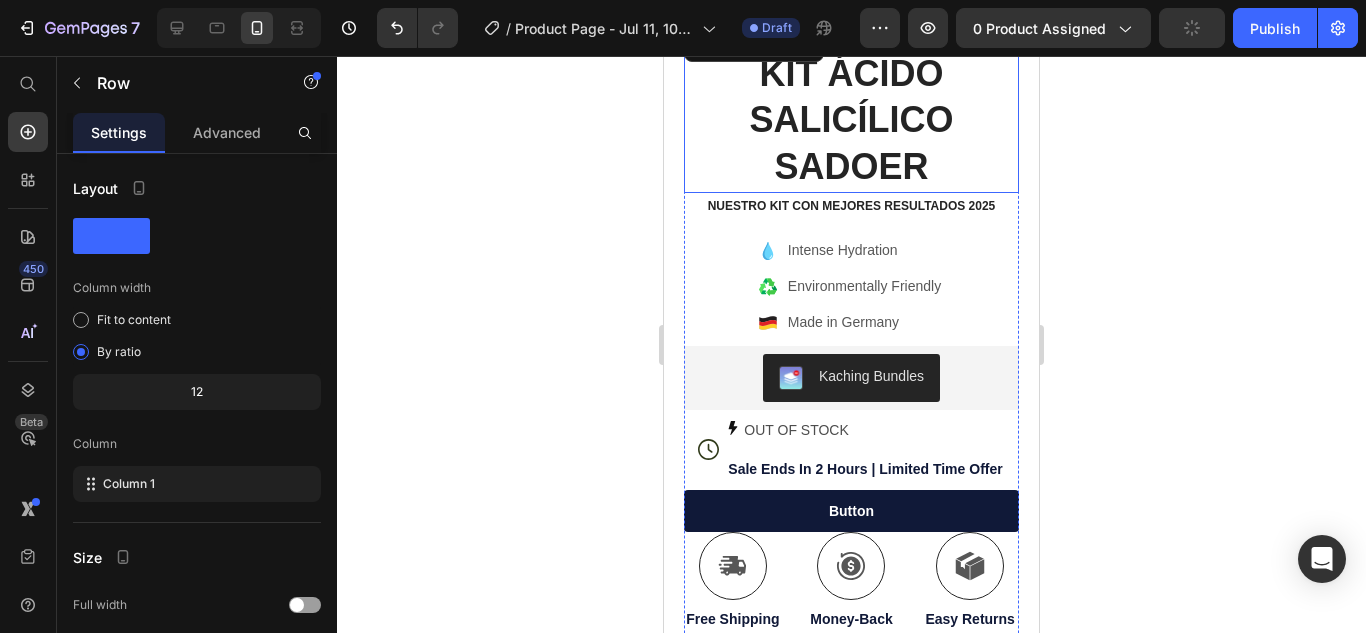 scroll, scrollTop: 667, scrollLeft: 0, axis: vertical 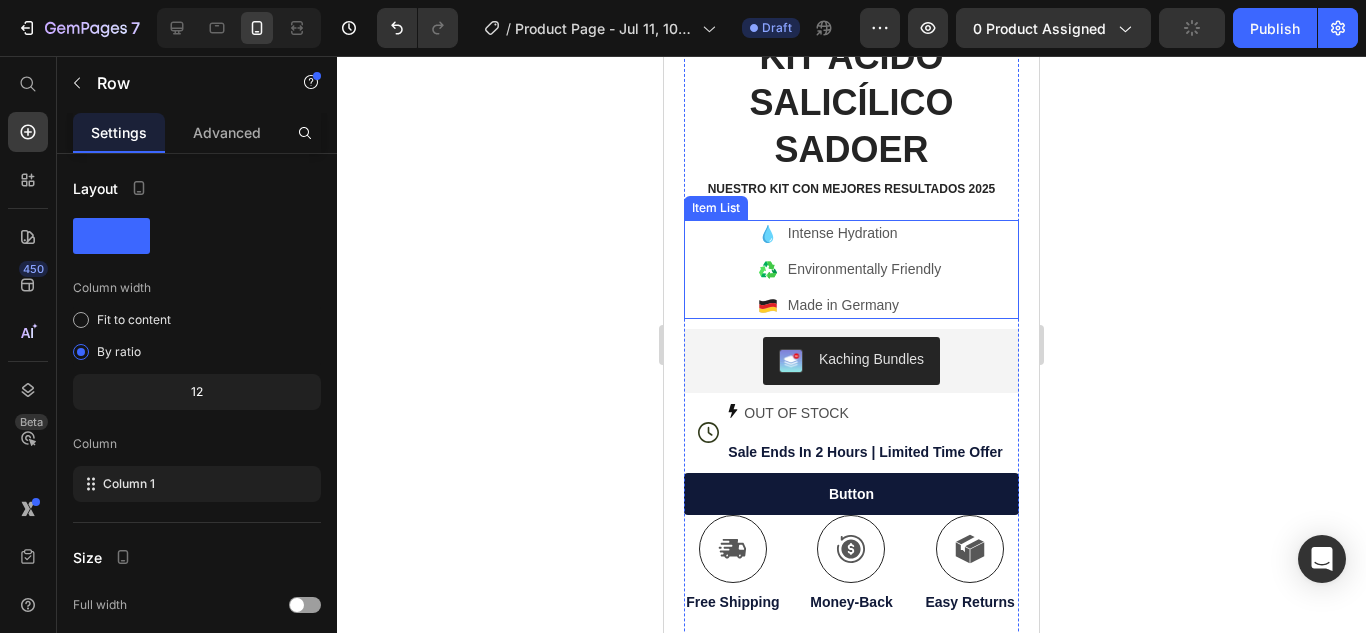 click on "Intense Hydration" at bounding box center (864, 233) 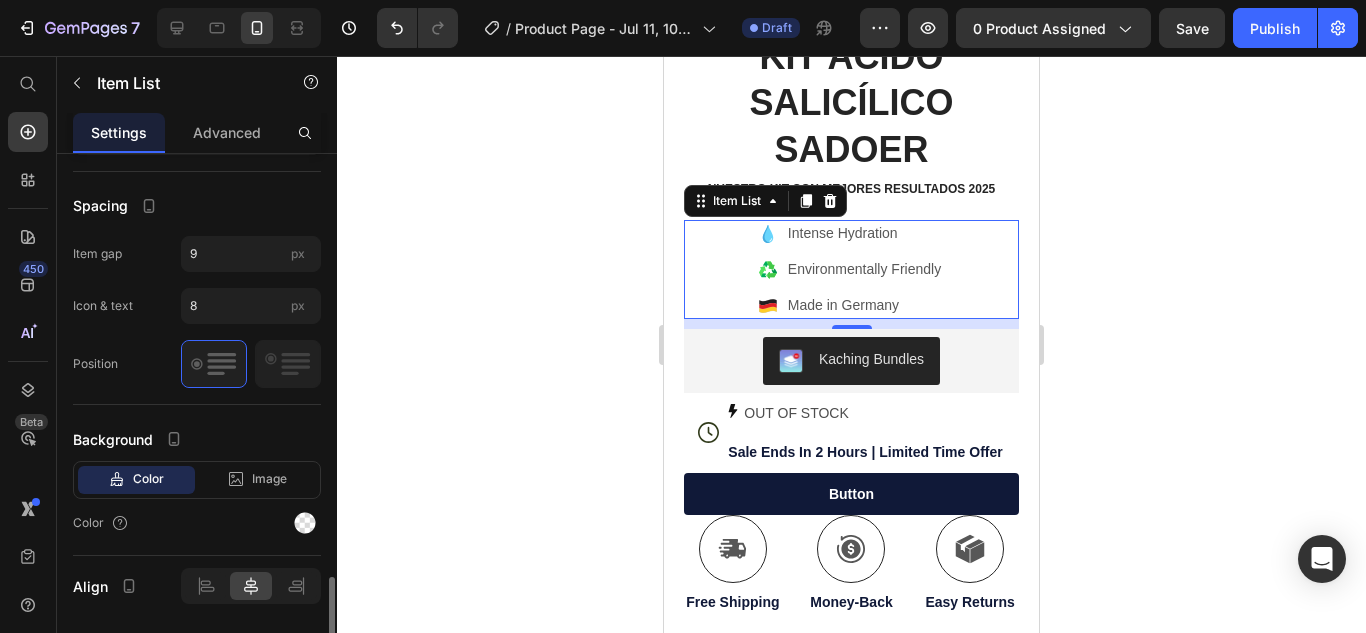 scroll, scrollTop: 1104, scrollLeft: 0, axis: vertical 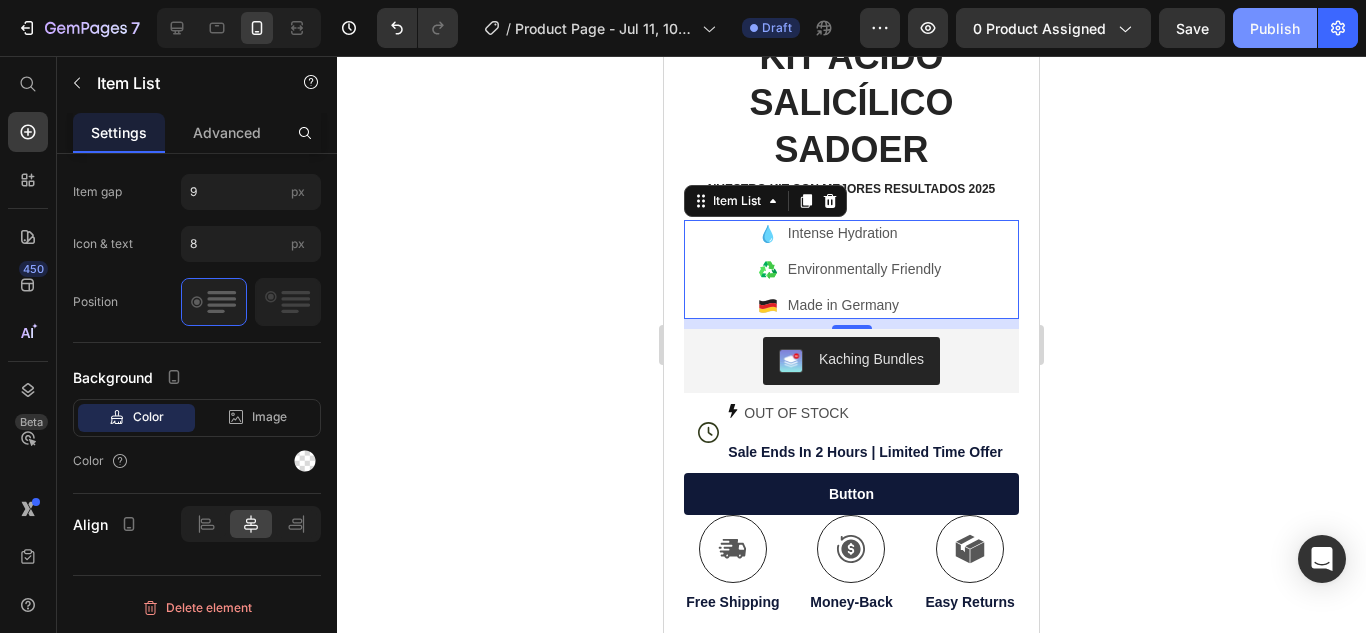 click on "Publish" 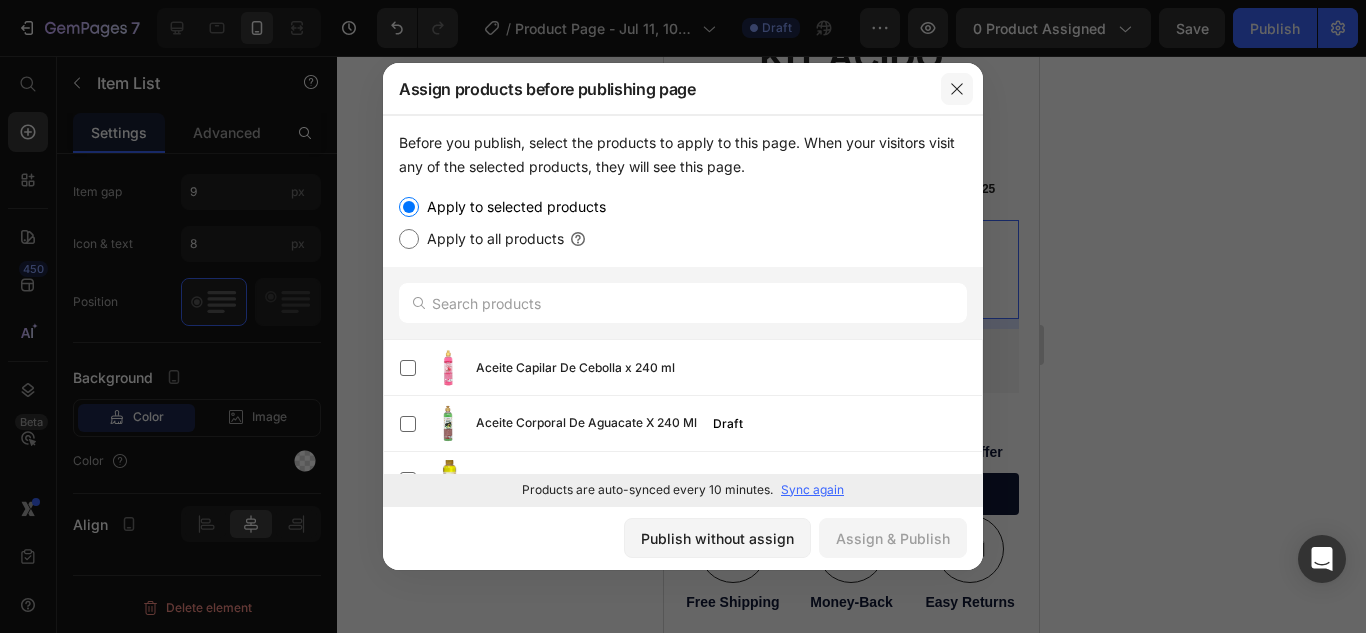 click 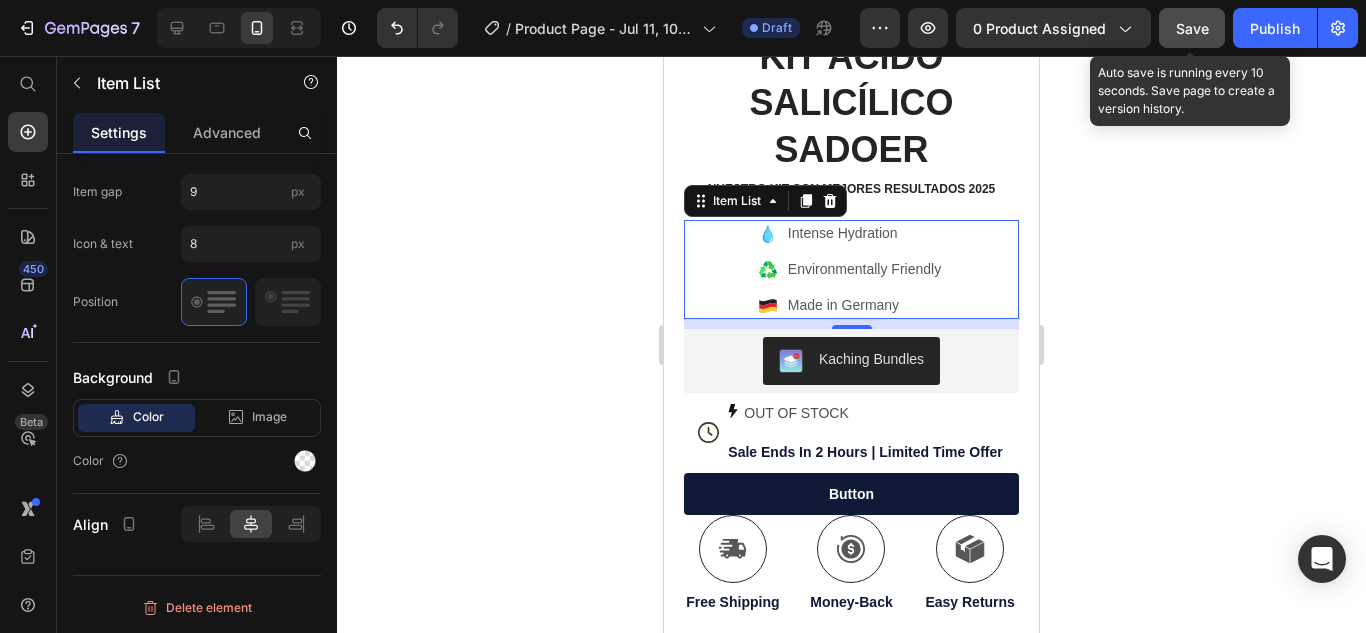click on "Save" at bounding box center [1192, 28] 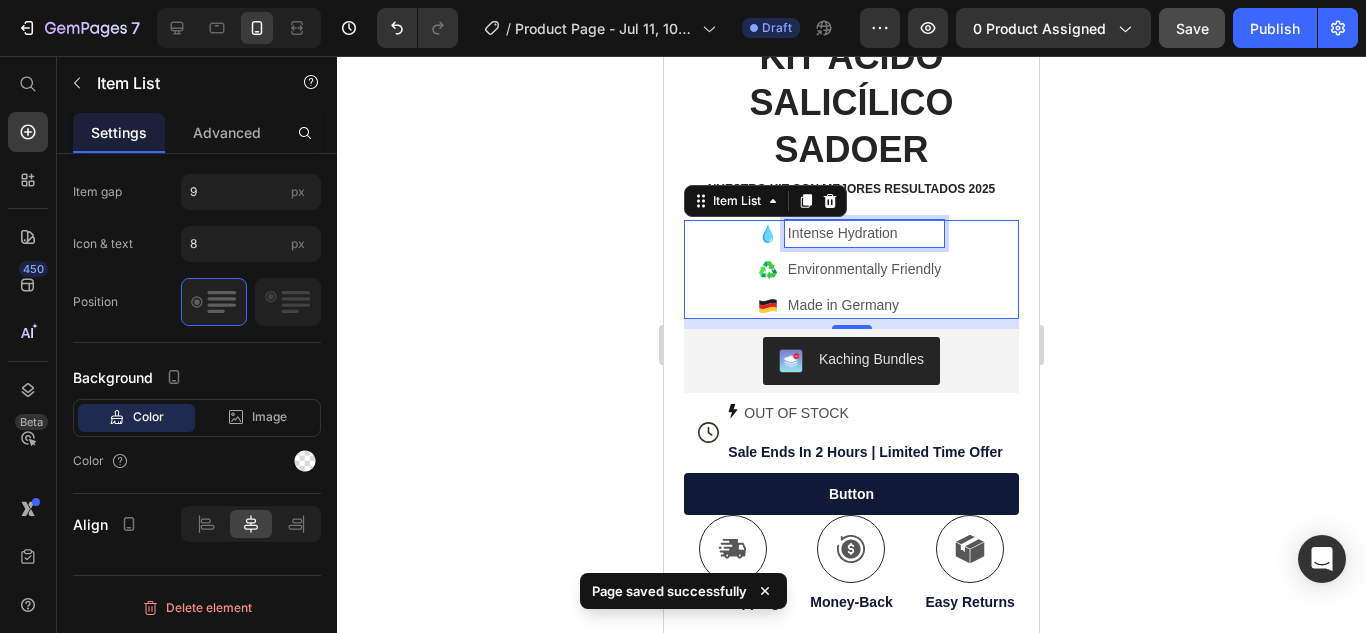 click on "Intense Hydration" at bounding box center (864, 233) 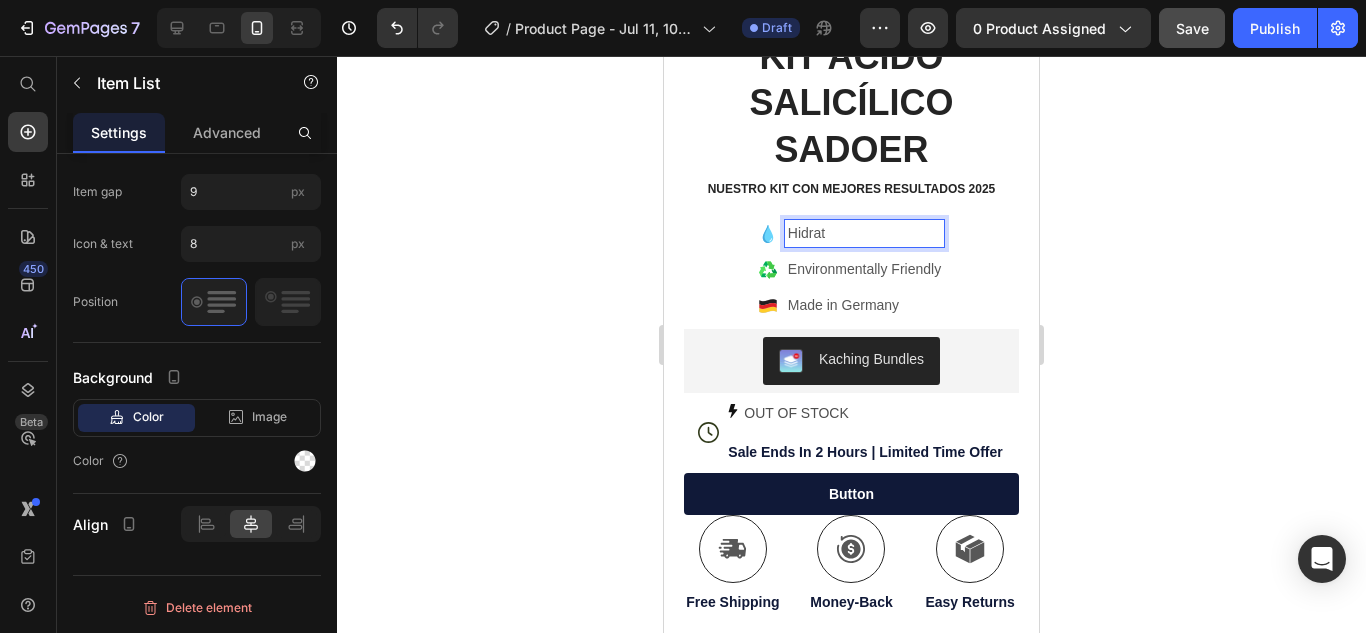 click on "Hidrat" at bounding box center (864, 233) 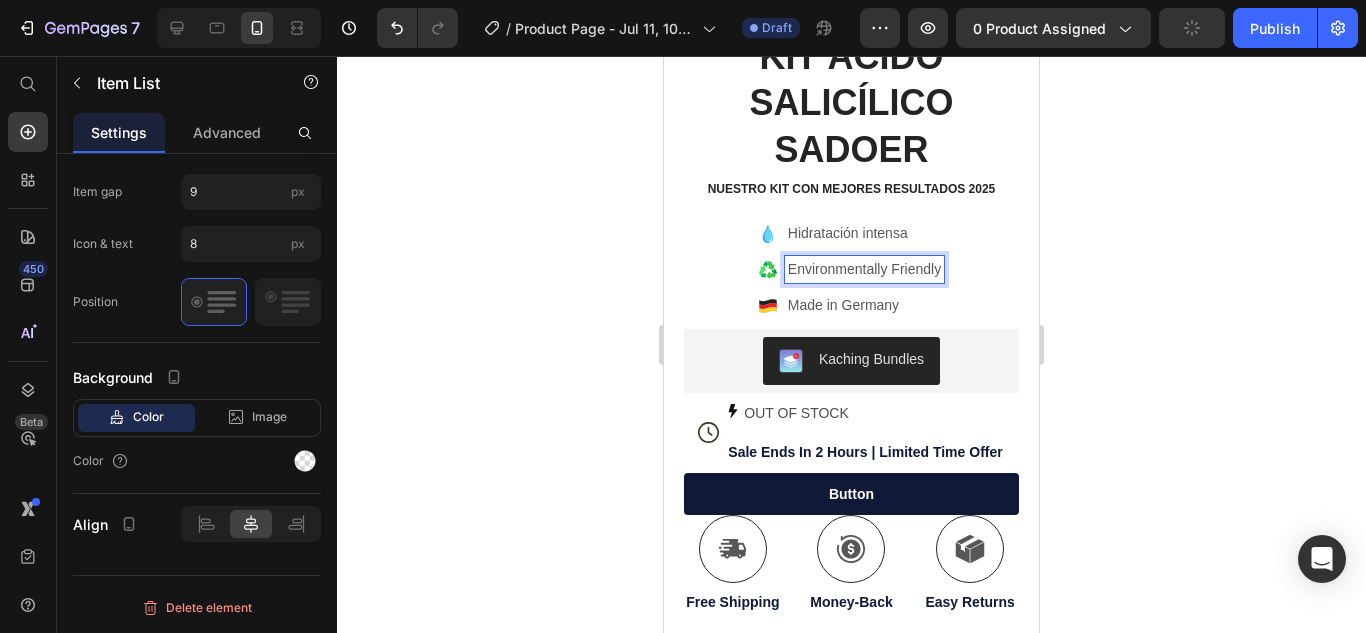 click on "Environmentally Friendly" at bounding box center [864, 269] 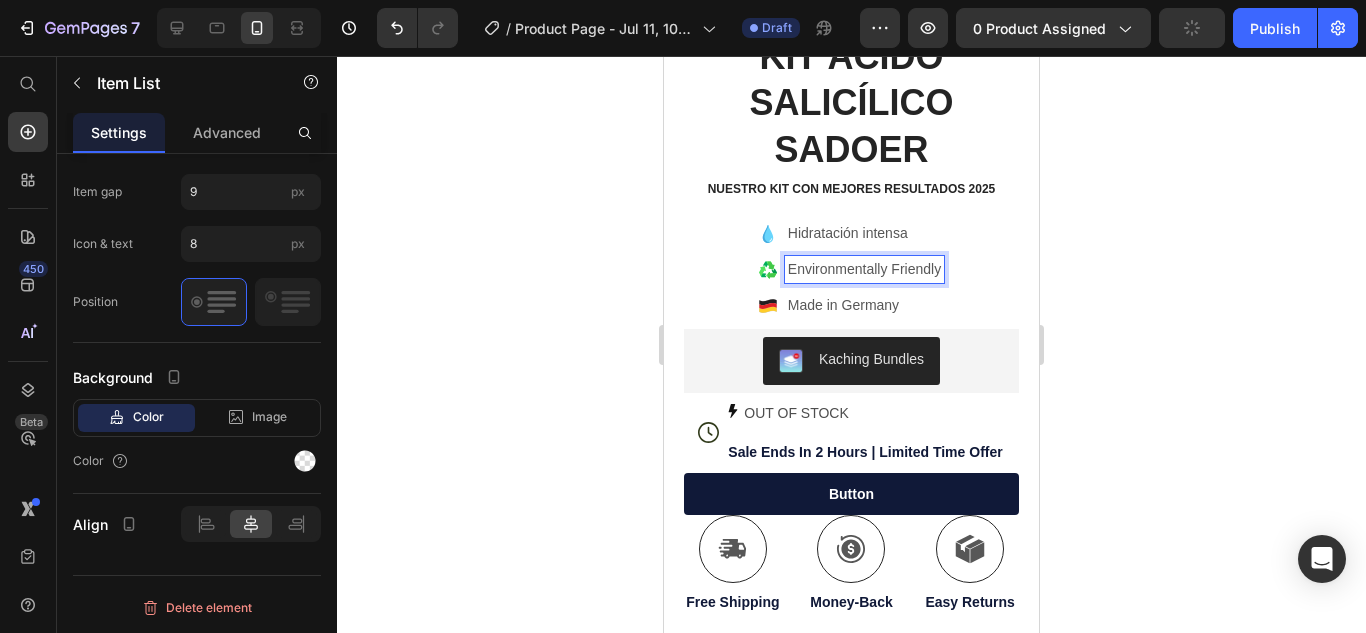 click on "Environmentally Friendly" at bounding box center [864, 269] 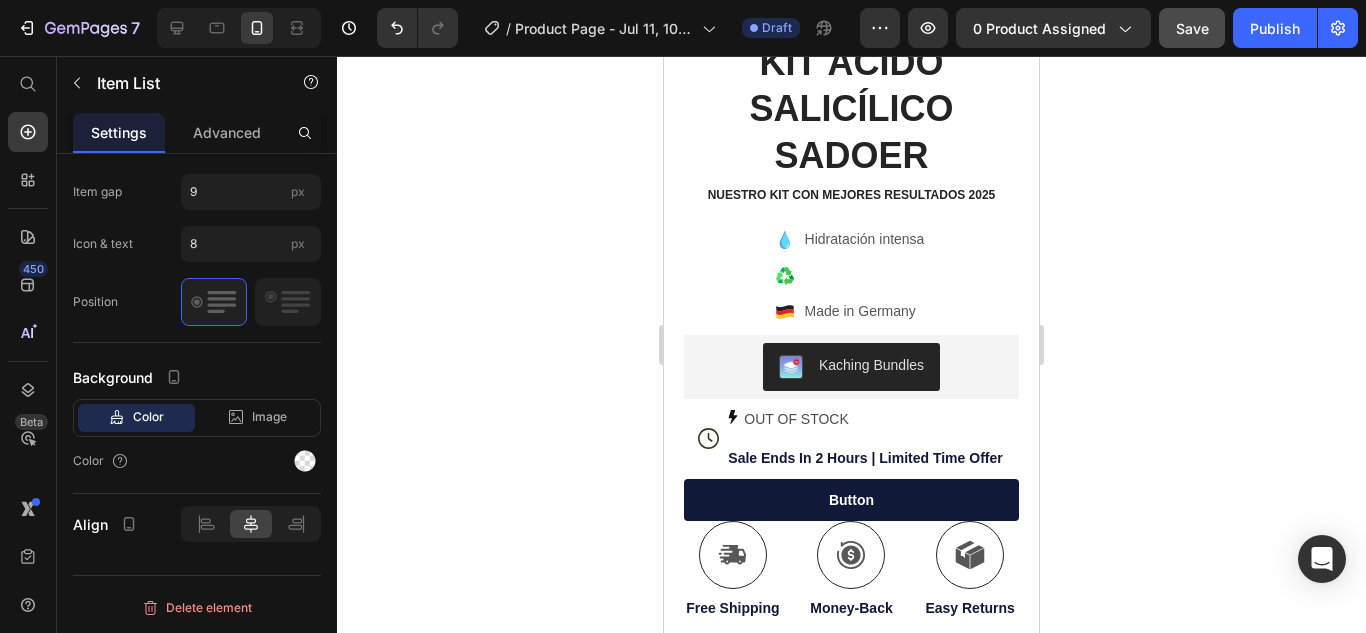 scroll, scrollTop: 655, scrollLeft: 0, axis: vertical 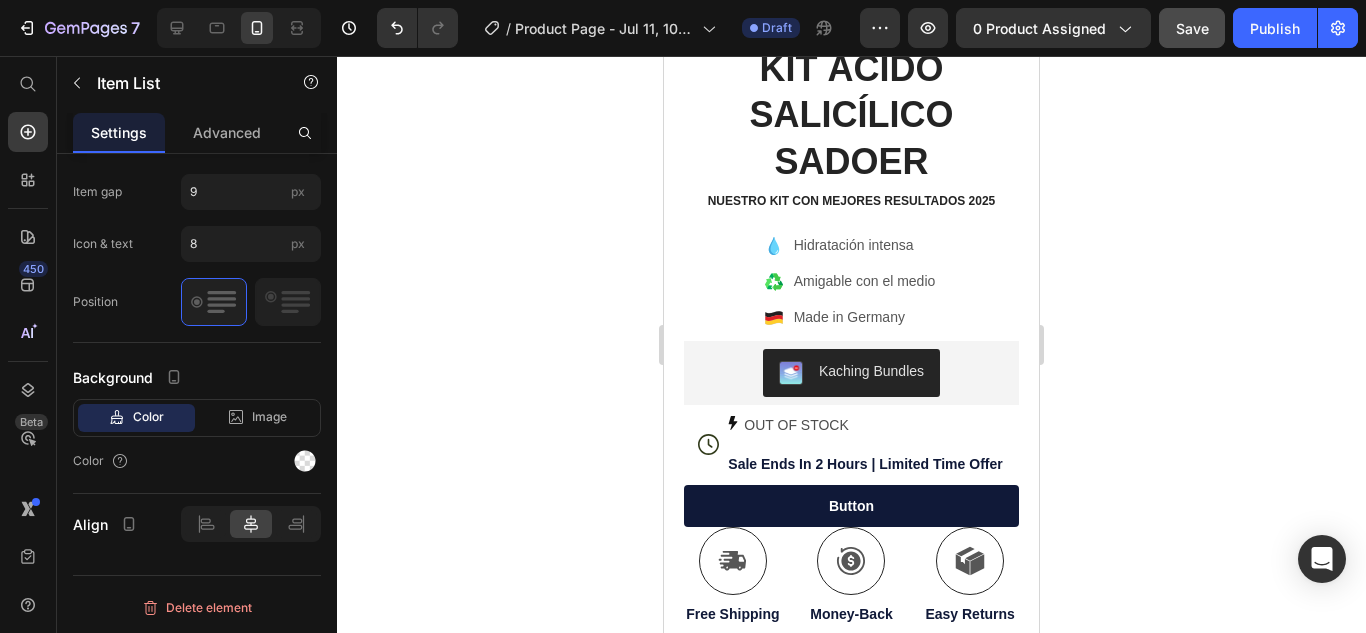 click on "Made in Germany" at bounding box center (865, 317) 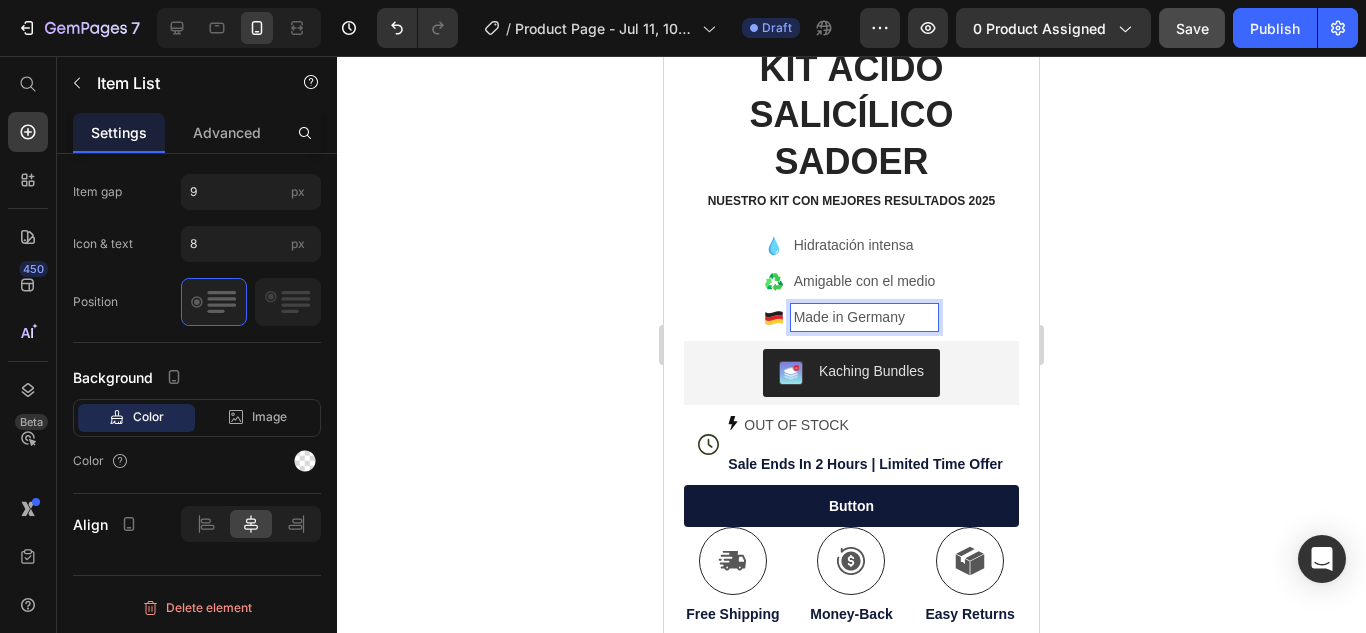 click on "Made in Germany" at bounding box center (865, 317) 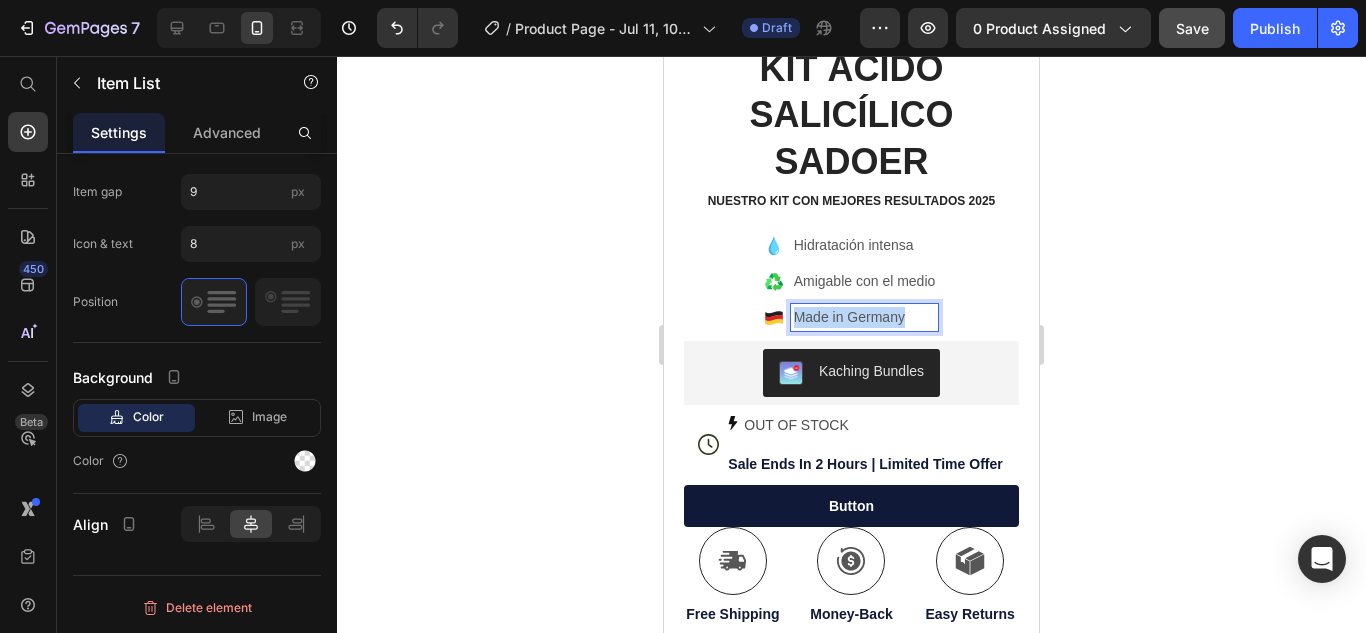 click on "Made in Germany" at bounding box center [865, 317] 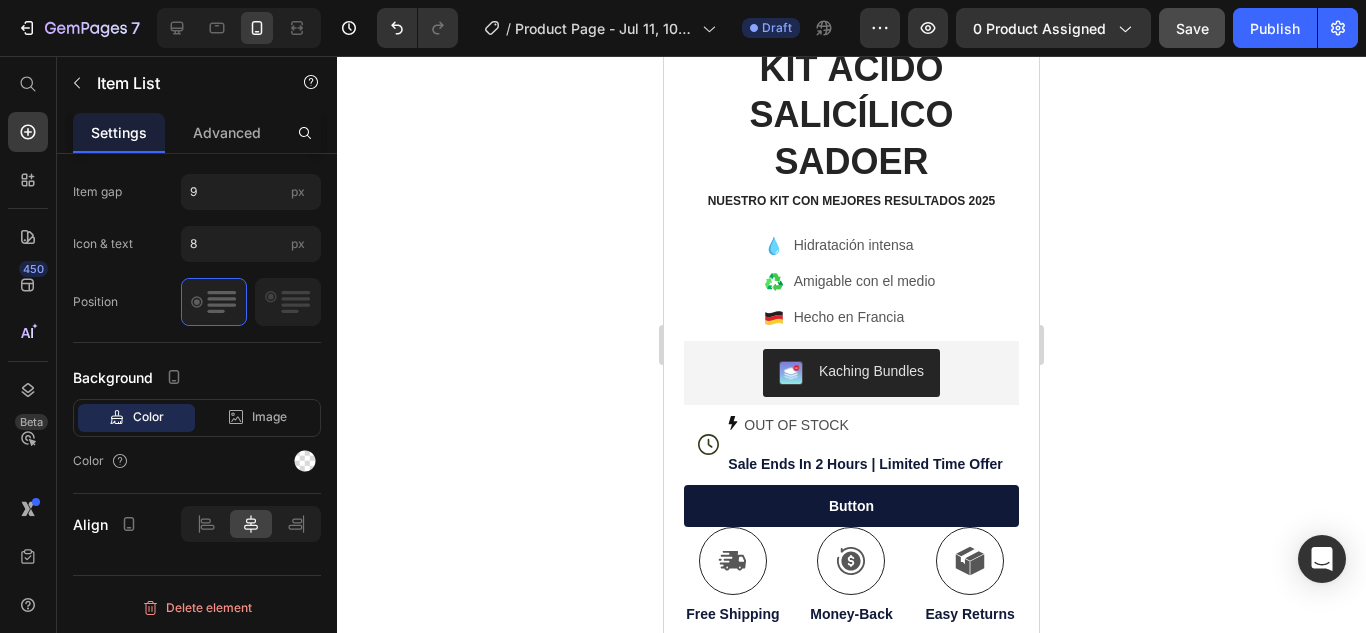 click 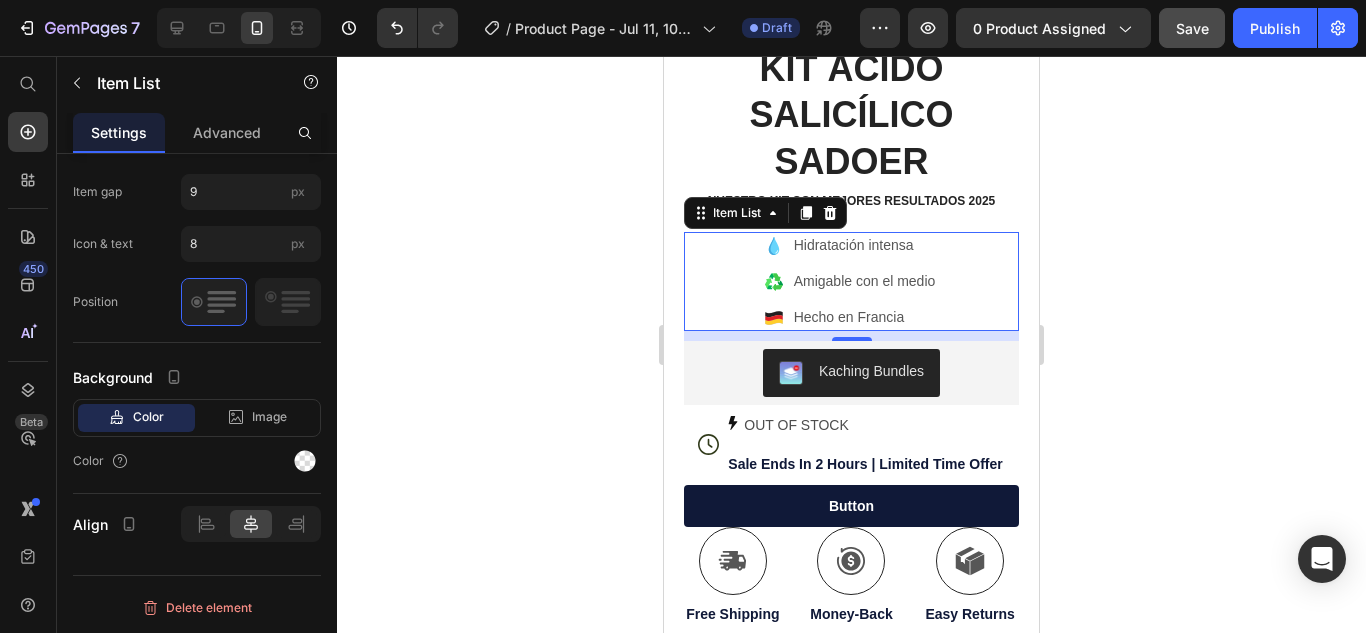 click 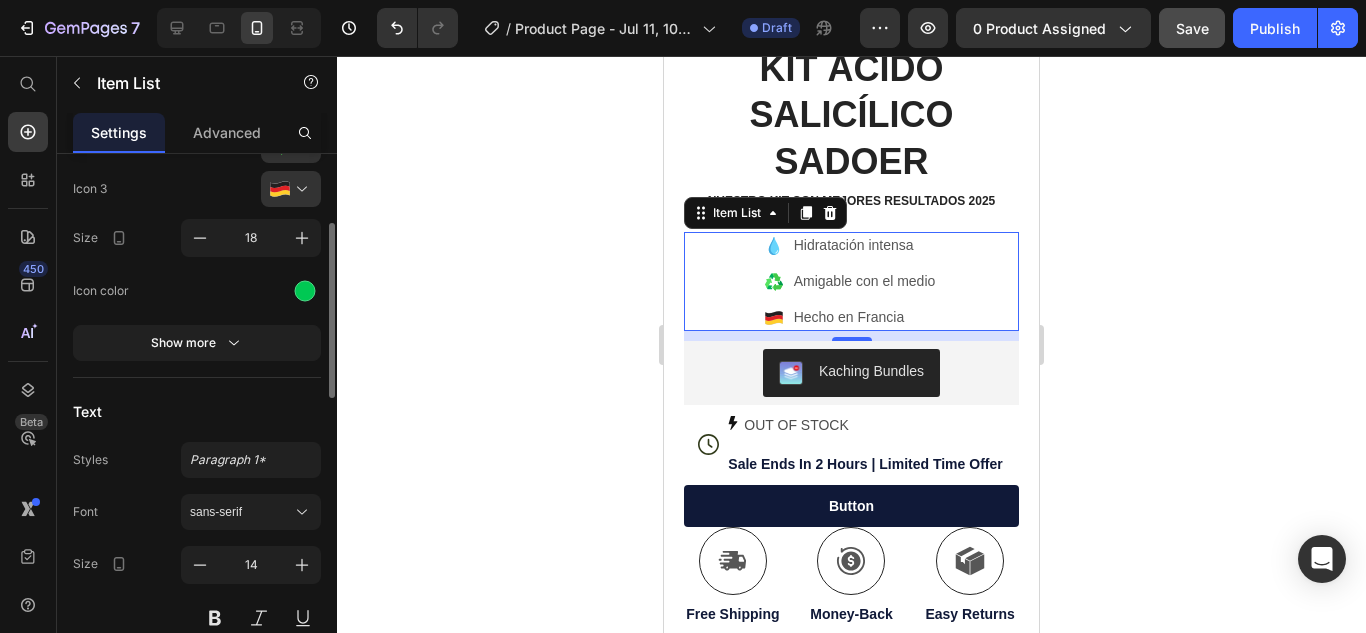 scroll, scrollTop: 377, scrollLeft: 0, axis: vertical 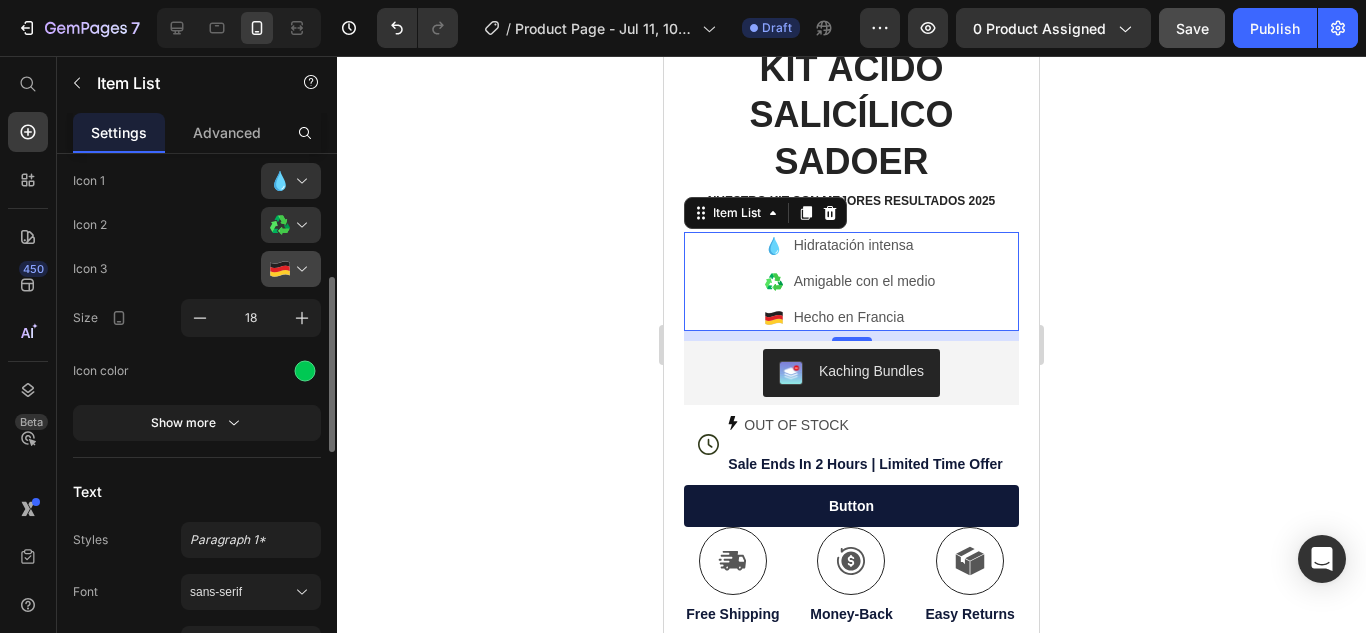 click at bounding box center [299, 269] 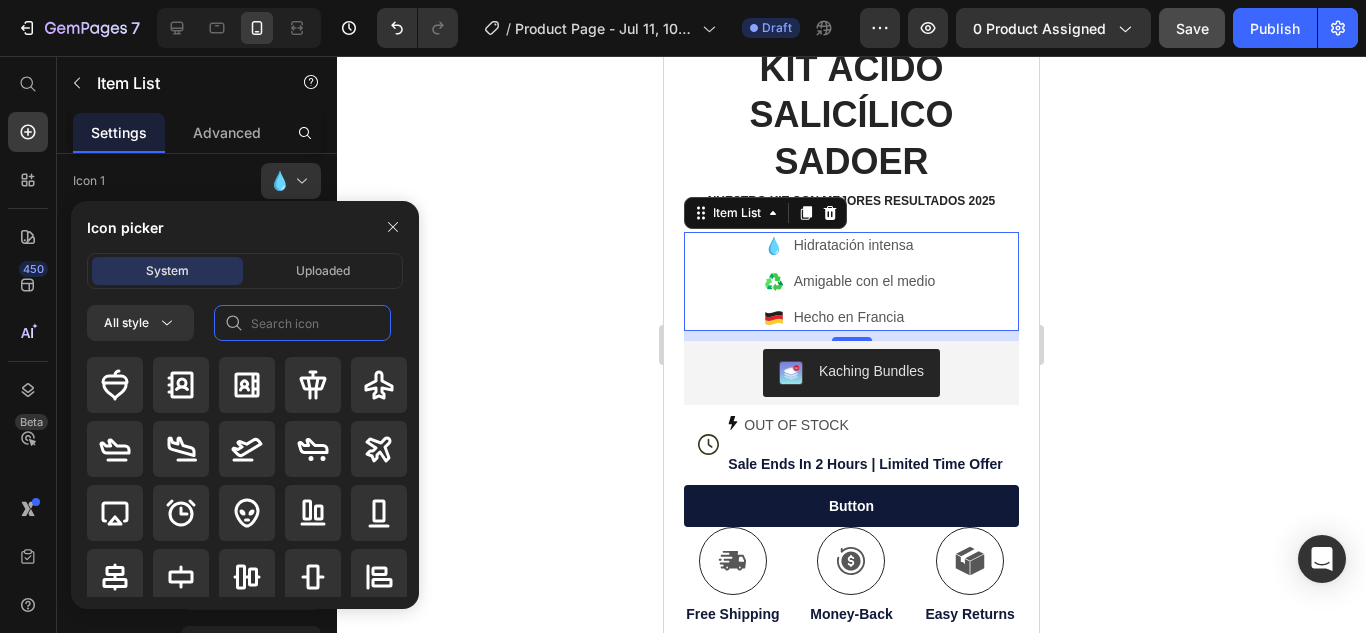 click 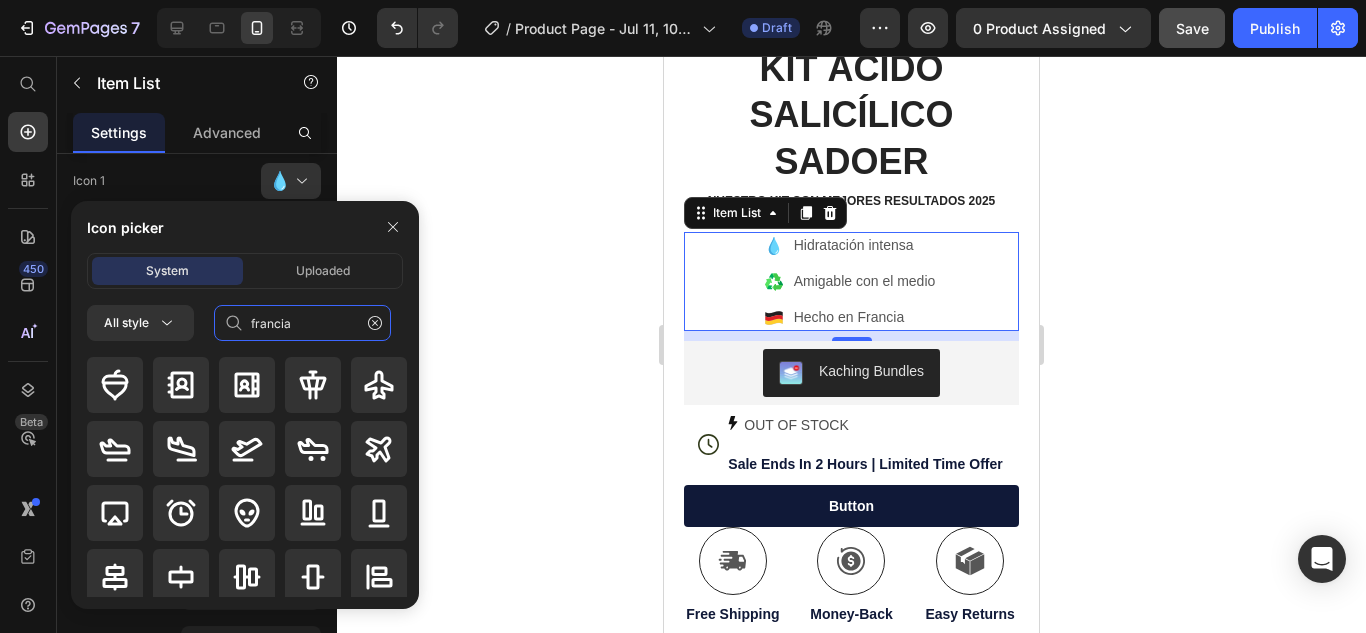 type on "francia" 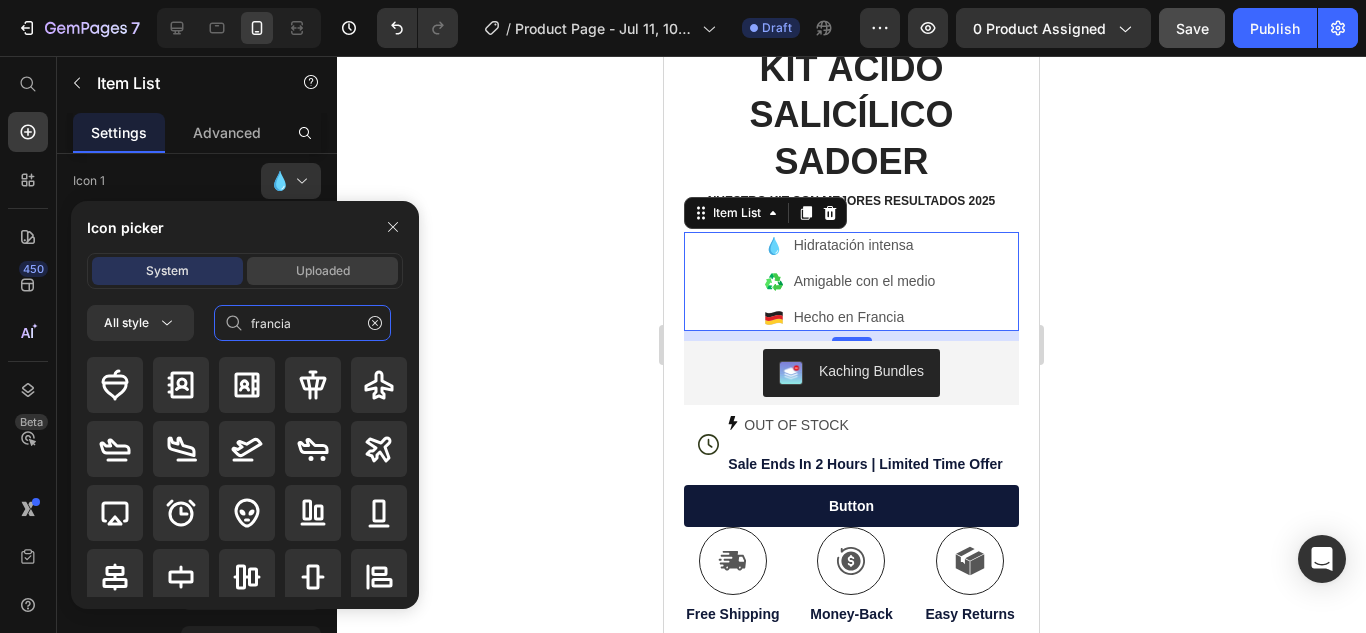 click on "Uploaded" at bounding box center (323, 271) 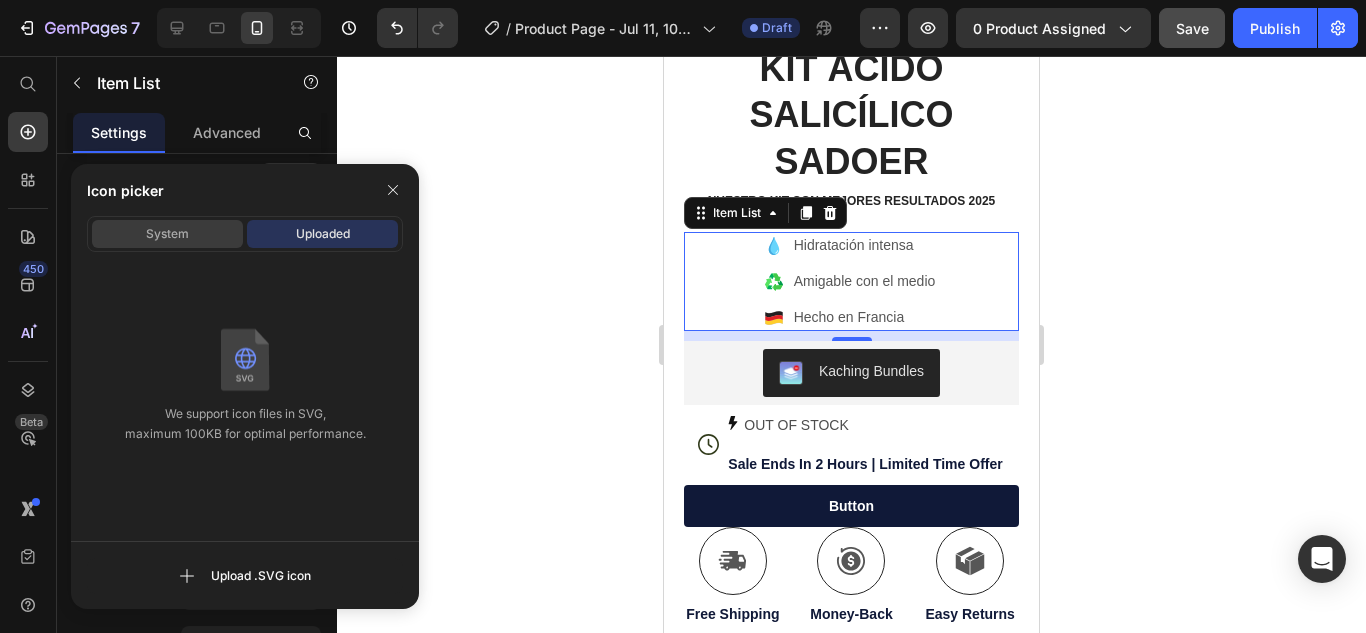 click on "System" at bounding box center [167, 234] 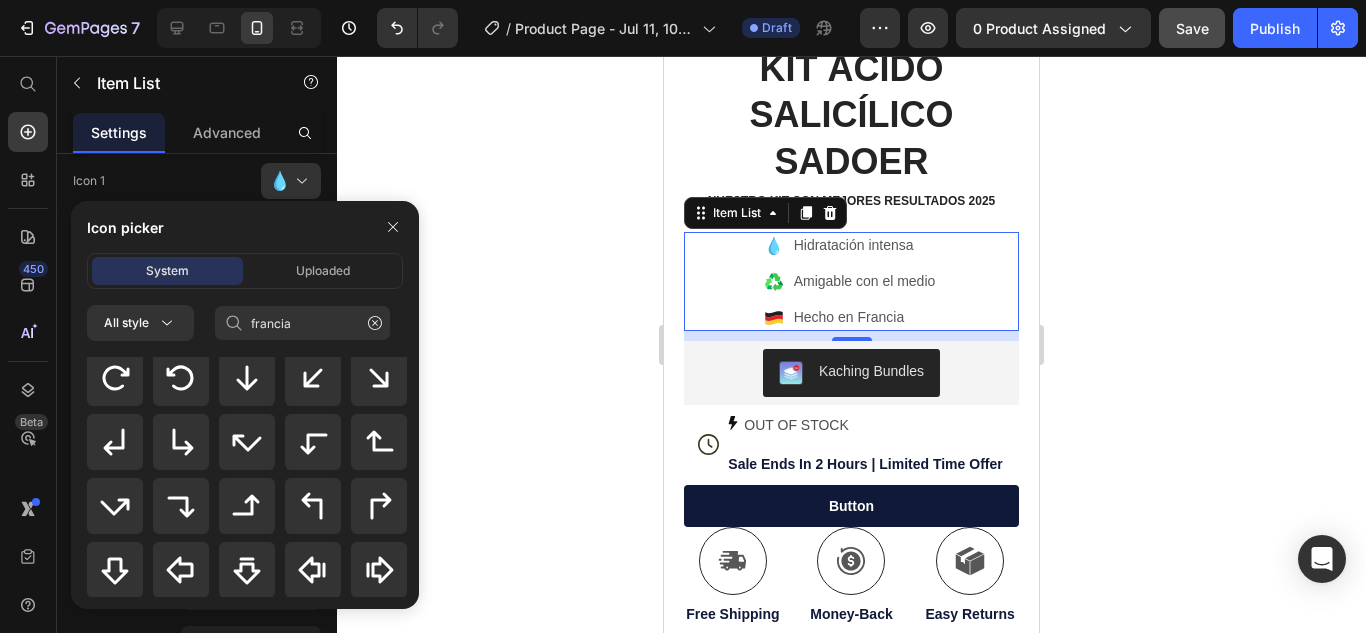 scroll, scrollTop: 928, scrollLeft: 0, axis: vertical 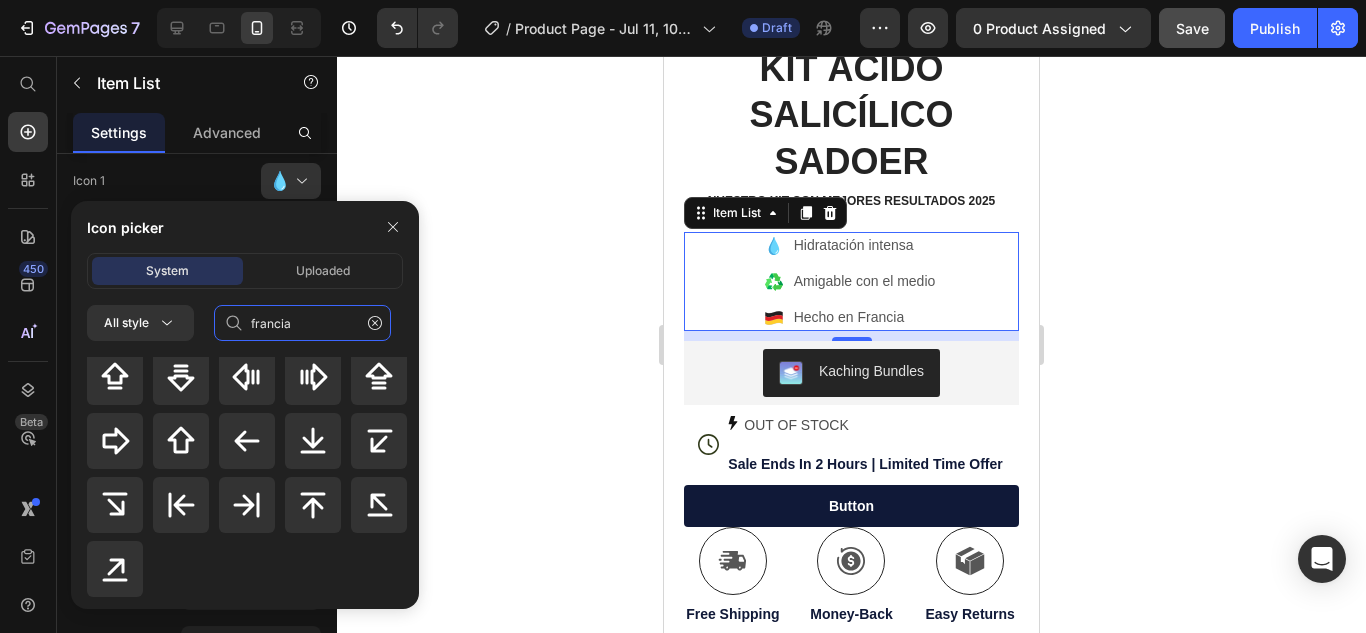 click on "francia" 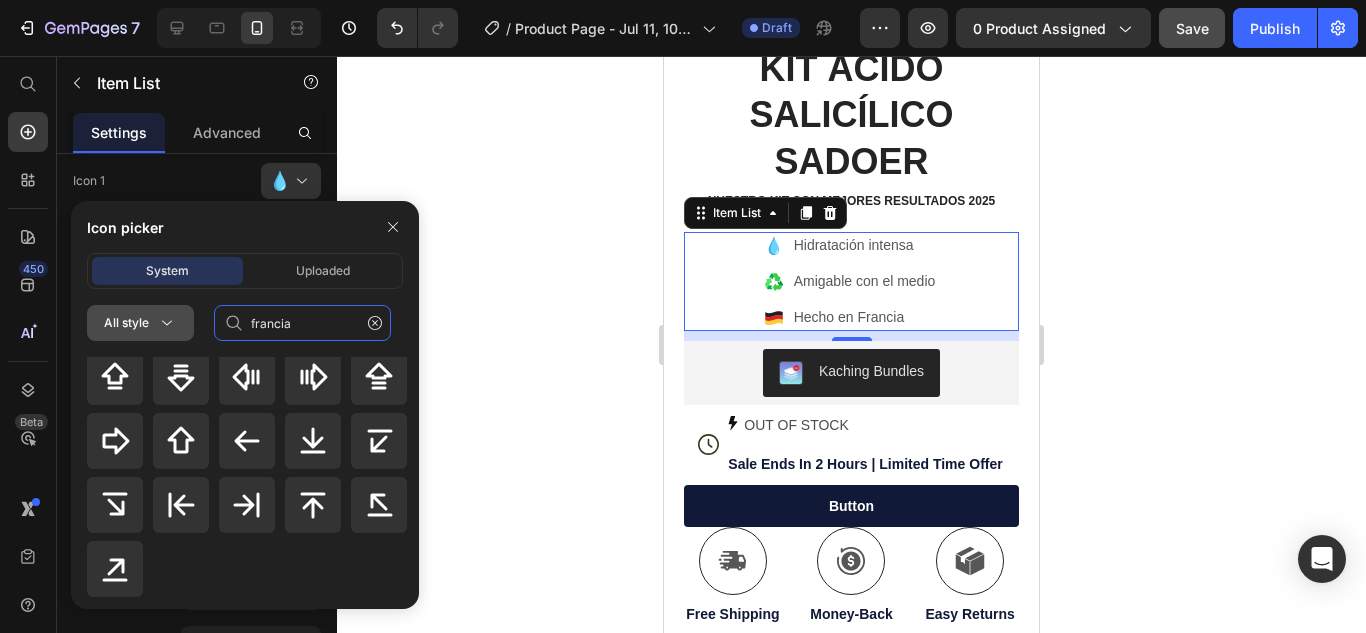 click on "All style" at bounding box center [140, 323] 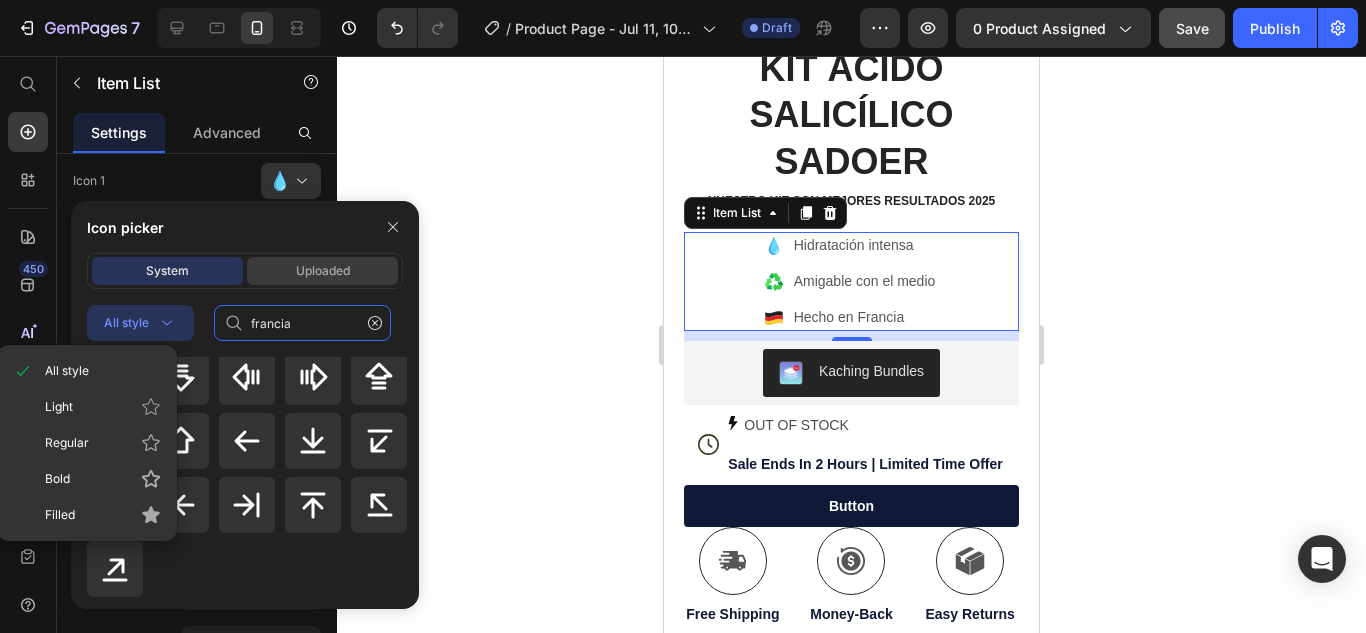 click on "Uploaded" at bounding box center (322, 271) 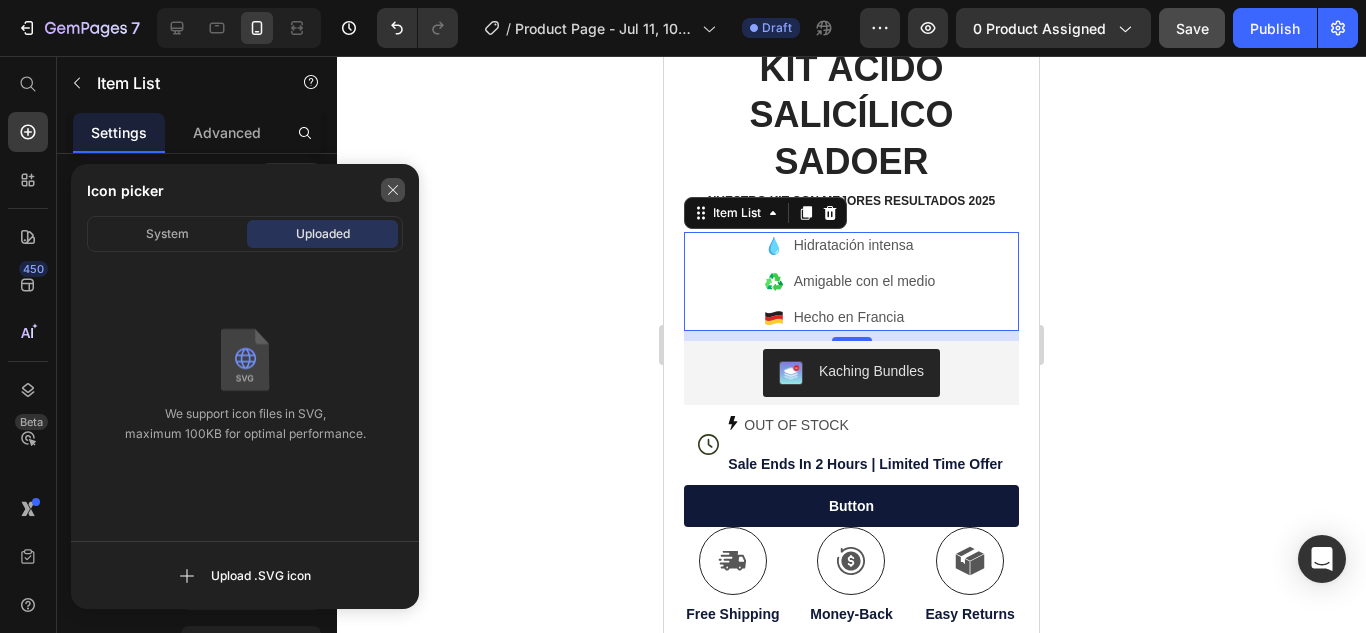 click at bounding box center [393, 190] 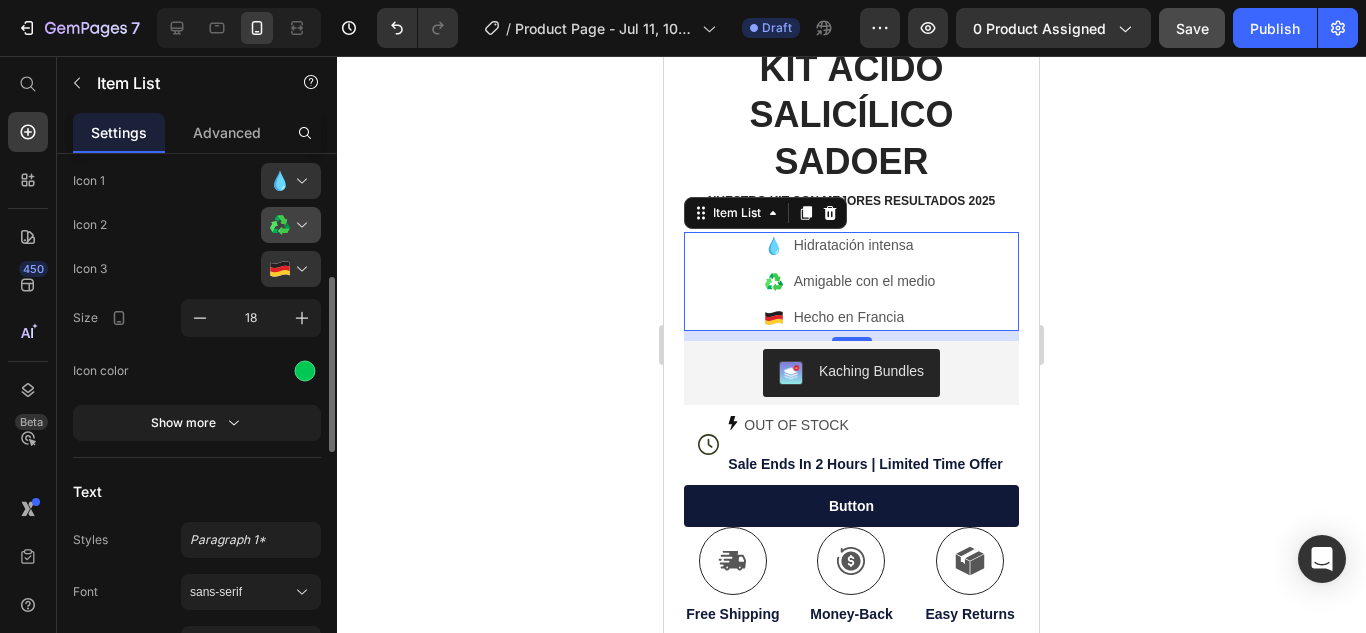 click at bounding box center (299, 225) 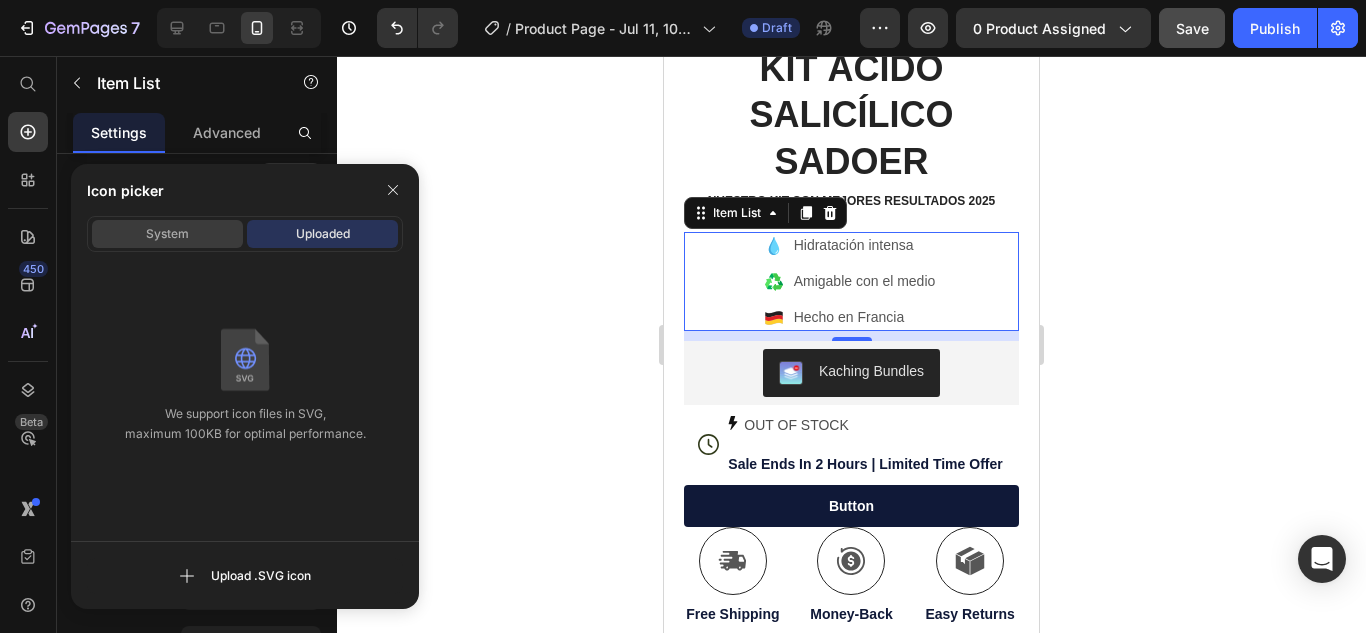 click on "System" at bounding box center (167, 234) 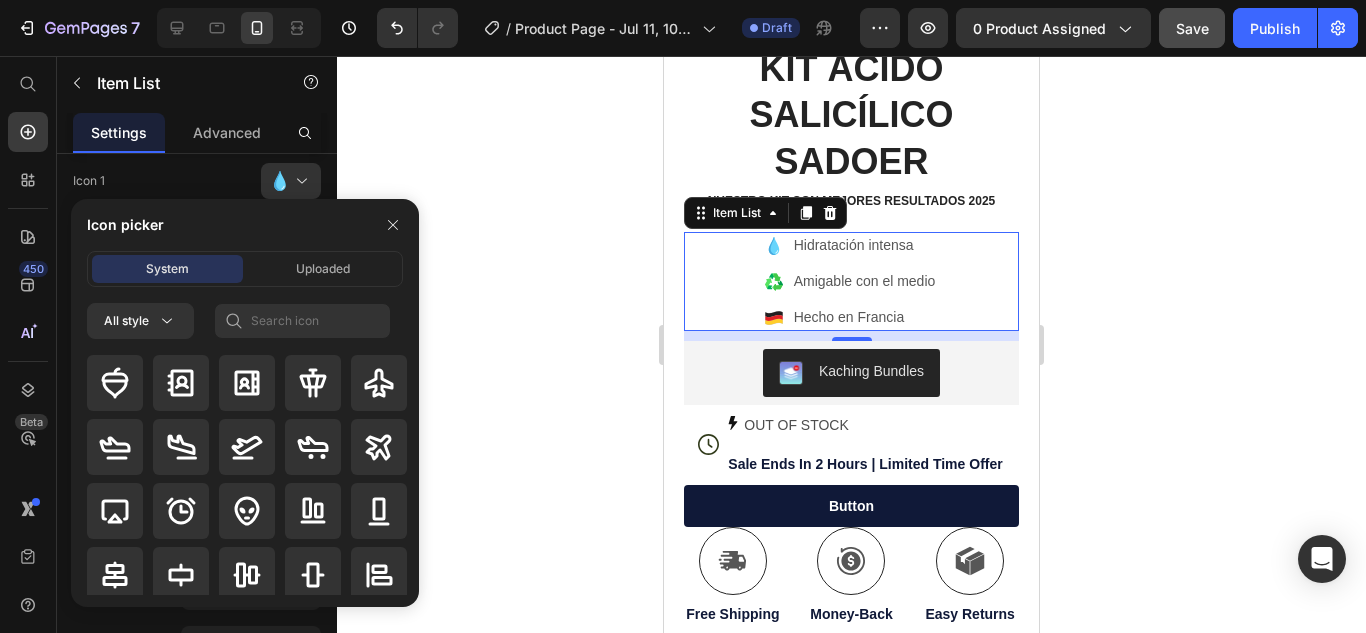 click at bounding box center (393, 225) 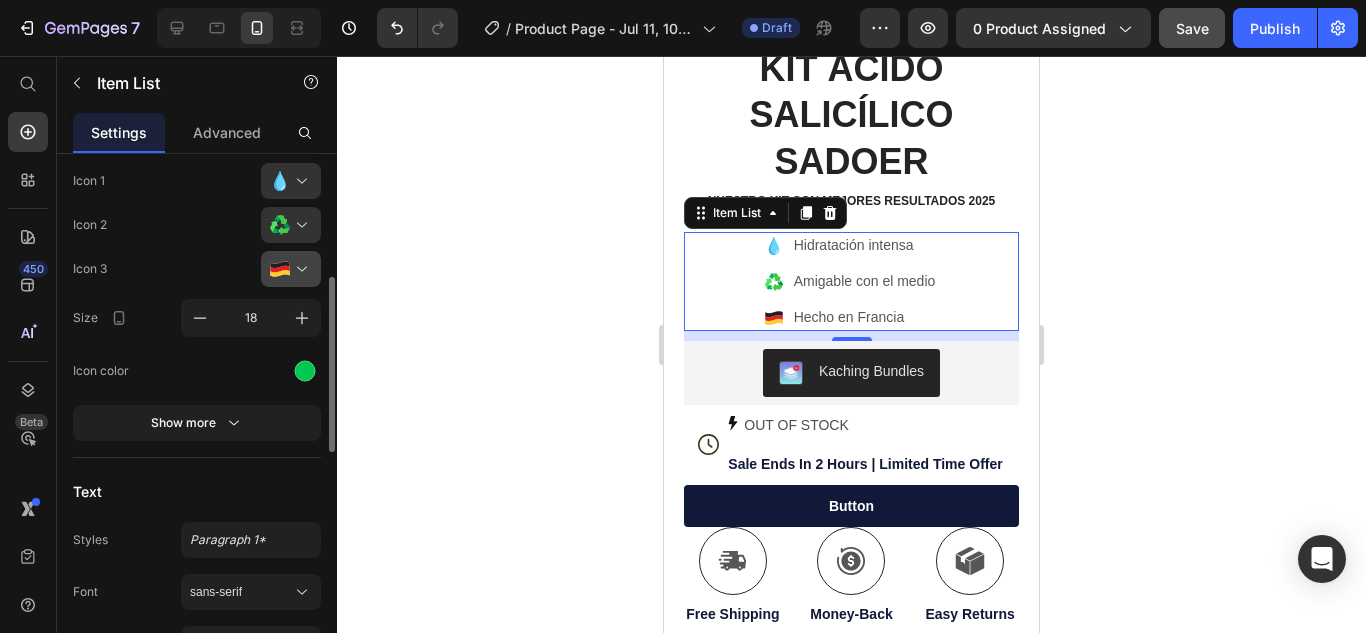 click at bounding box center [299, 269] 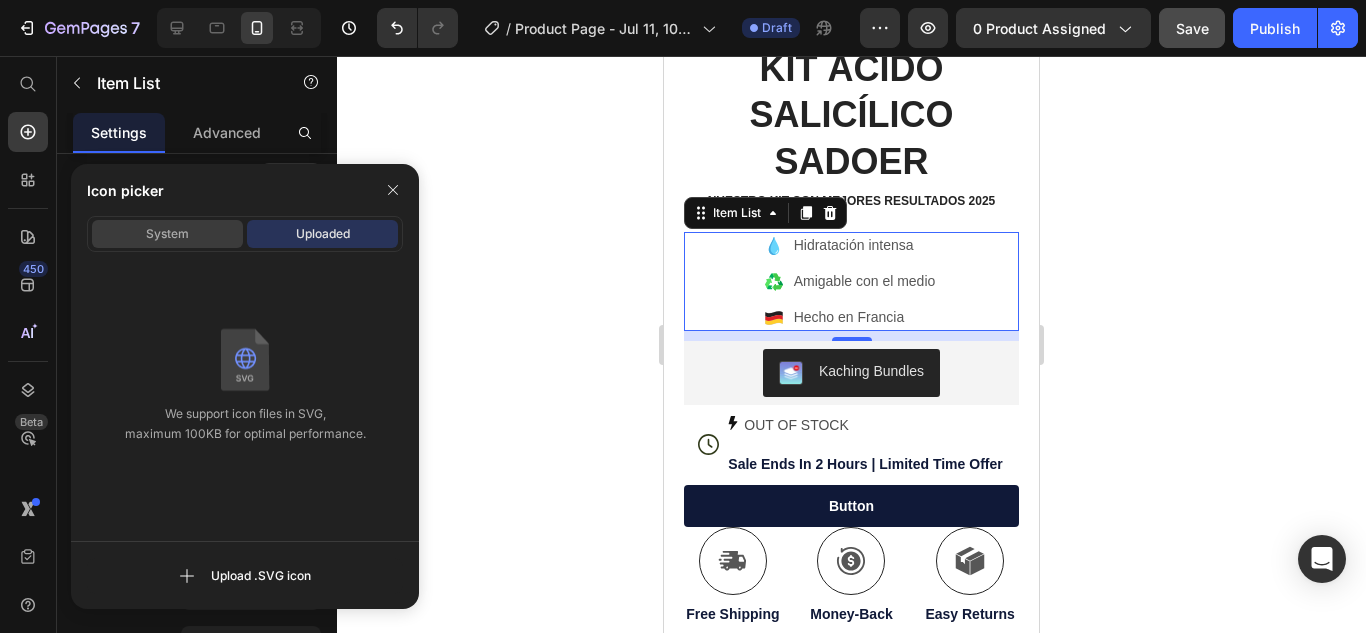click on "System" at bounding box center (167, 234) 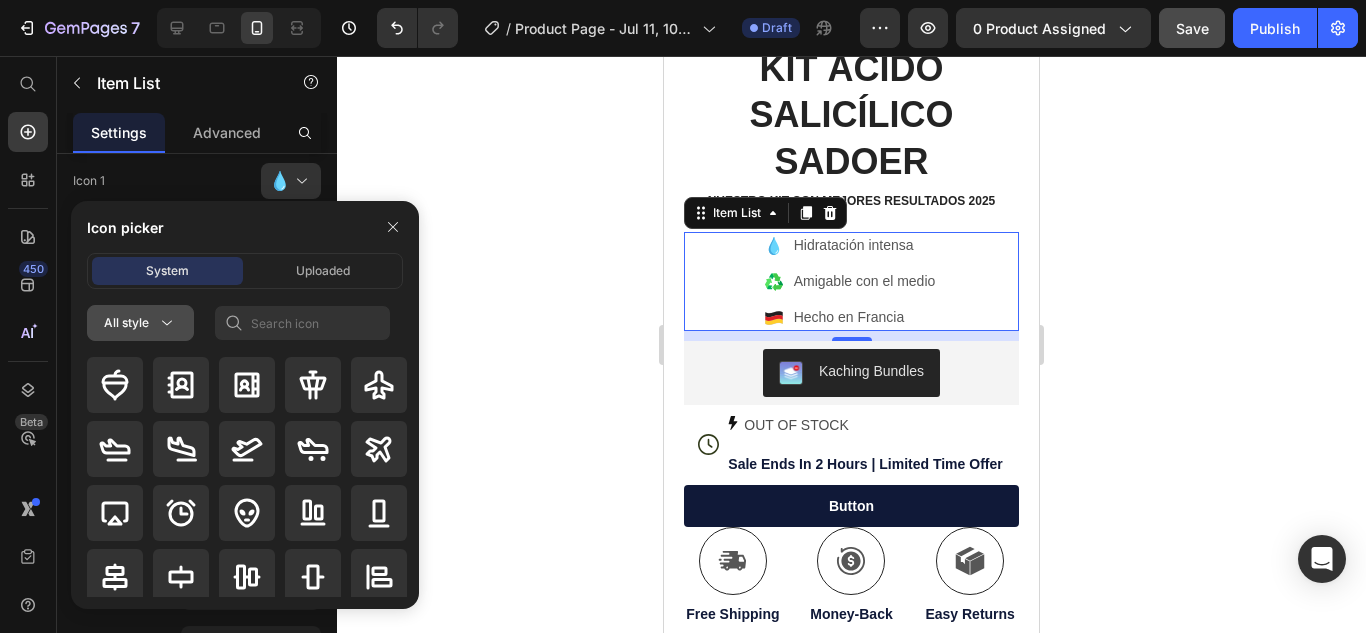 click 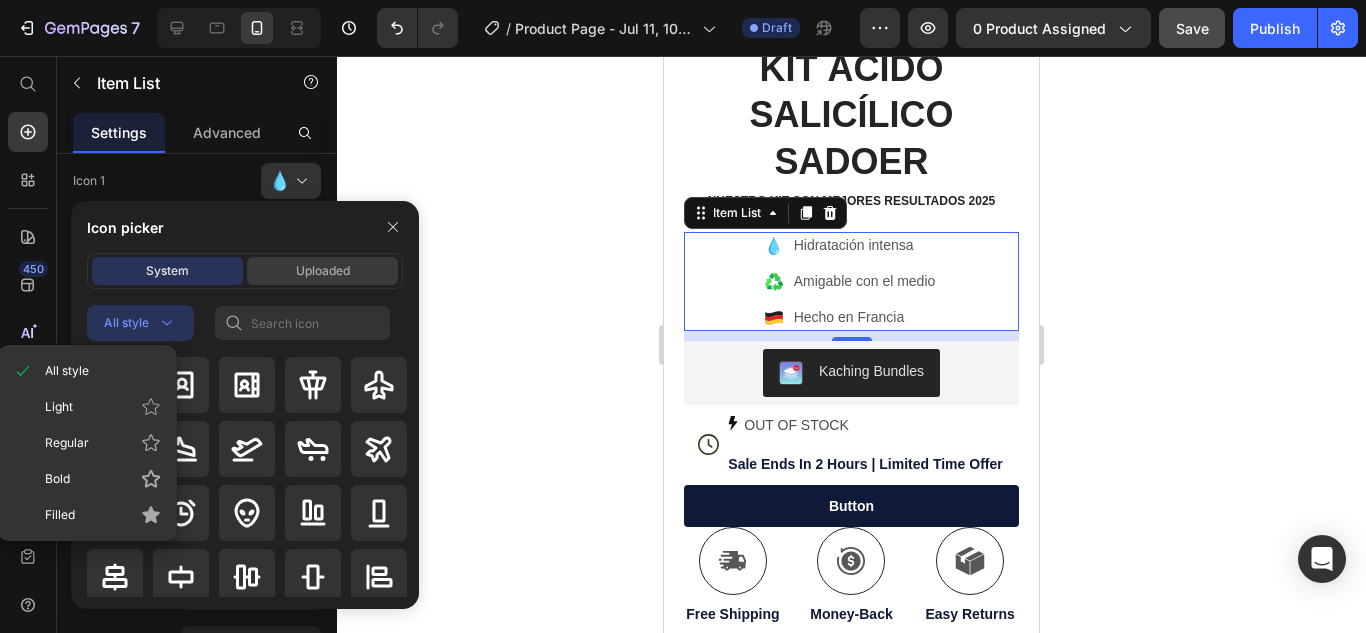 click on "Uploaded" at bounding box center (323, 271) 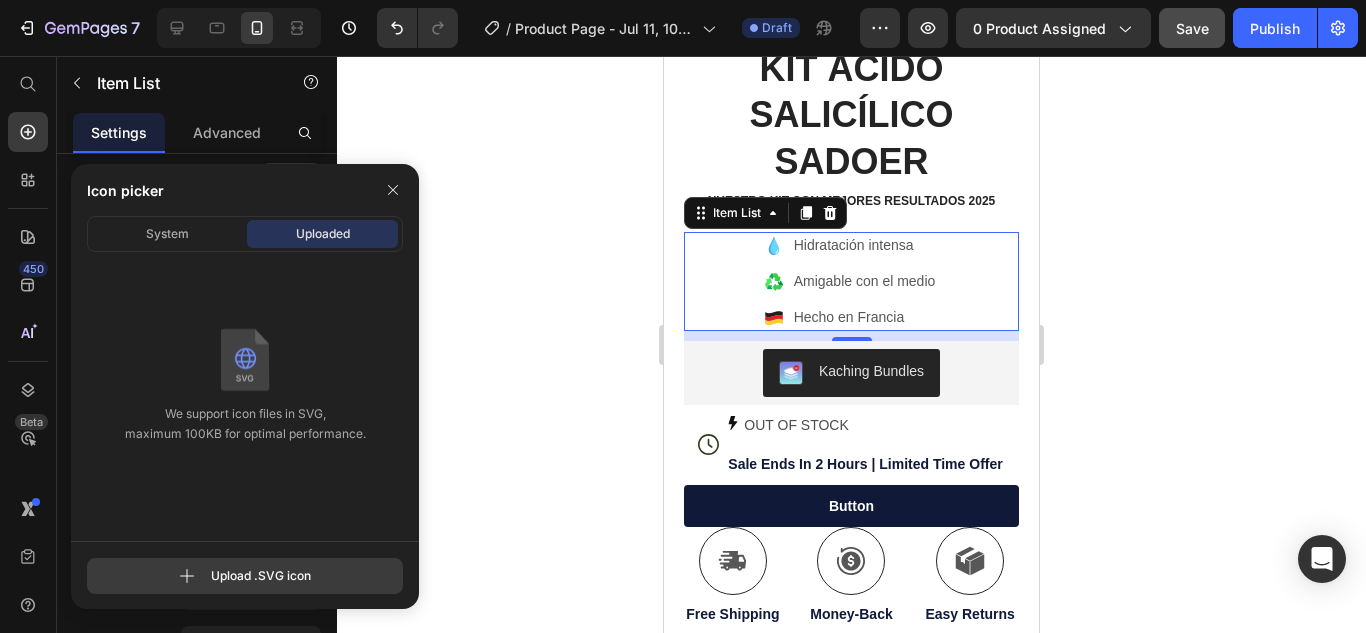 click 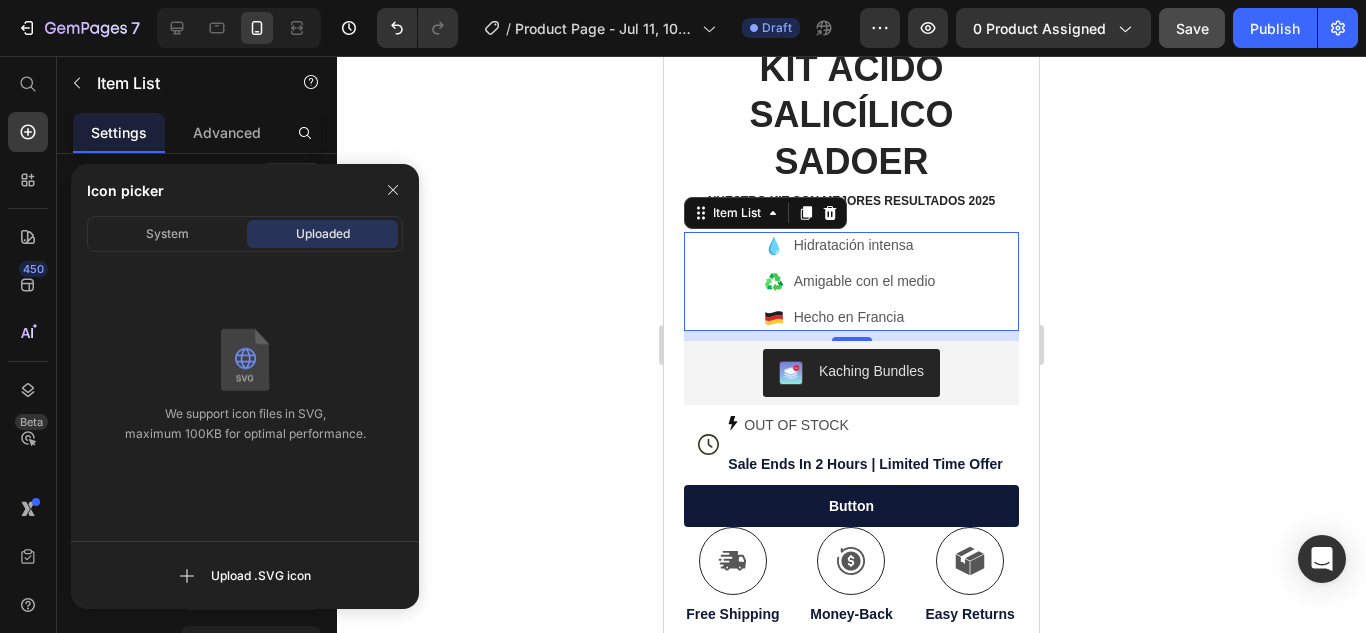click 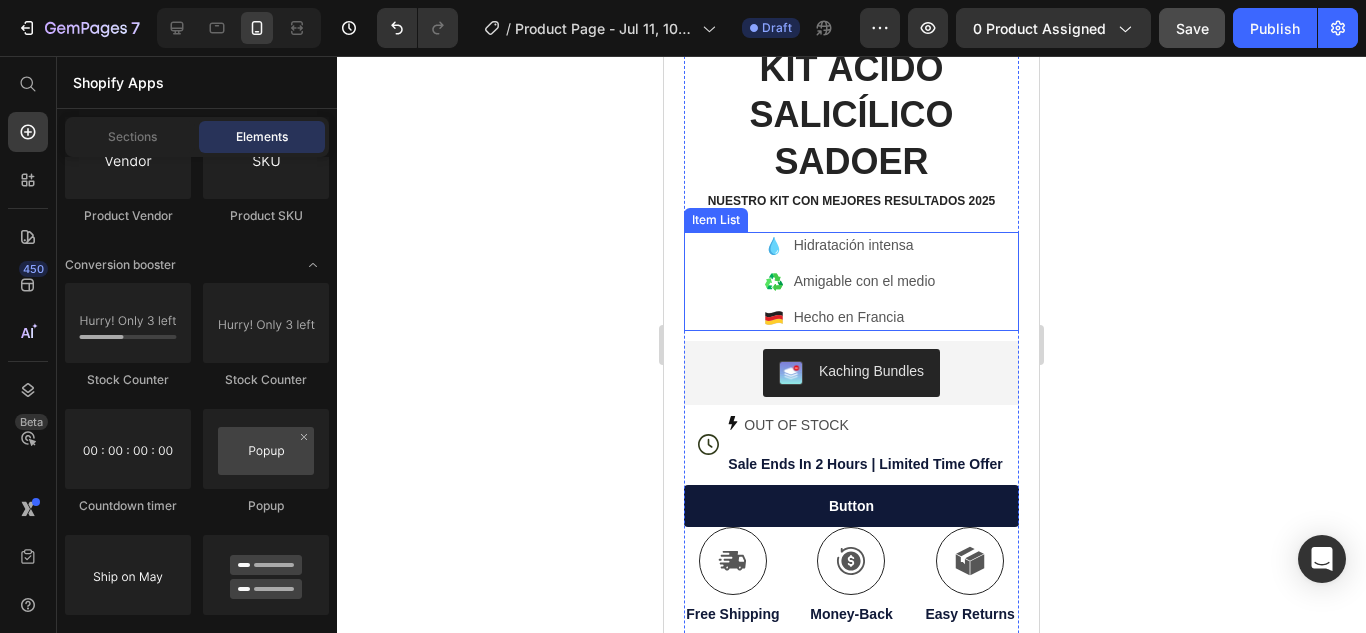 click 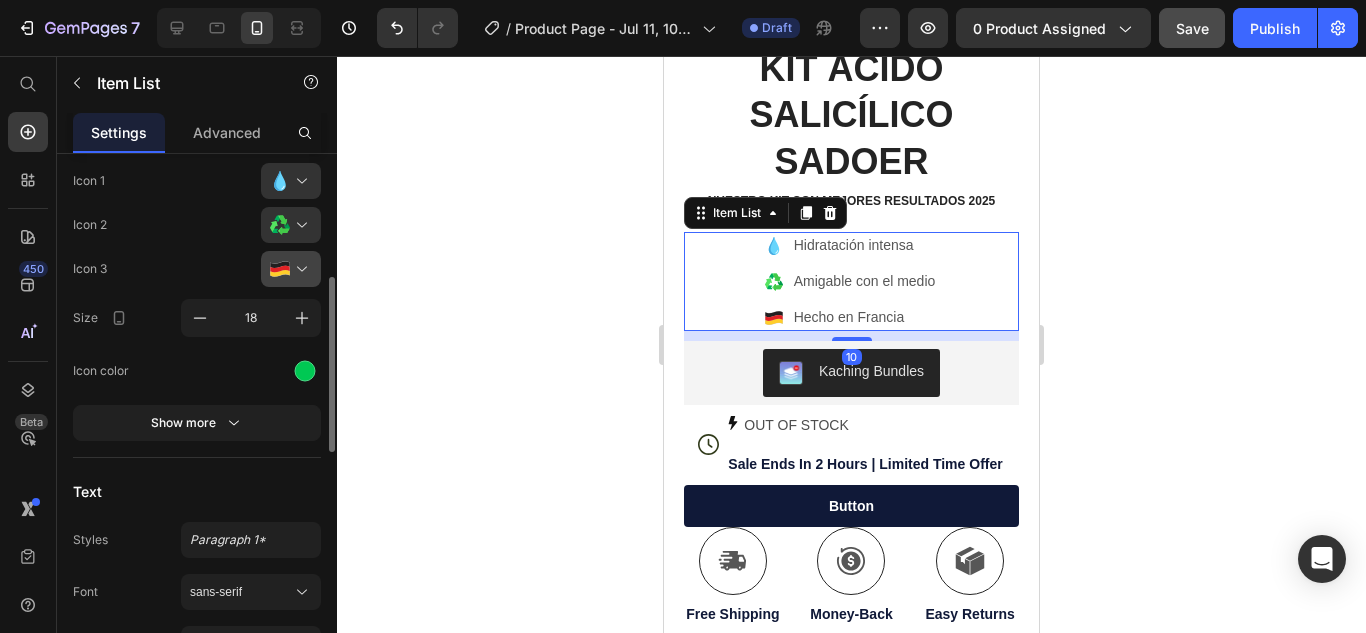 click at bounding box center (299, 269) 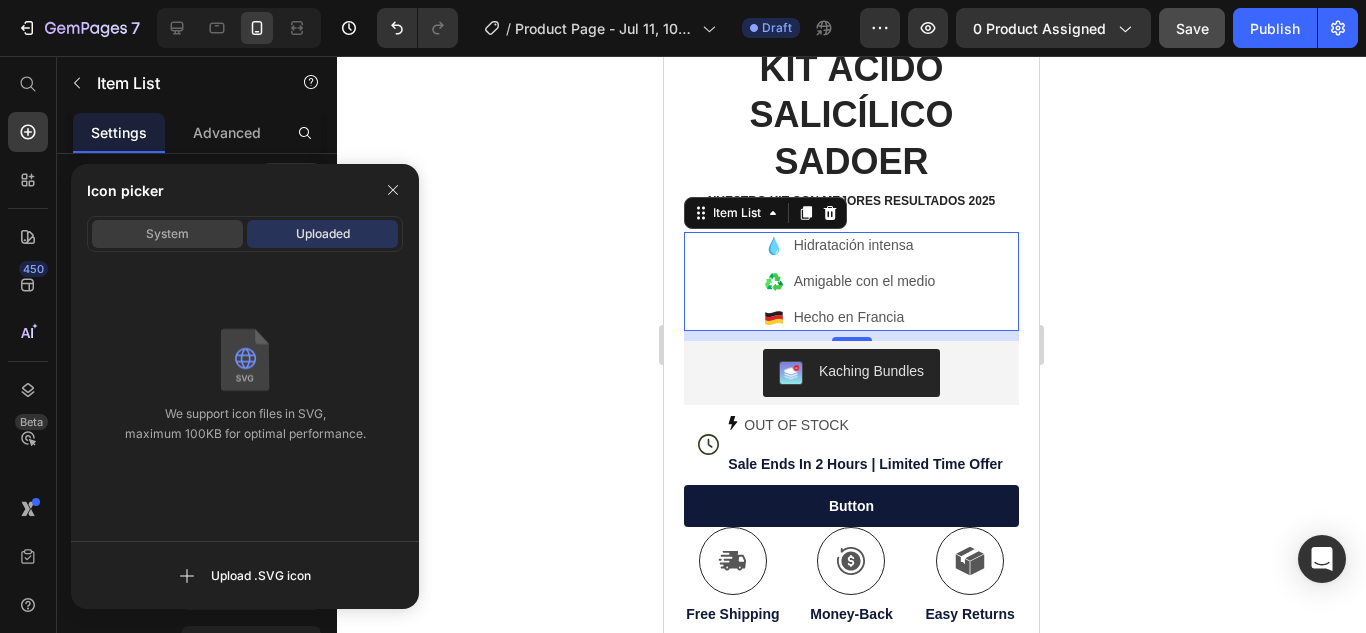 click on "System" at bounding box center [167, 234] 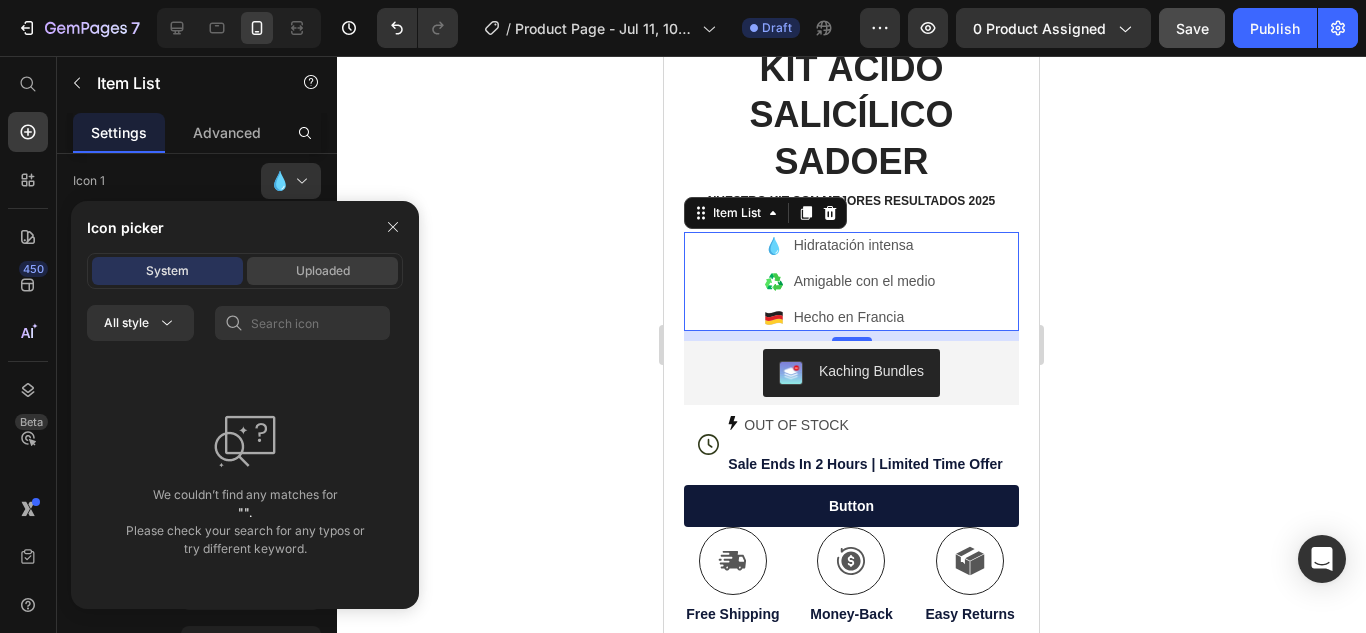 click on "Uploaded" at bounding box center [323, 271] 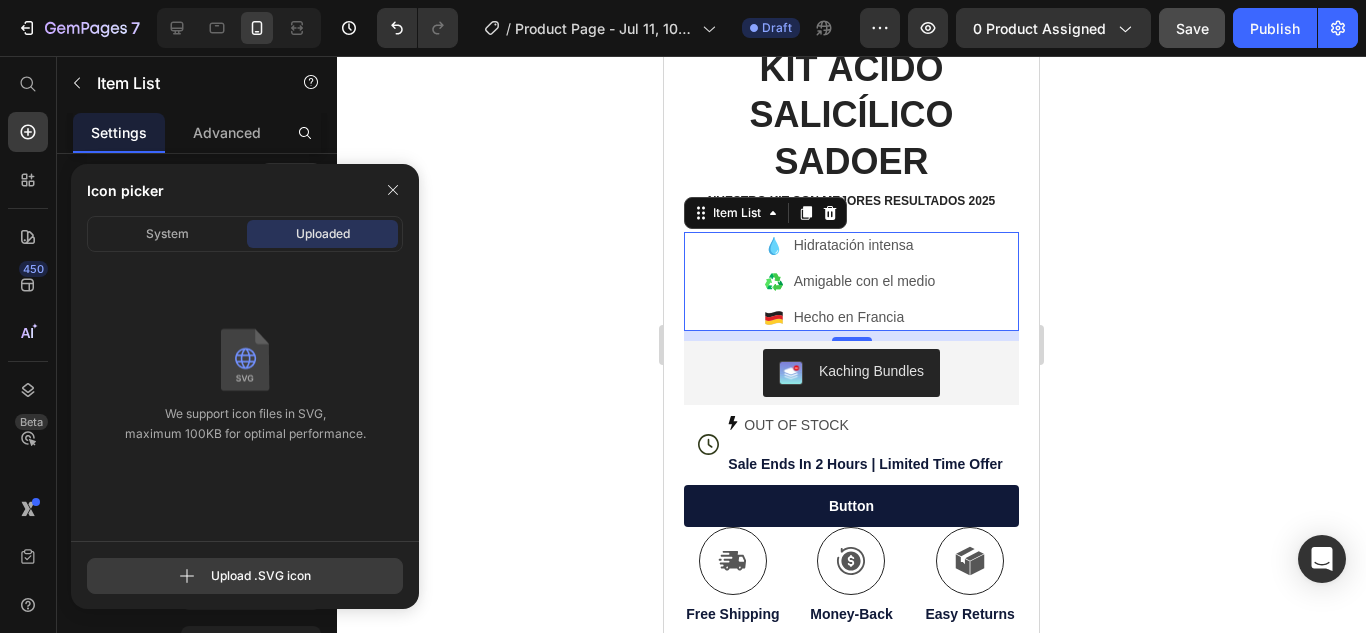 click 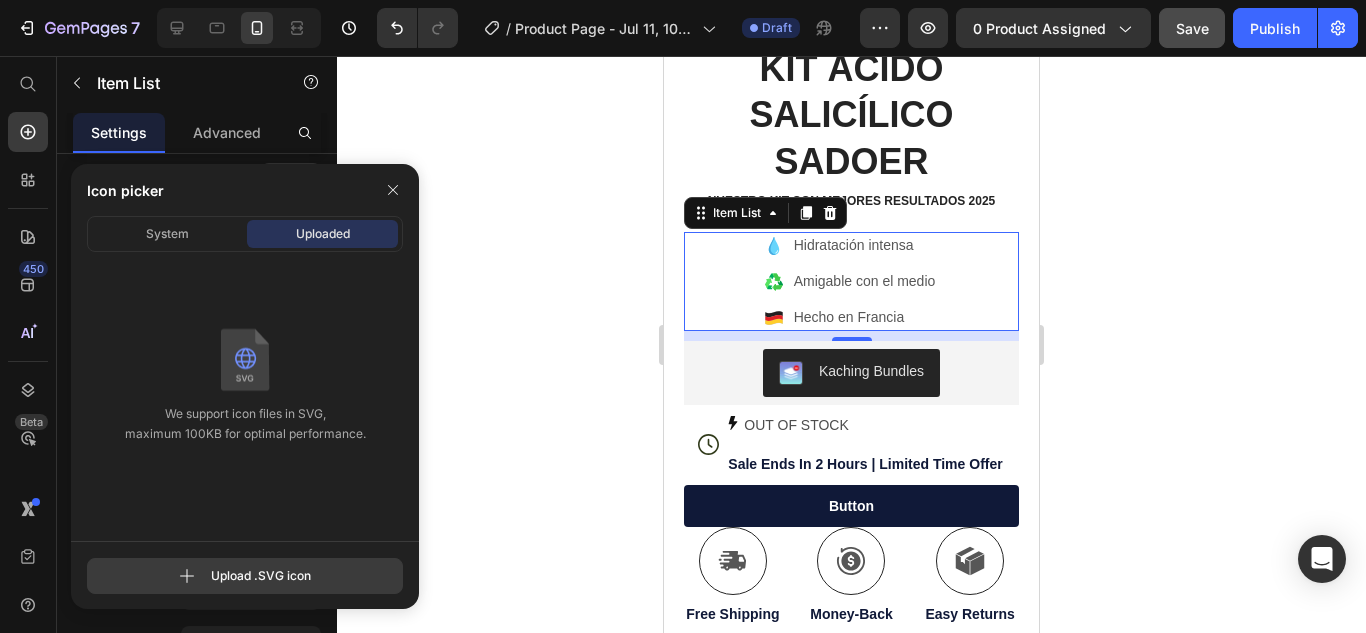 click 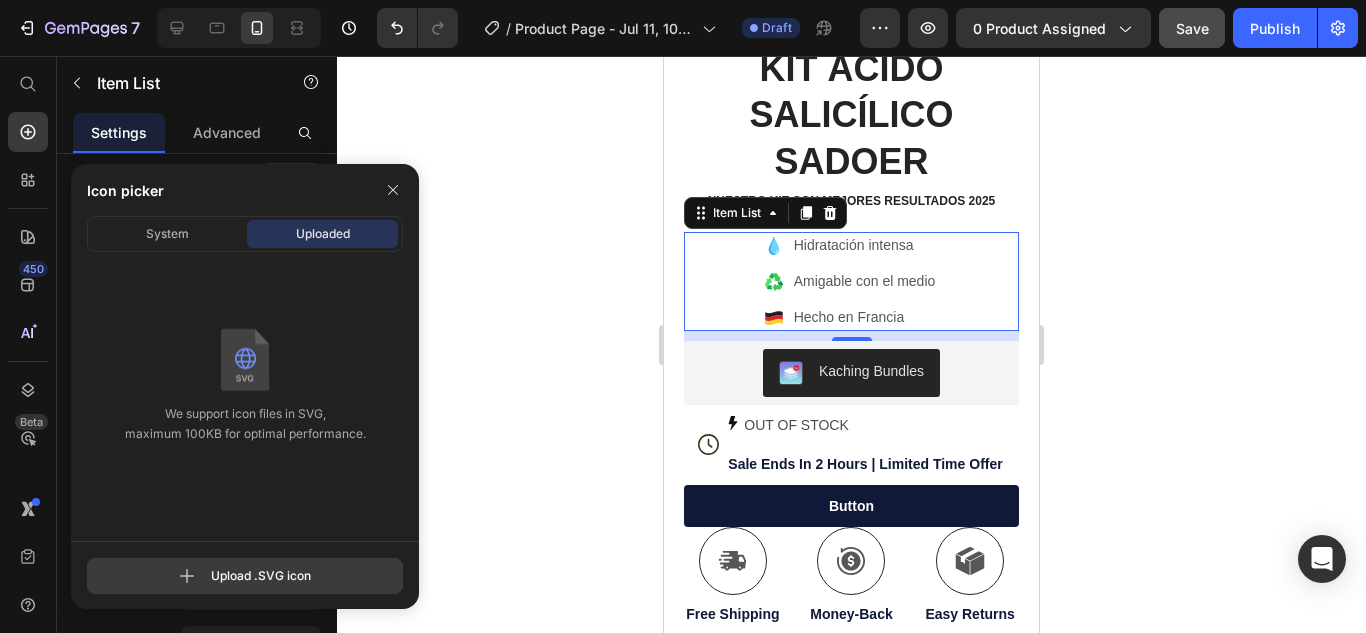 type on "C:\fakepath\370858968_11473747.svg" 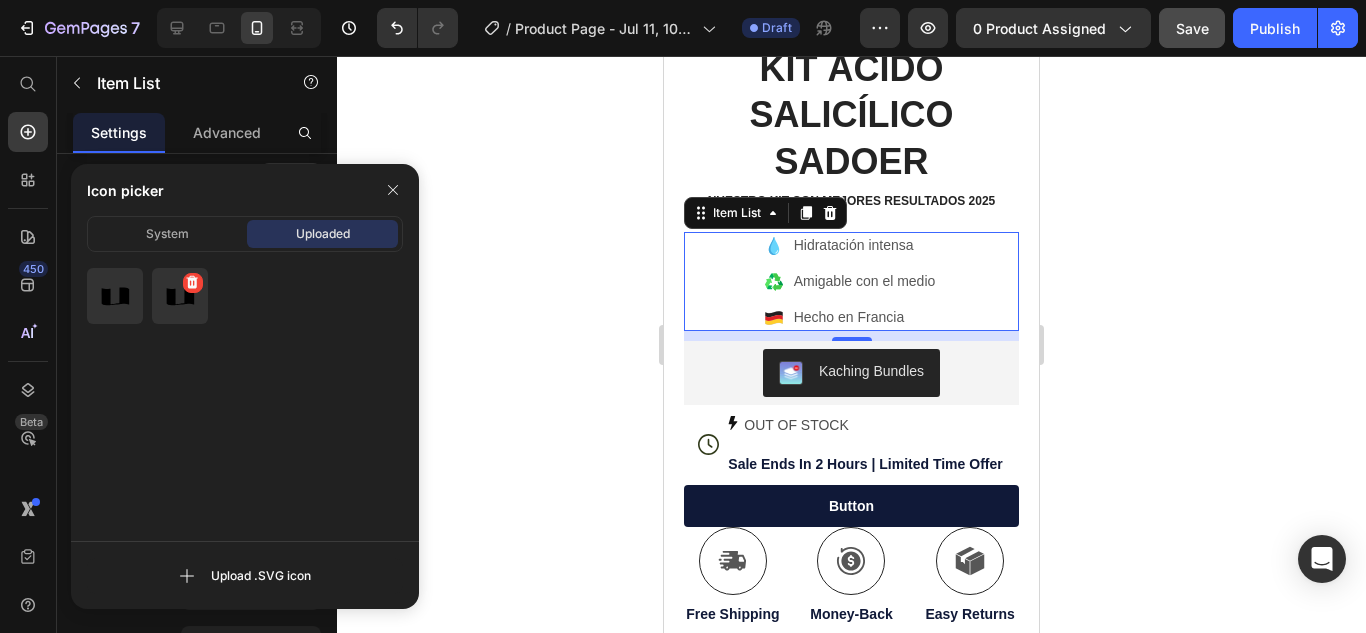 click 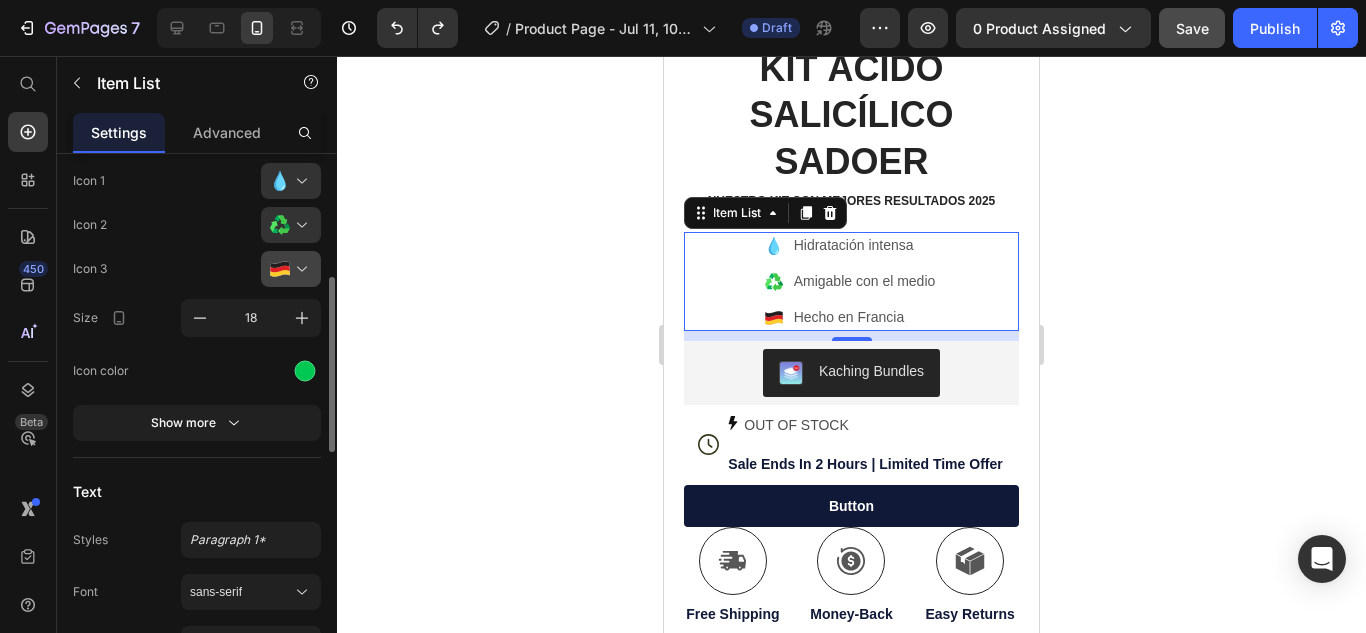 click at bounding box center [299, 269] 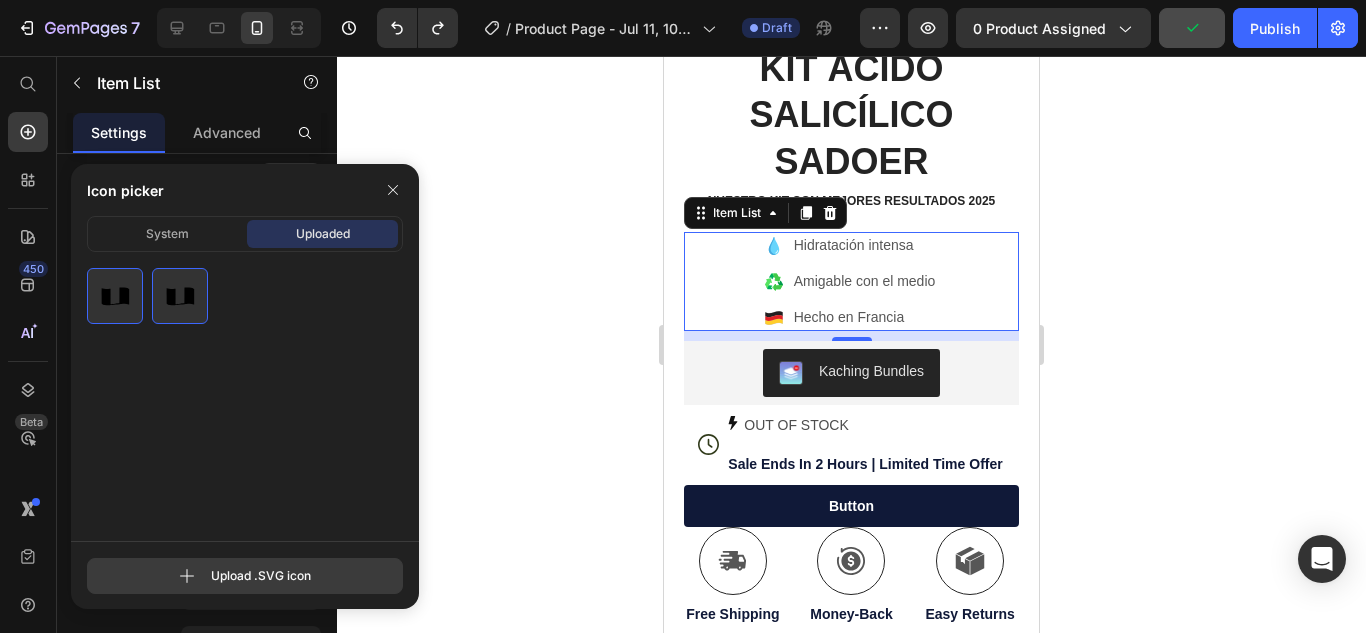 click 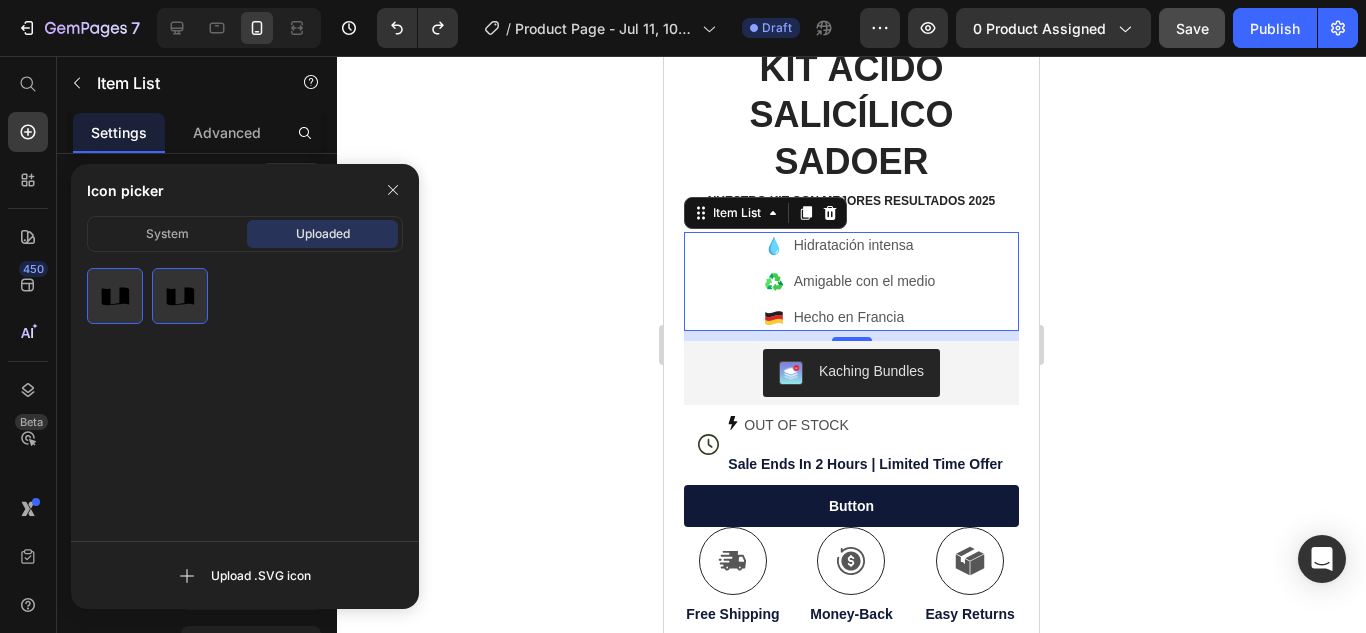 click on "System Uploaded" 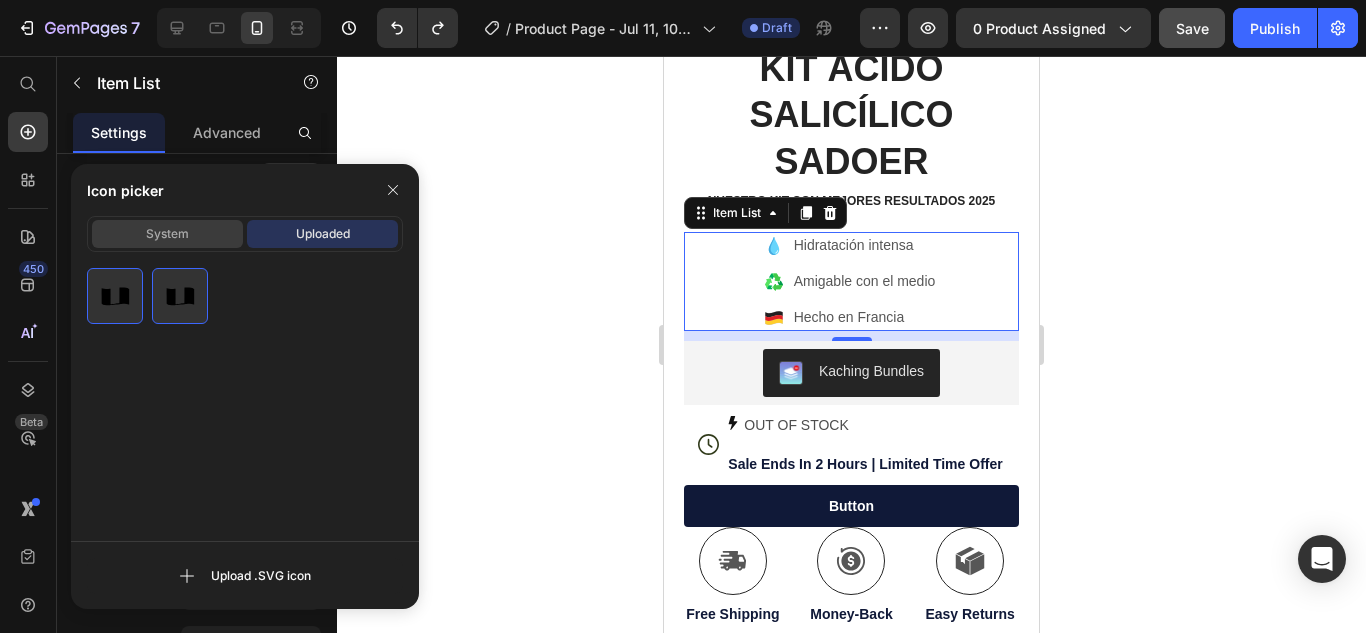 click on "System" at bounding box center [167, 234] 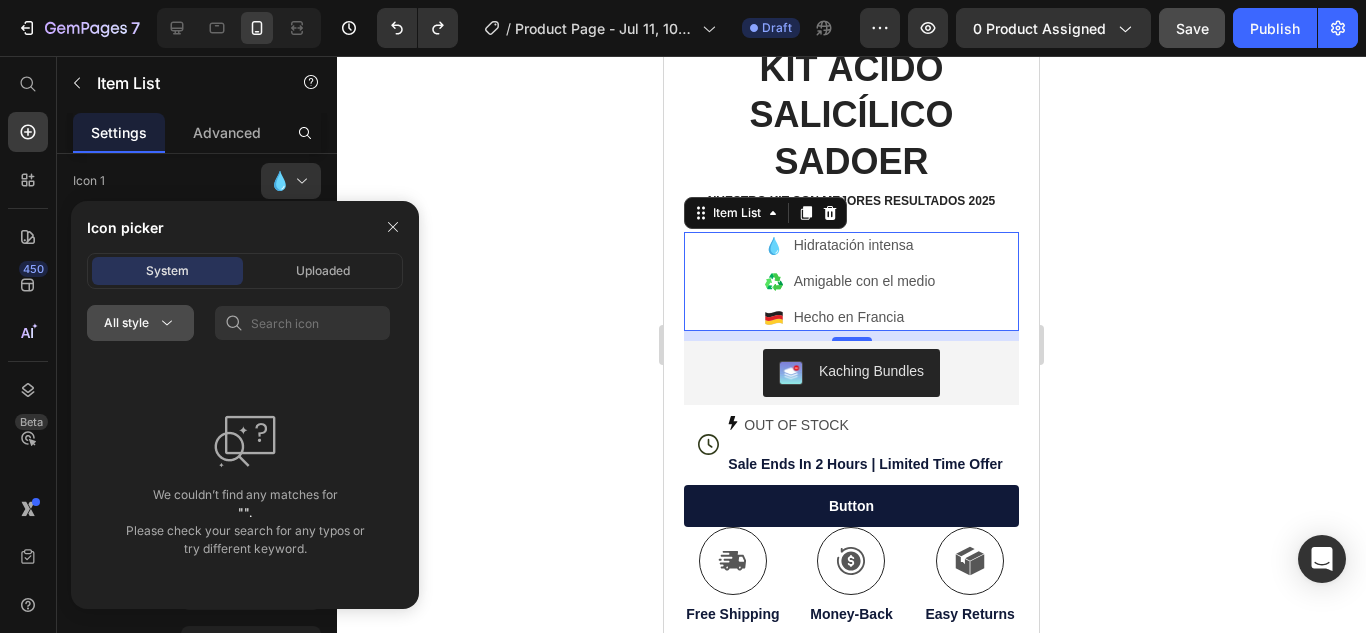 click 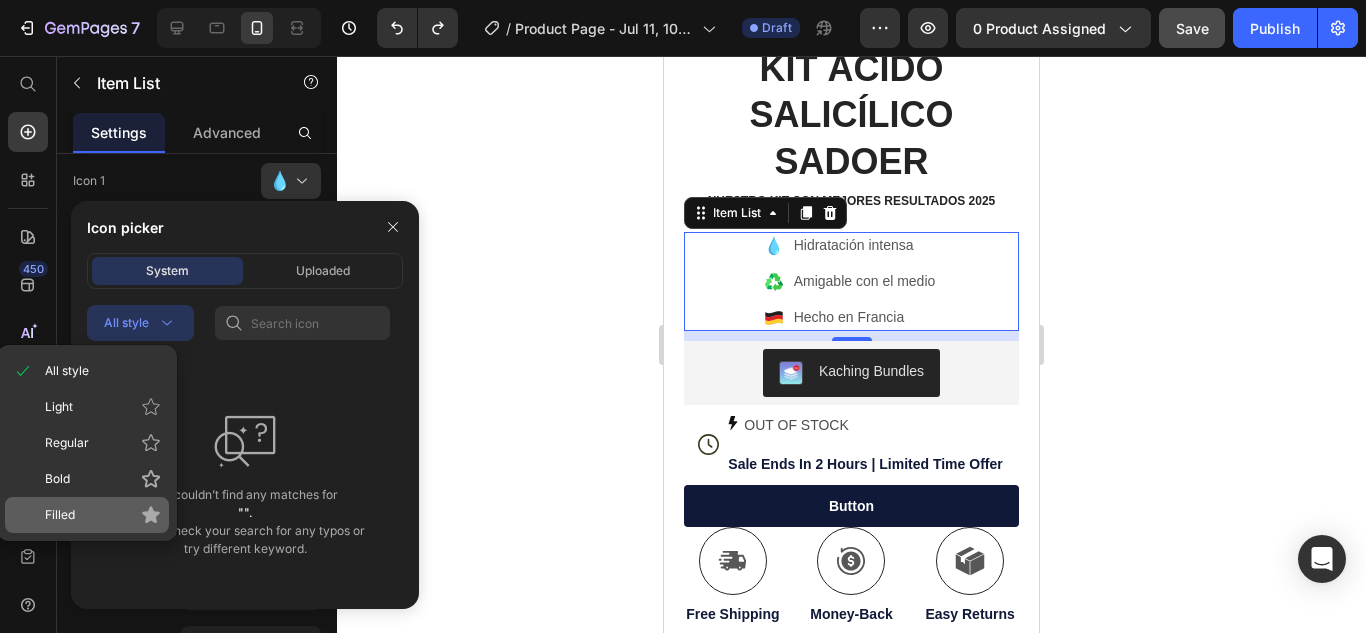 click on "Filled" at bounding box center (103, 515) 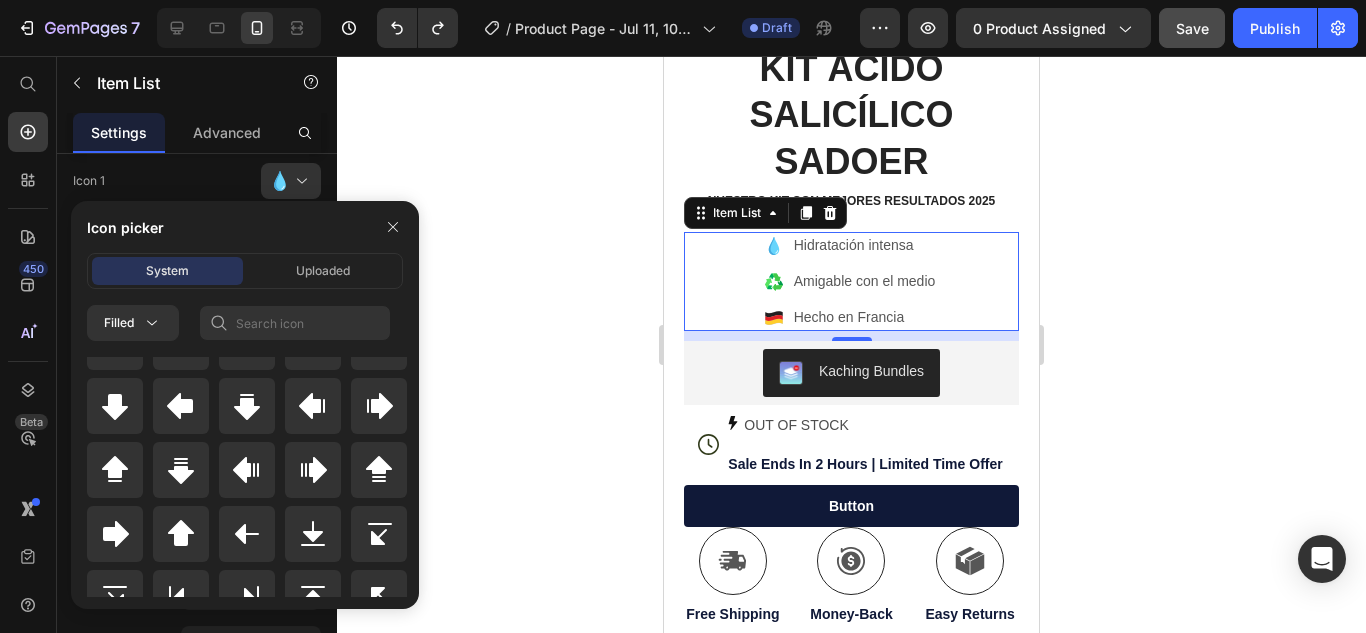 scroll, scrollTop: 928, scrollLeft: 0, axis: vertical 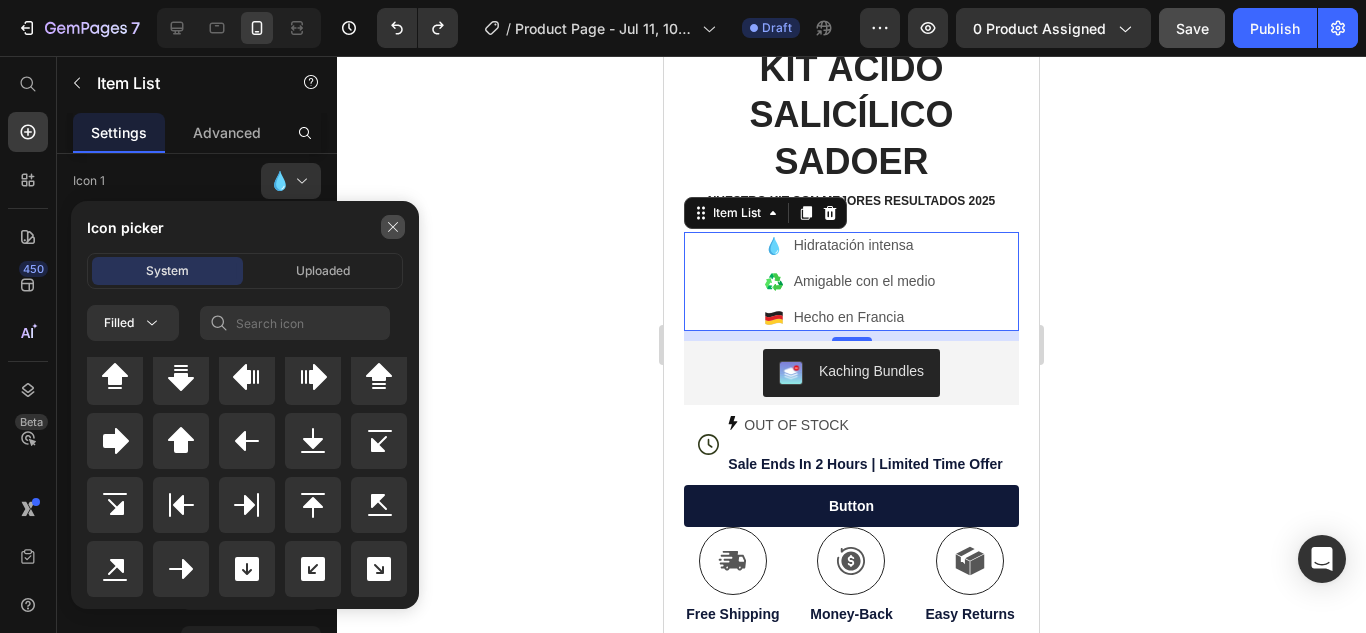 click 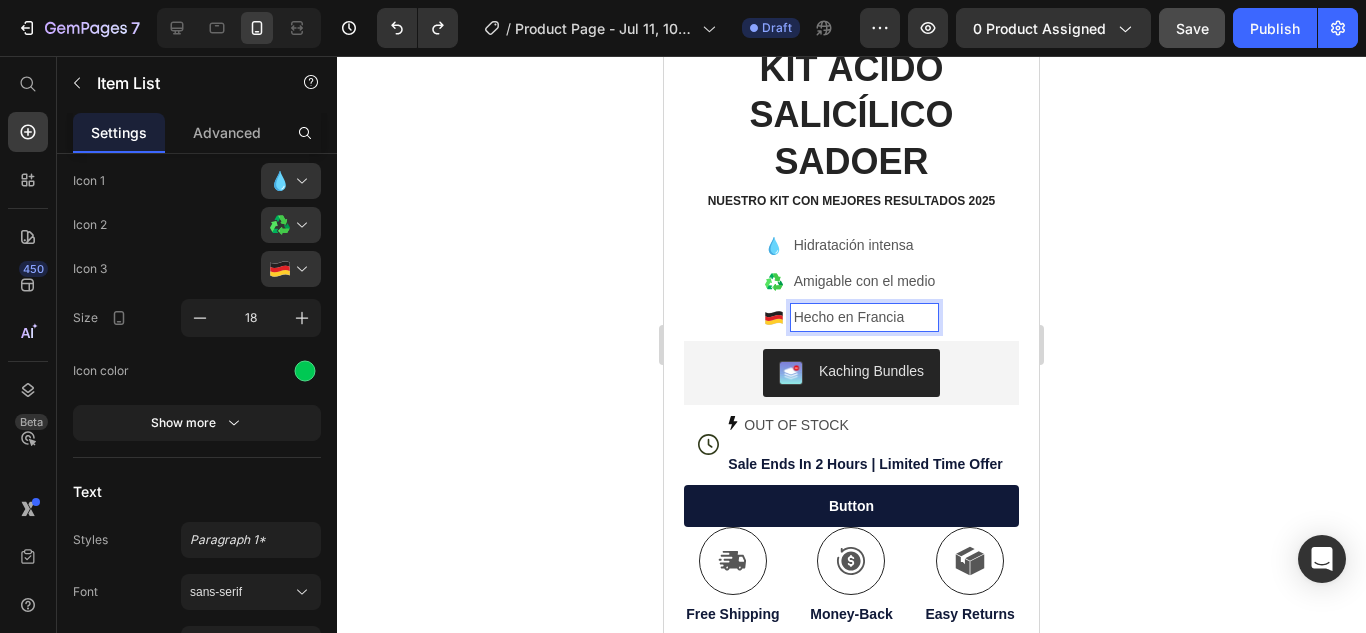 click on "Hecho en Francia" at bounding box center [865, 317] 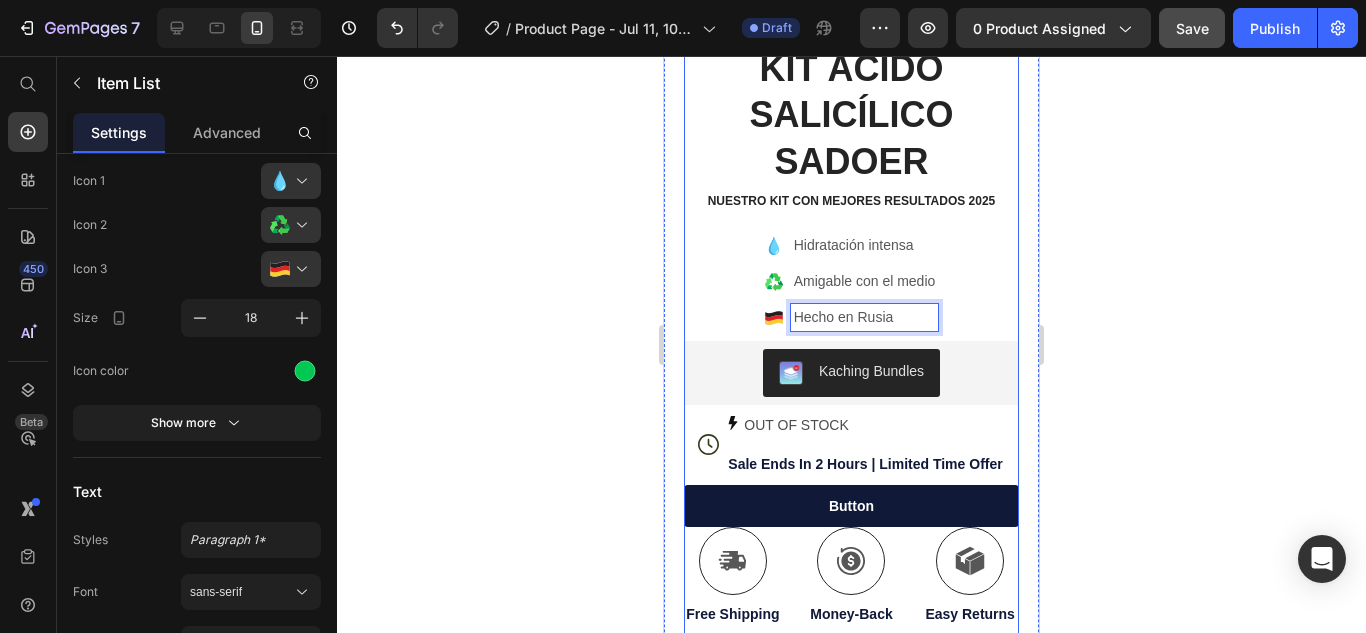 click on "Icon Icon Icon Icon Icon Icon List (1349 Reviews) Text Block Row KIT ÁCIDO SALICÍLICO SADOER Product Title NUESTRO KIT CON MEJORES RESULTADOS 2025 Text Block Hydrate, rejuvenate, and glow with our revolutionary cream. Unleash your skin's potential today. Text Block
Hidratación intensa
Amigable con el medio
Hecho en Rusia Item List   10 Kaching Bundles Kaching Bundles
Icon   OUT OF STOCK Stock Counter Sale Ends In 2 Hours | Limited Time Offer Text Block Row button Button
Icon Free Shipping Text Block
Icon Money-Back Text Block
Icon Easy Returns Text Block Row Image Icon Icon Icon Icon Icon Icon List “This skin cream is a game-changer! It has transformed my dry, lackluster skin into a hydrated and radiant complexion. I love how it absorbs quickly and leaves no greasy residue. Highly recommend” Text Block
Icon [FIRST] [LAST]. ([CITY], [COUNTRY]) Text Block Row Row
Image" at bounding box center [851, 564] 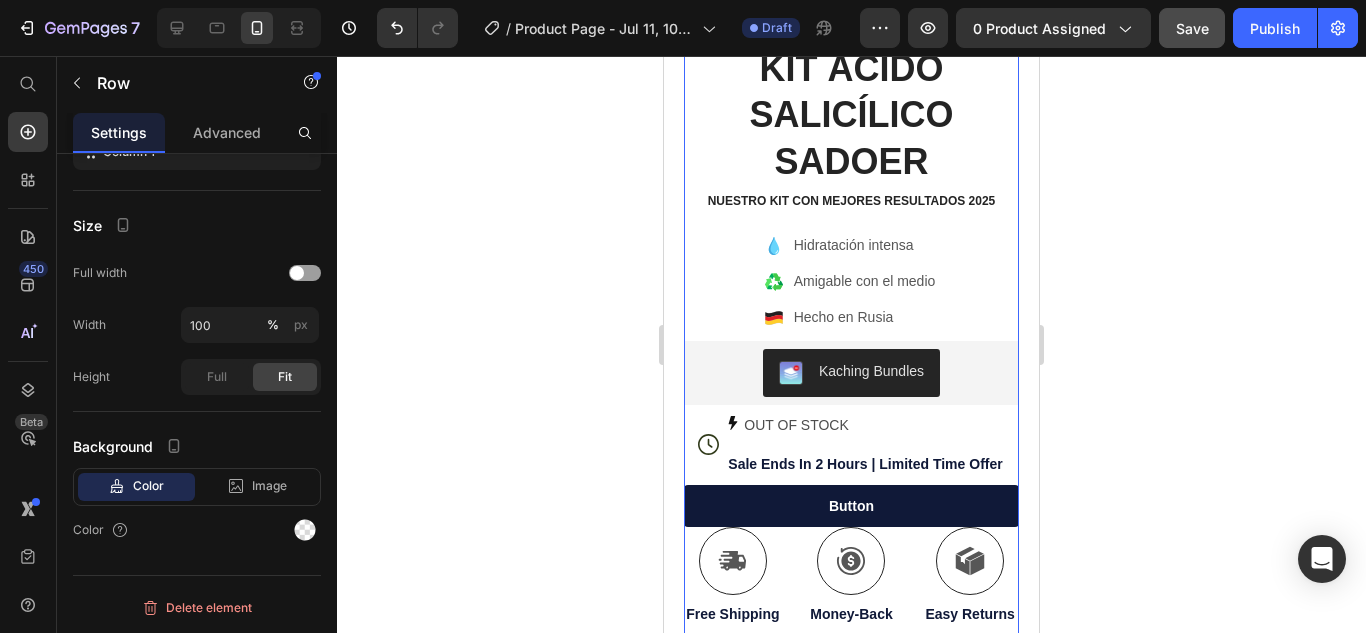 scroll, scrollTop: 0, scrollLeft: 0, axis: both 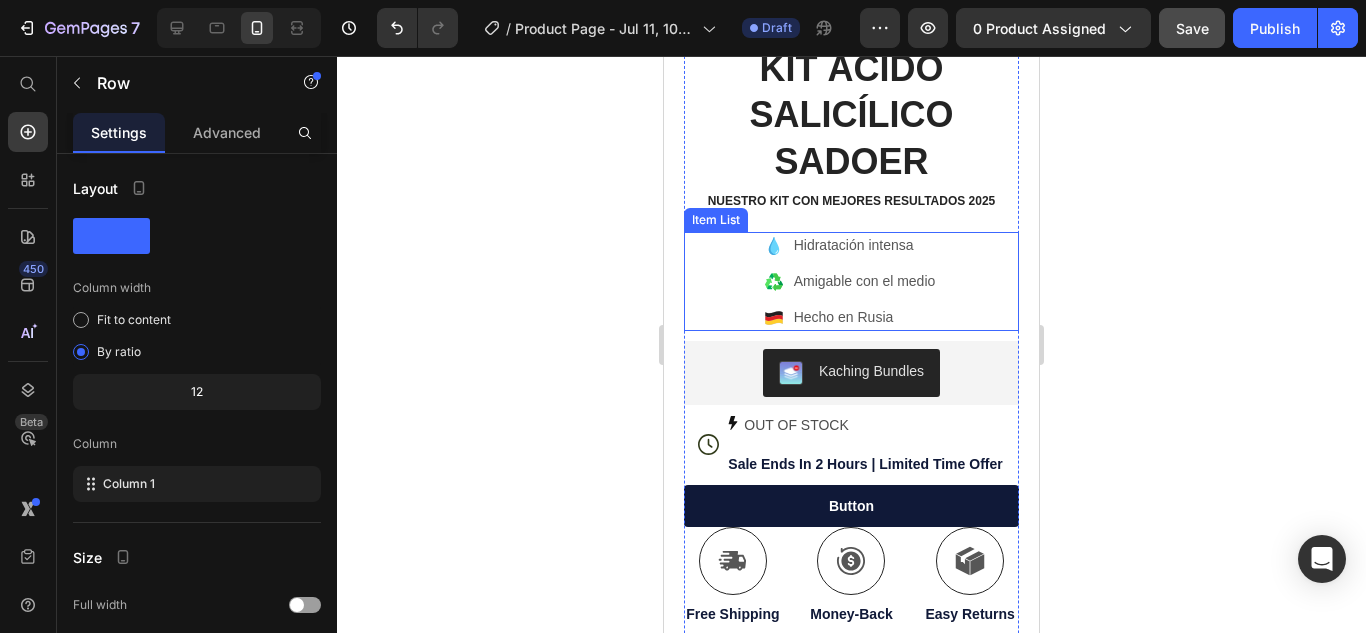 click on "Hidratación intensa
Amigable con el medio
Hecho en Rusia" at bounding box center (851, 281) 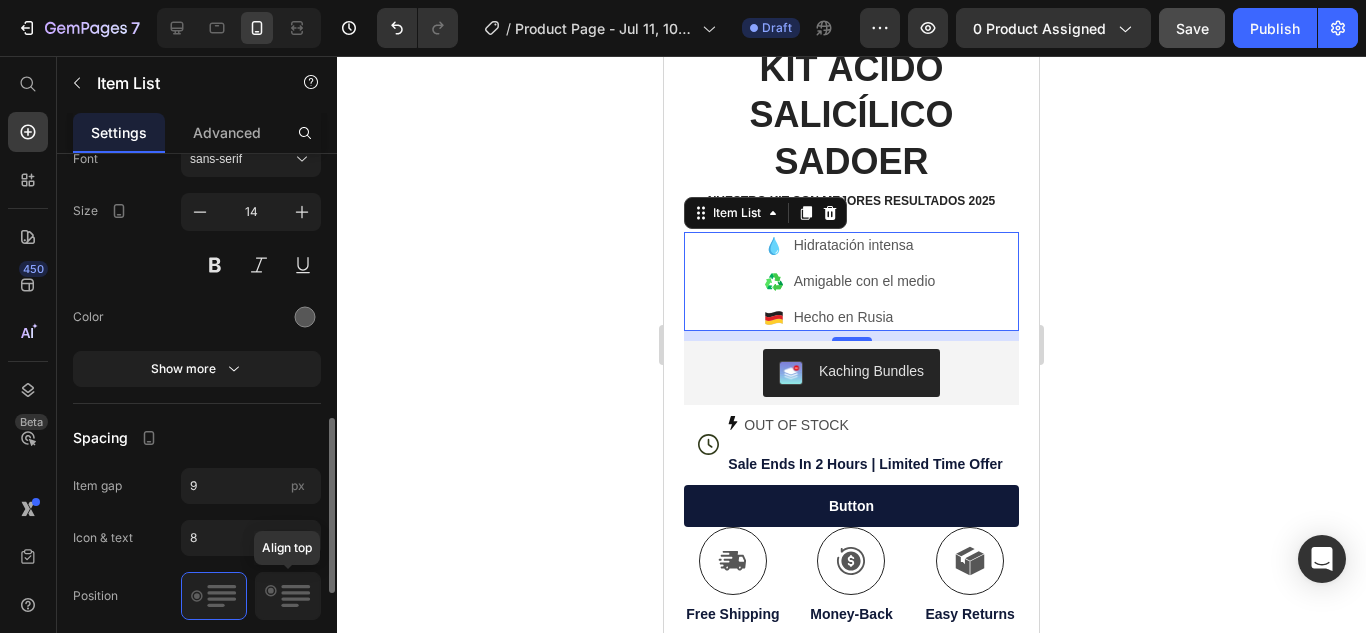 scroll, scrollTop: 1104, scrollLeft: 0, axis: vertical 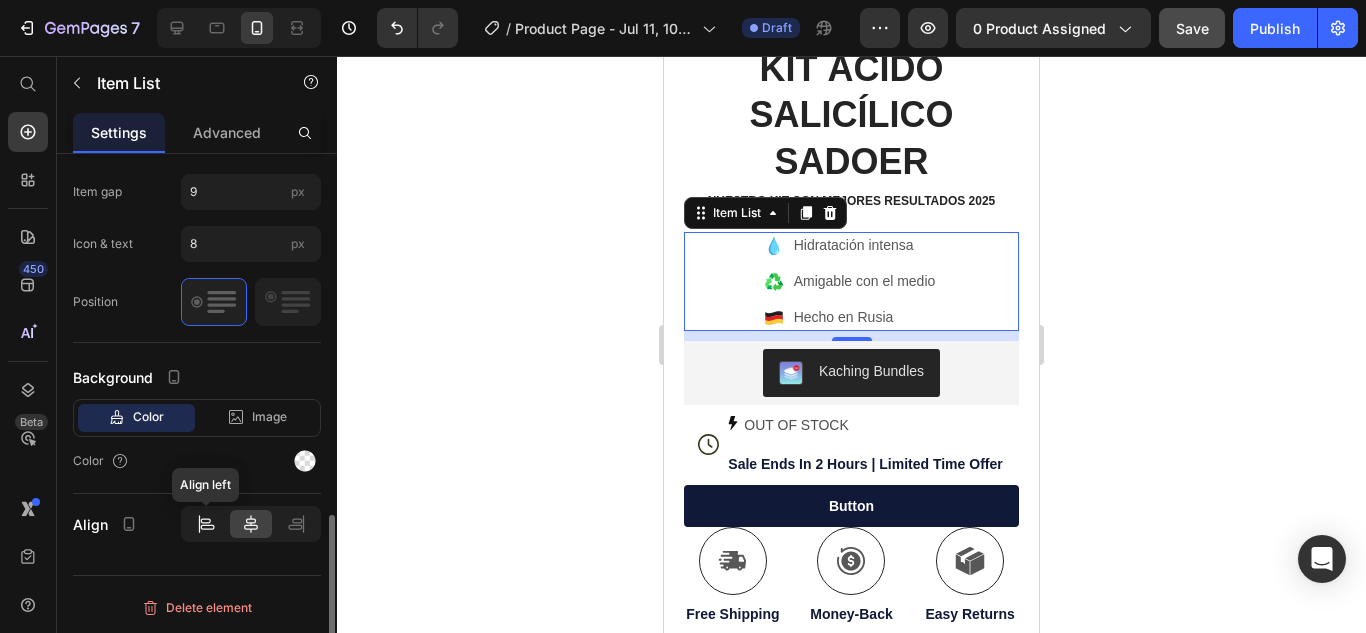 click 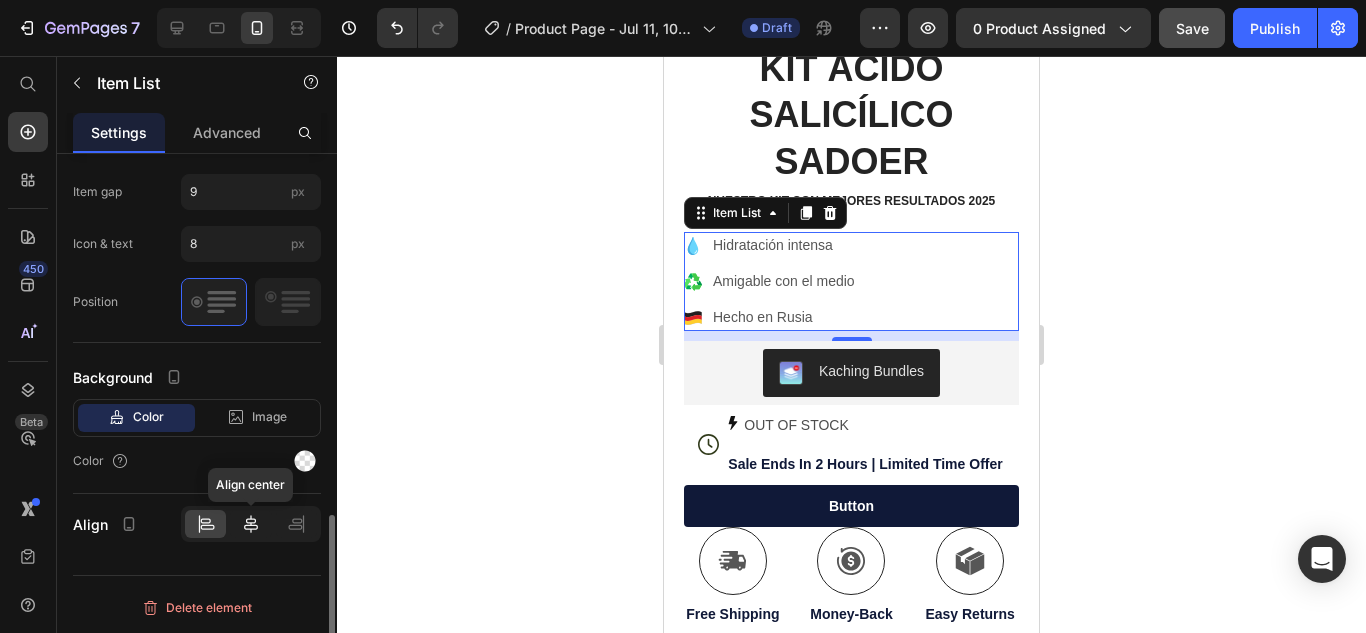 click 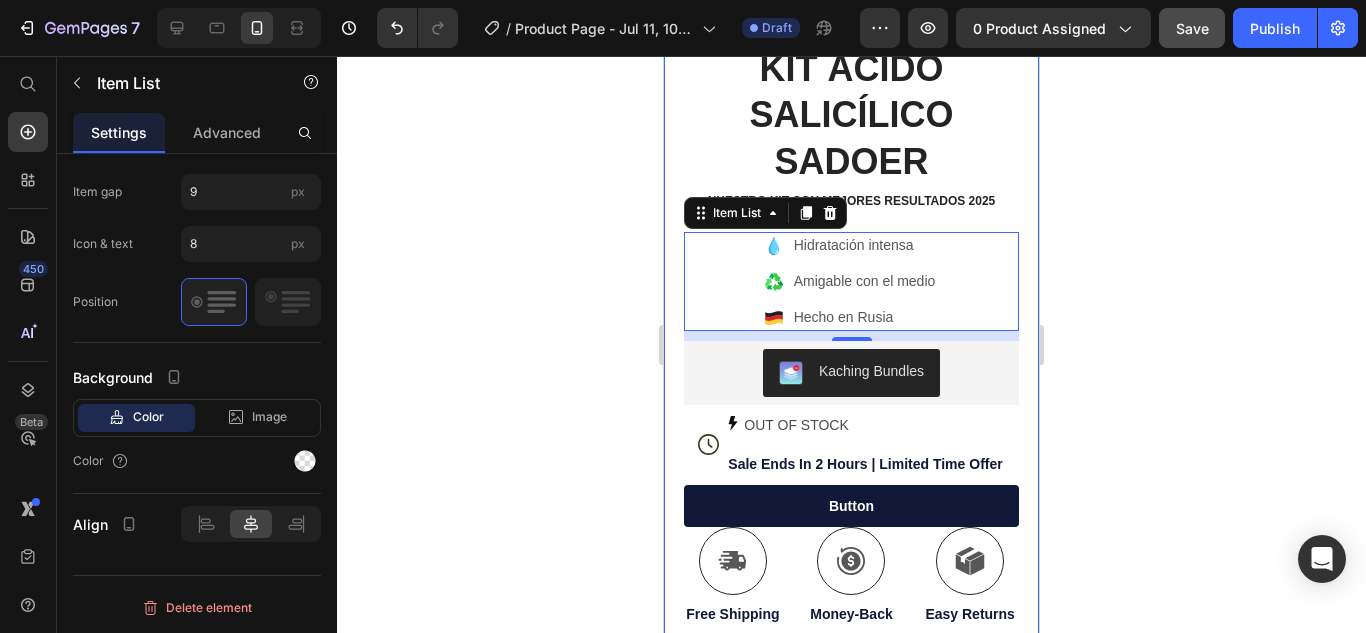 click on "Icon Icon Icon Icon Icon Icon List “This skin cream is a game-changer! It has transformed my dry, lackluster skin into a hydrated and radiant complexion. I love how it absorbs quickly and leaves no greasy residue. Highly recommend” Text Block
Icon [FIRST] [LAST]. ([CITY], [COUNTRY]) Text Block Row Row Row Icon Icon Icon Icon Icon Icon List (1349 Reviews) Text Block Row KIT ÁCIDO SALICÍLICO SADOER Product Title NUESTRO KIT CON MEJORES RESULTADOS 2025 Text Block Hydrate, rejuvenate, and glow with our revolutionary cream. Unleash your skin's potential today. Text Block
Hidratación intensa
Amigable con el medio
Hecho en Rusia Item List   10 Kaching Bundles Kaching Bundles
Icon   OUT OF STOCK Stock Counter Sale Ends In 2 Hours | Limited Time Offer Text Block Row button Button
Icon Free Shipping Text Block
Icon Money-Back Text Block
Icon Easy Returns Text Block Row Image Icon" at bounding box center (851, 293) 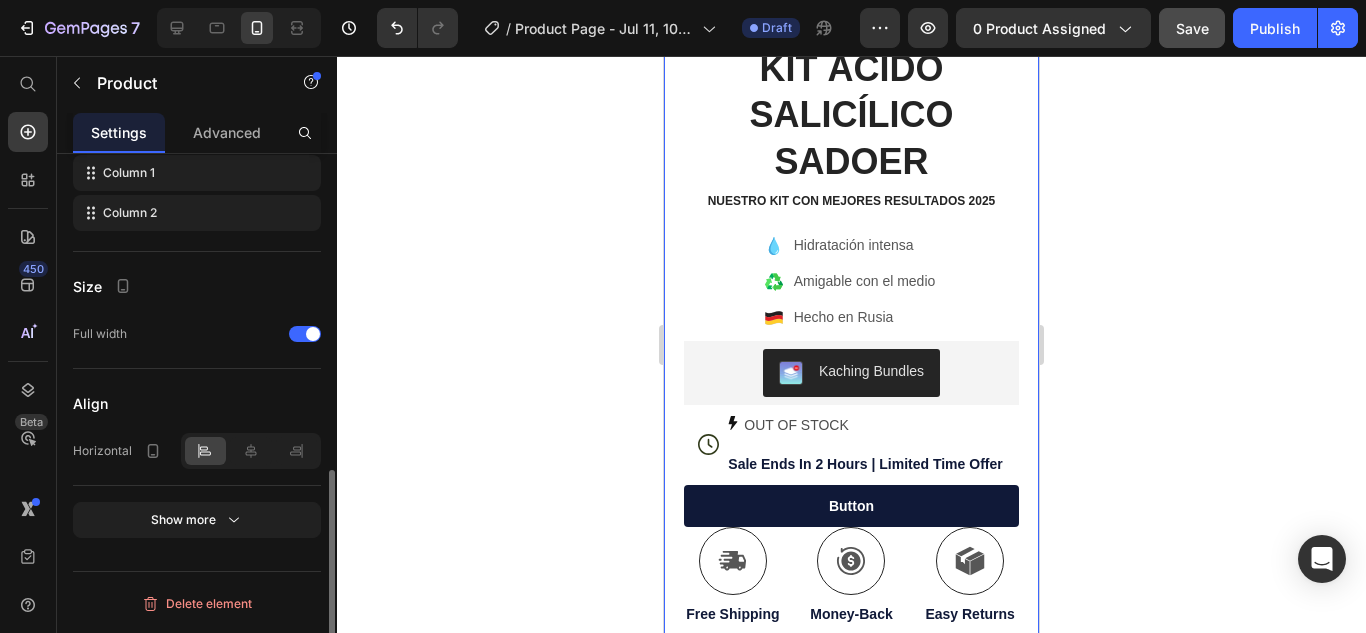 scroll, scrollTop: 0, scrollLeft: 0, axis: both 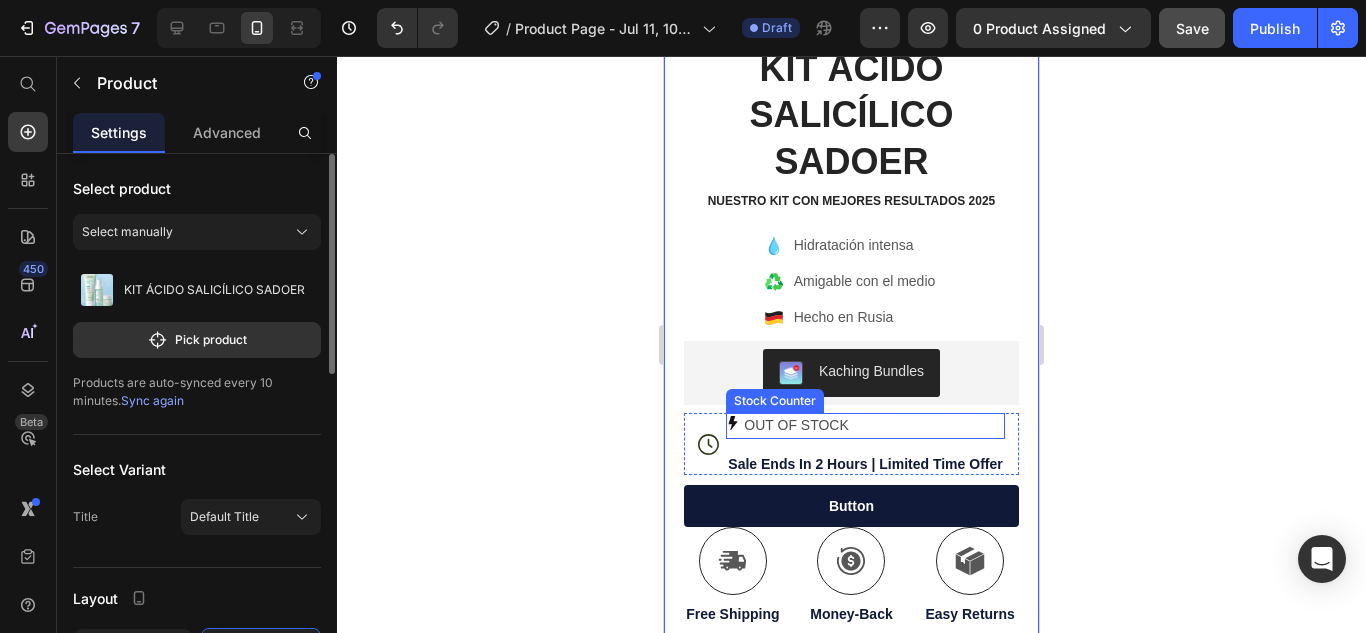 click on "OUT OF STOCK" at bounding box center (865, 425) 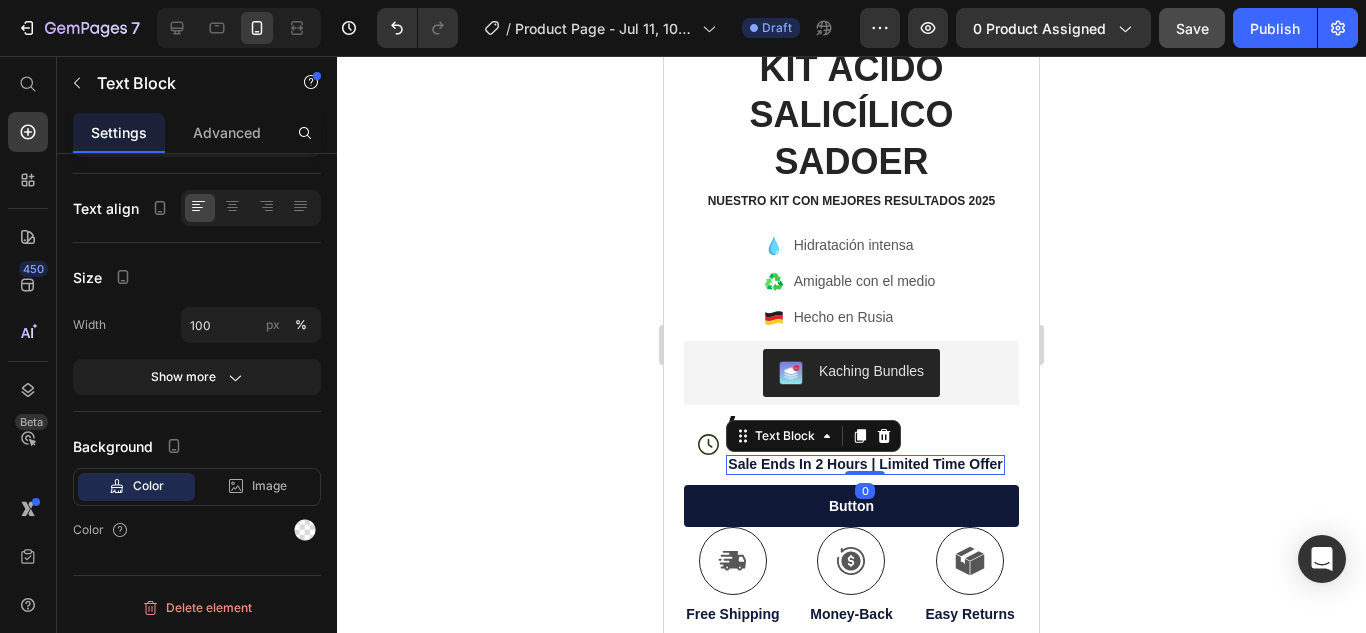 scroll, scrollTop: 0, scrollLeft: 0, axis: both 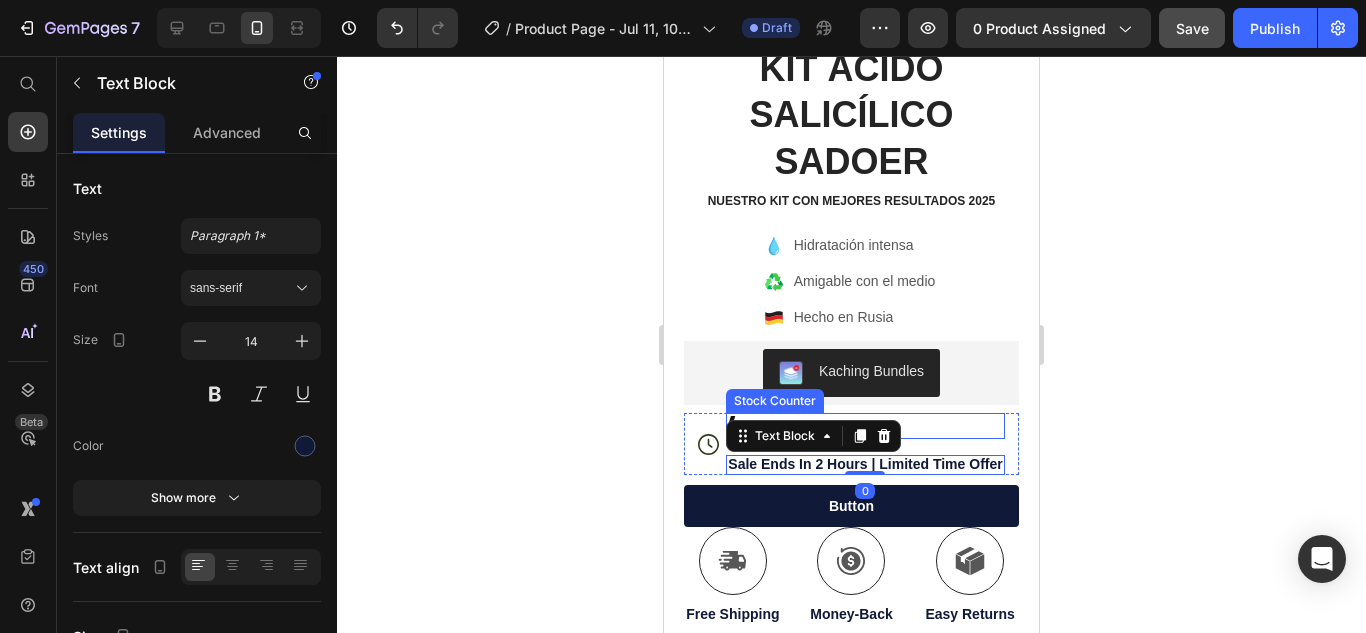 click on "OUT OF STOCK" at bounding box center (865, 425) 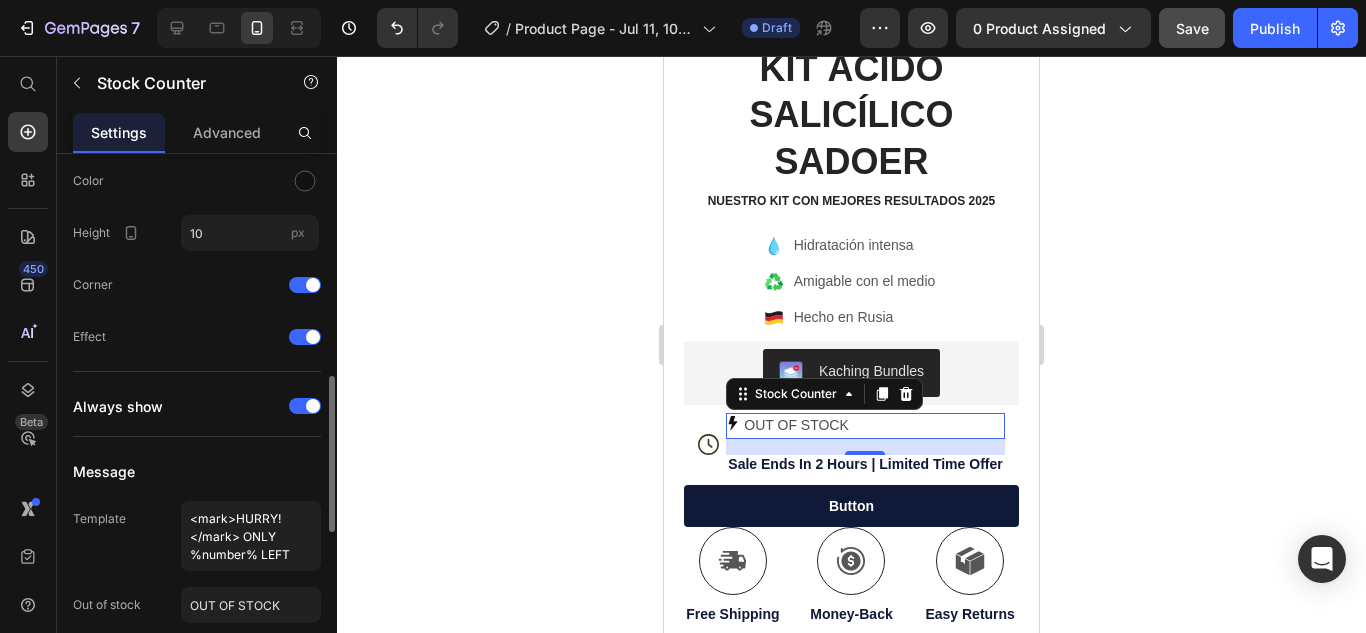 scroll, scrollTop: 798, scrollLeft: 0, axis: vertical 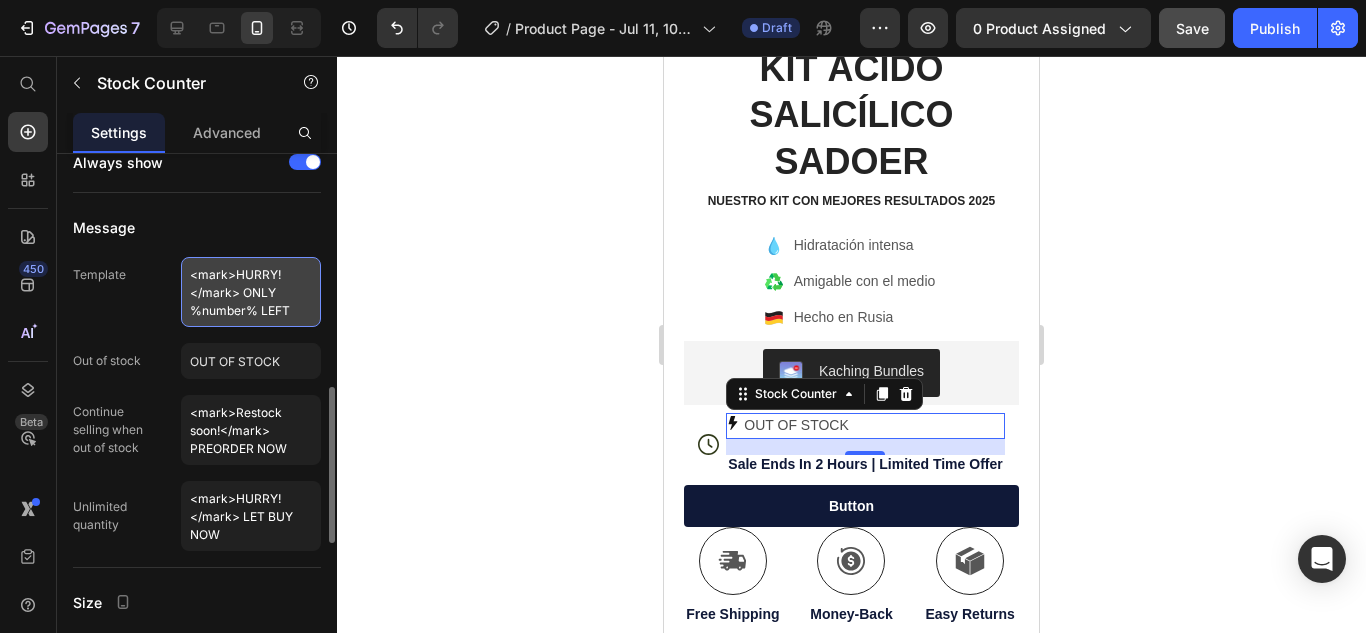 drag, startPoint x: 236, startPoint y: 277, endPoint x: 271, endPoint y: 278, distance: 35.014282 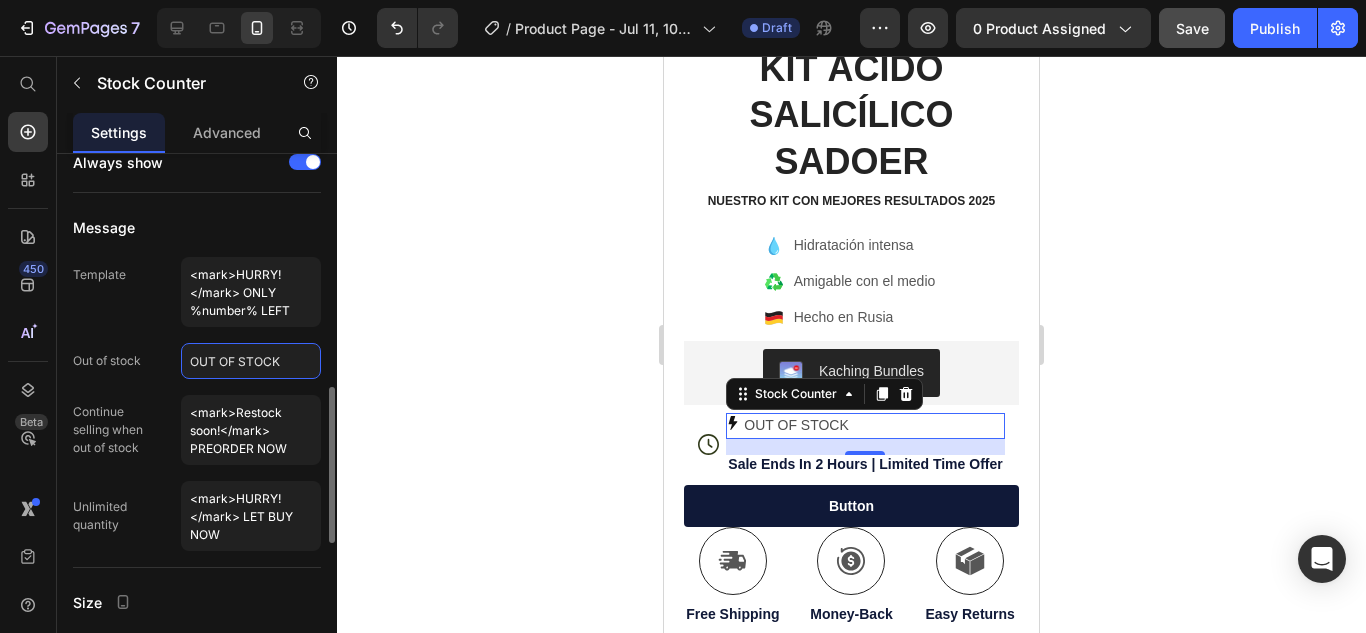 click on "OUT OF STOCK" 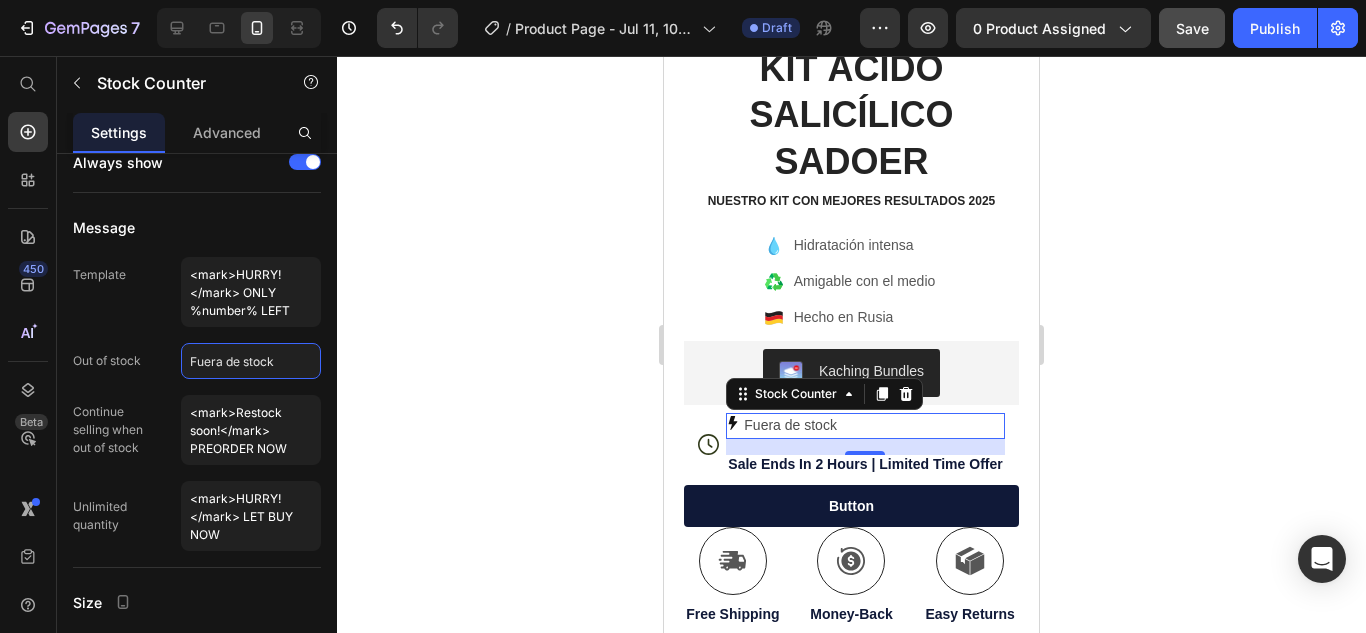 type on "Fuera de stock" 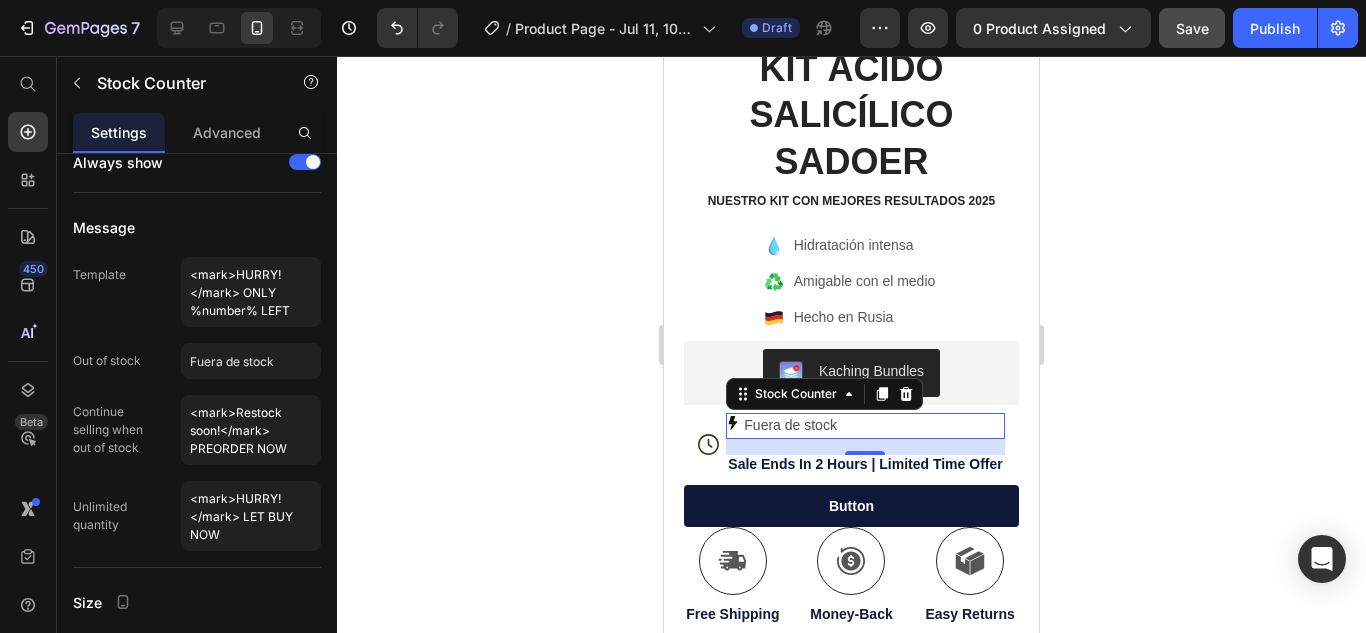 click 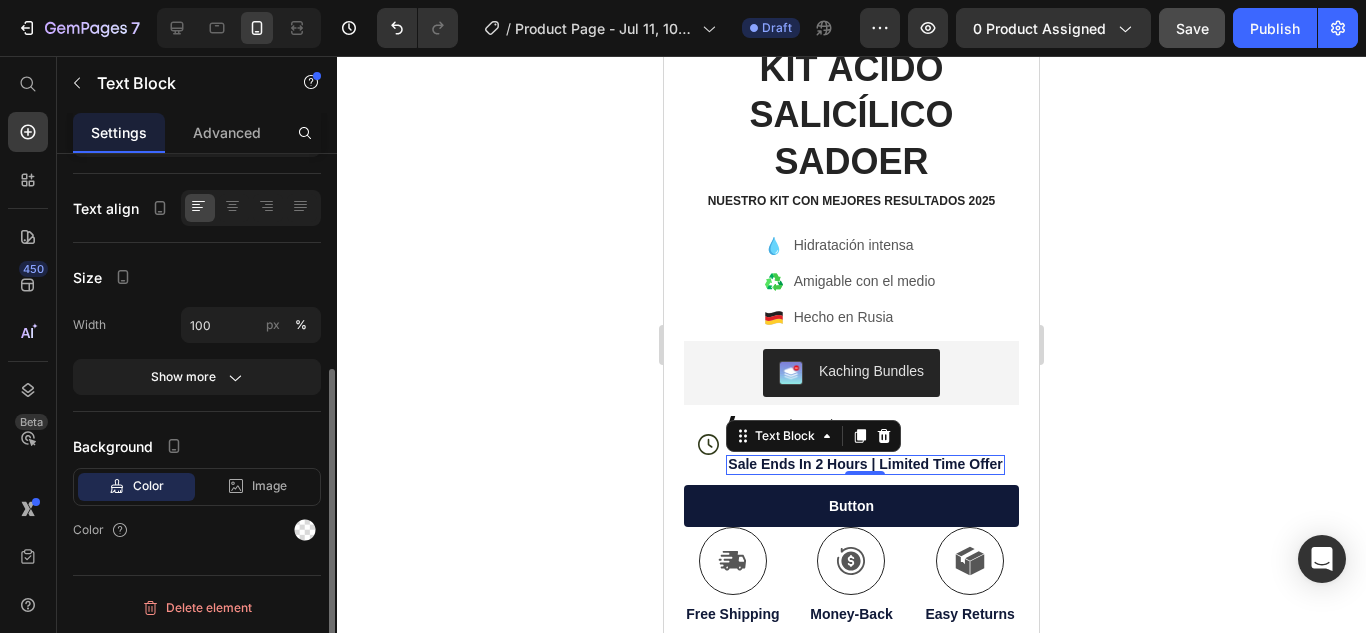 scroll, scrollTop: 0, scrollLeft: 0, axis: both 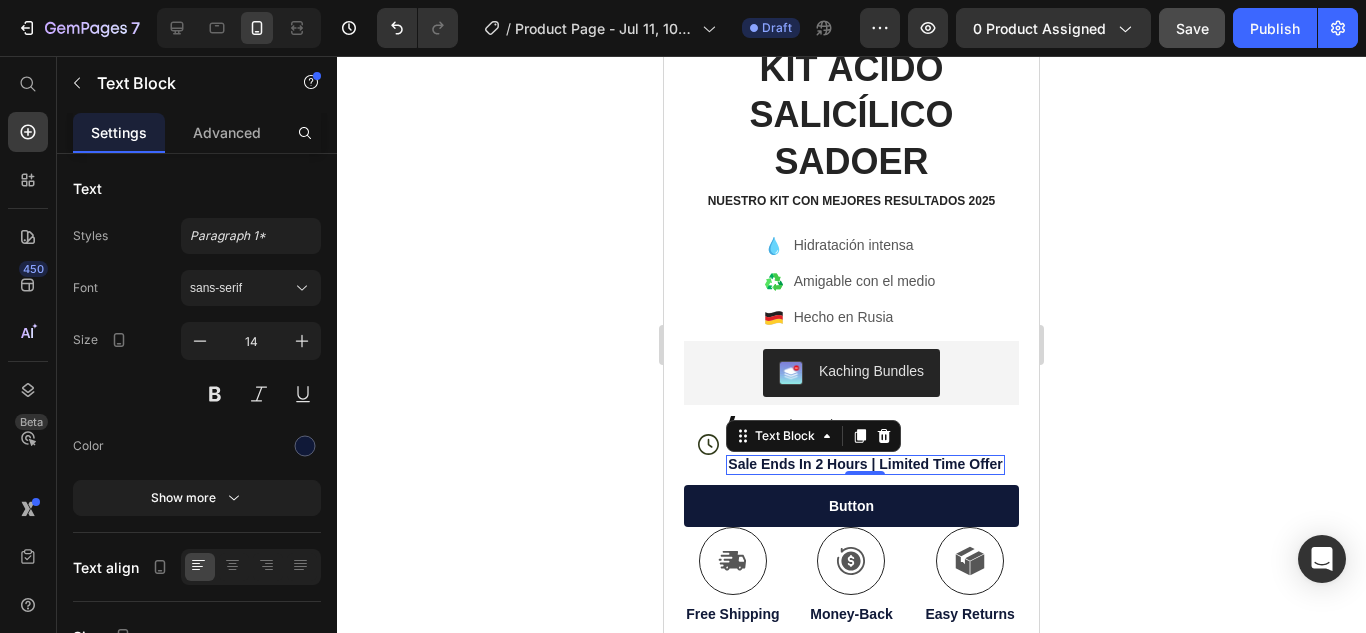 click on "Sale Ends In 2 Hours | Limited Time Offer" at bounding box center [865, 464] 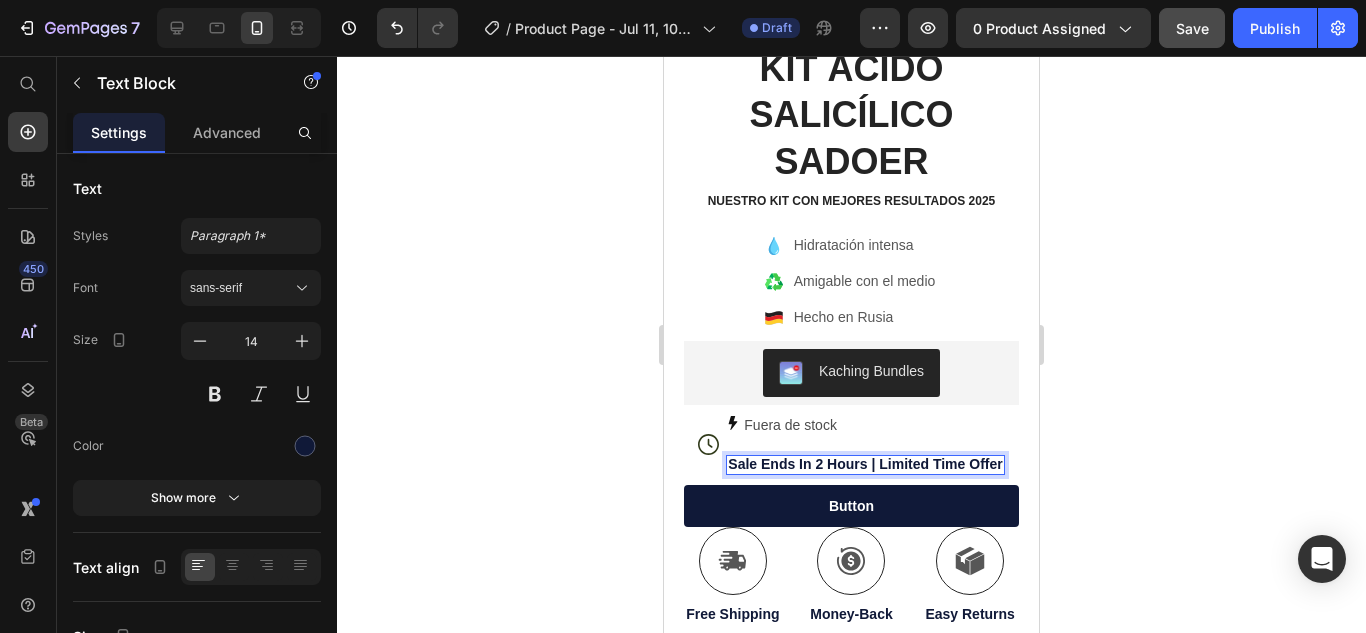 click on "Sale Ends In 2 Hours | Limited Time Offer" at bounding box center [865, 464] 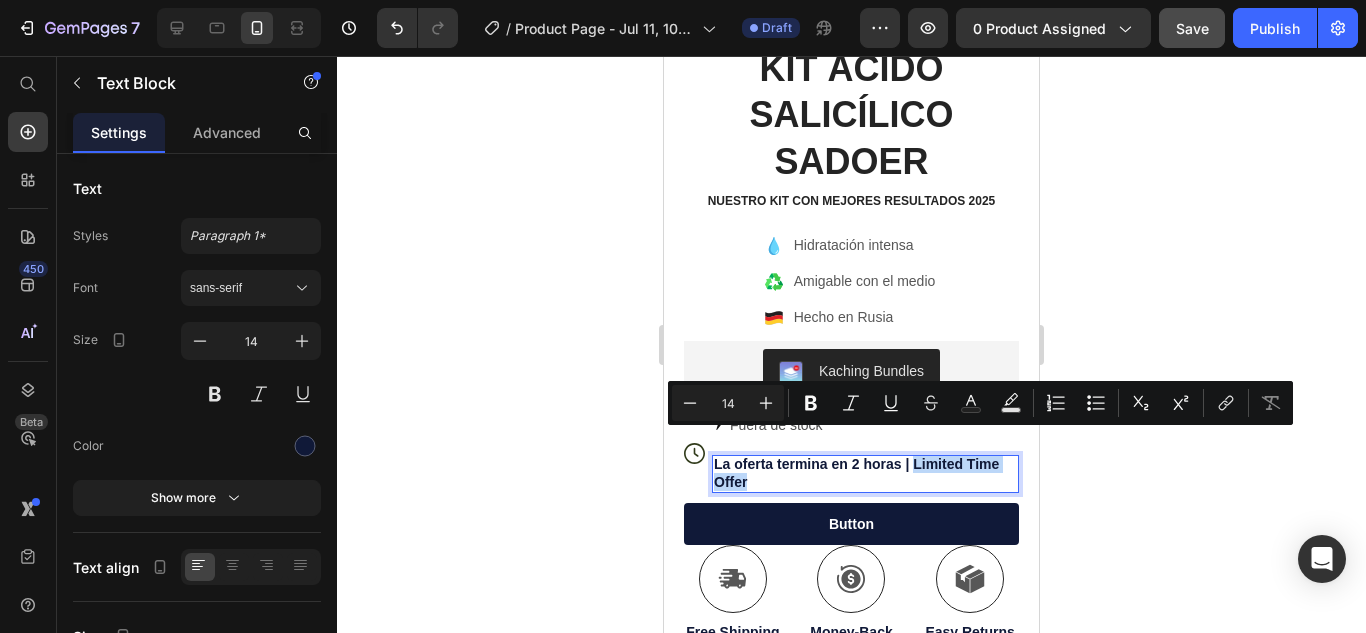 drag, startPoint x: 789, startPoint y: 463, endPoint x: 913, endPoint y: 445, distance: 125.299644 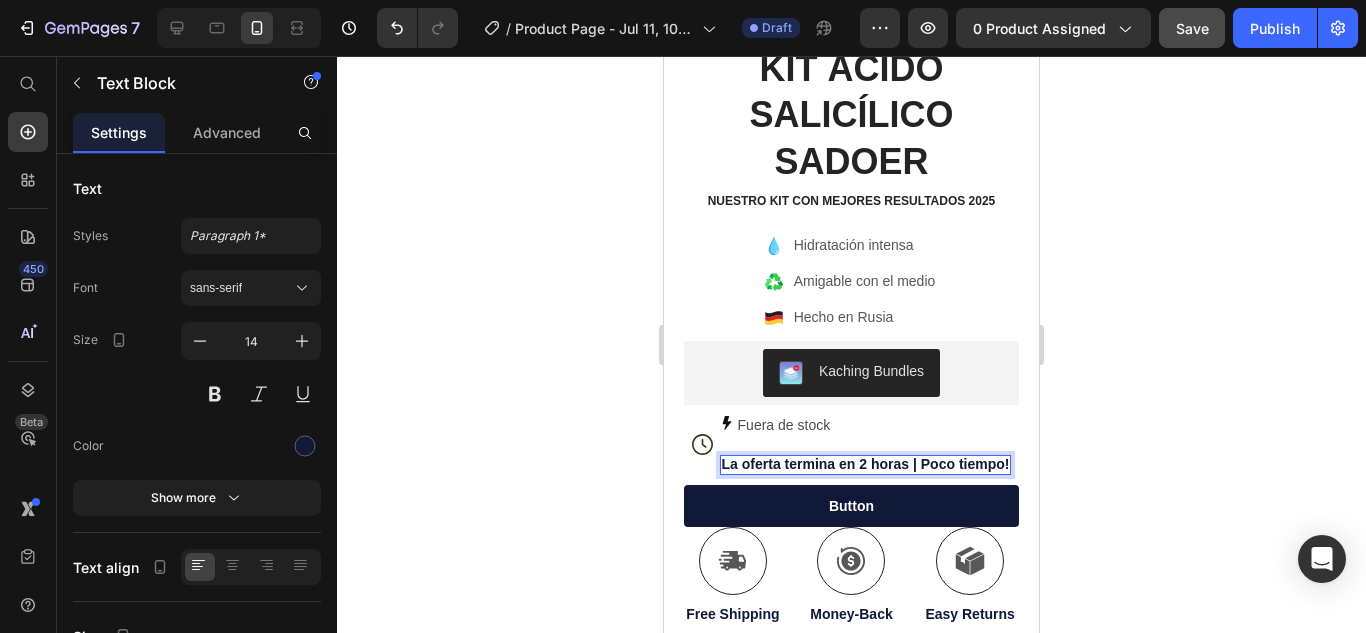 click 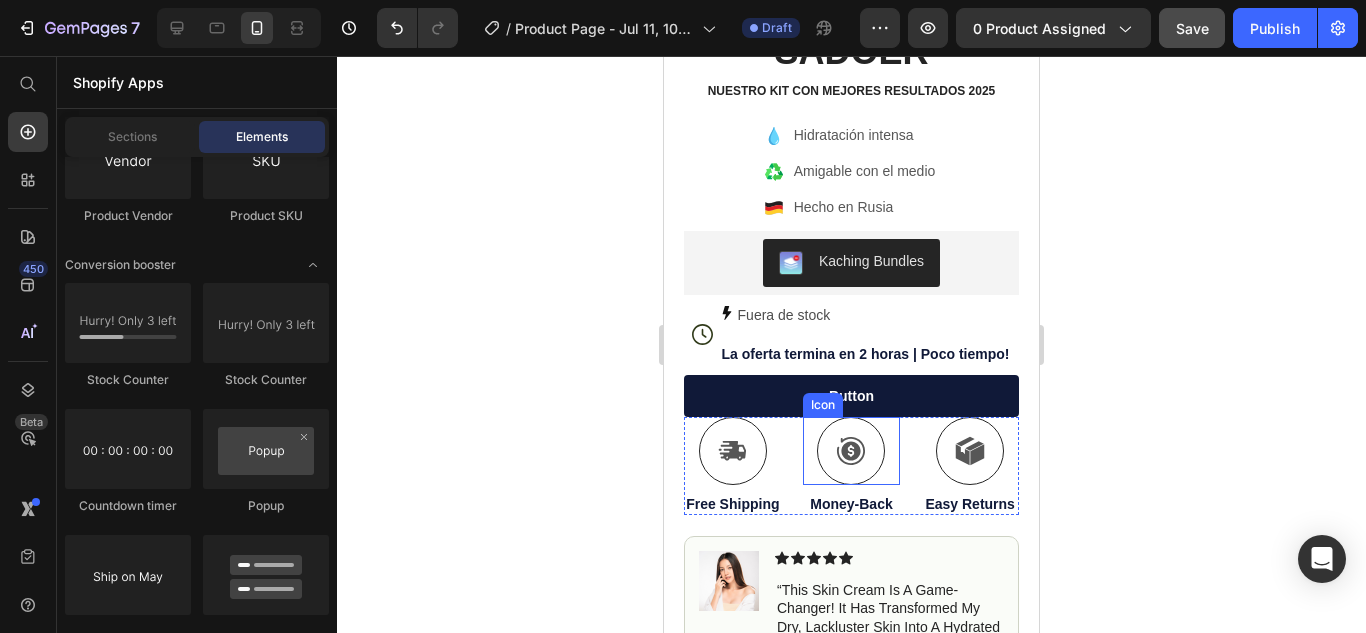 scroll, scrollTop: 775, scrollLeft: 0, axis: vertical 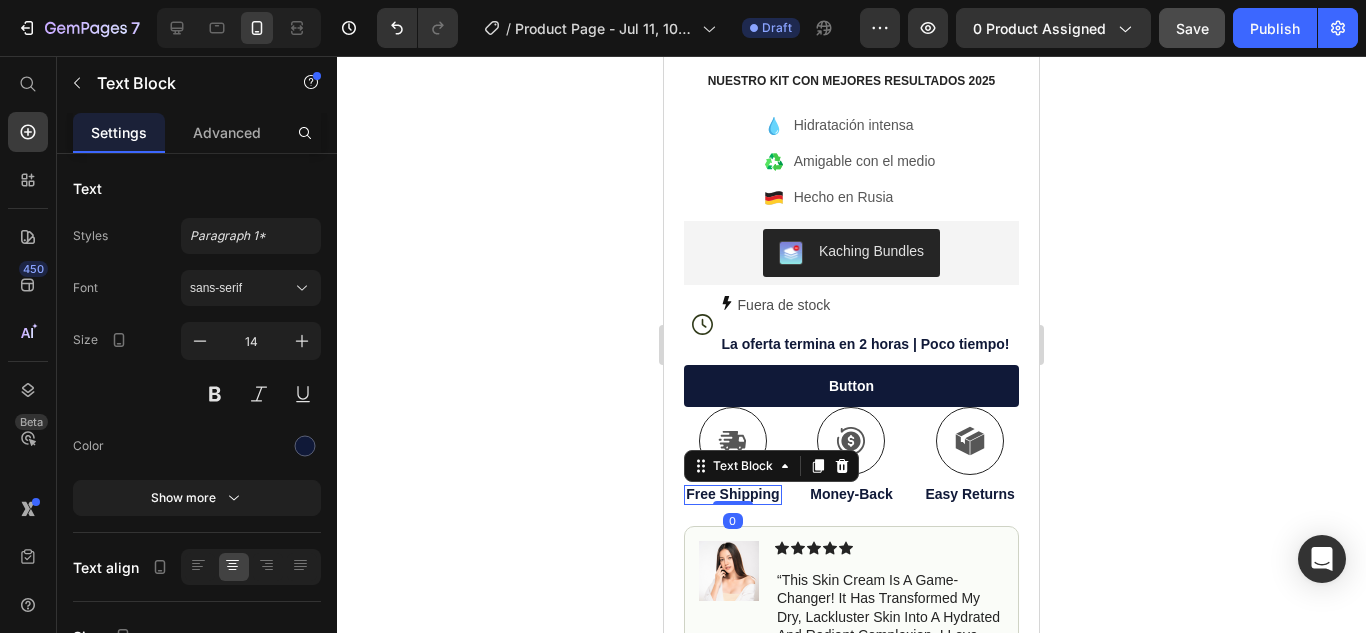 click on "Free Shipping" at bounding box center [733, 494] 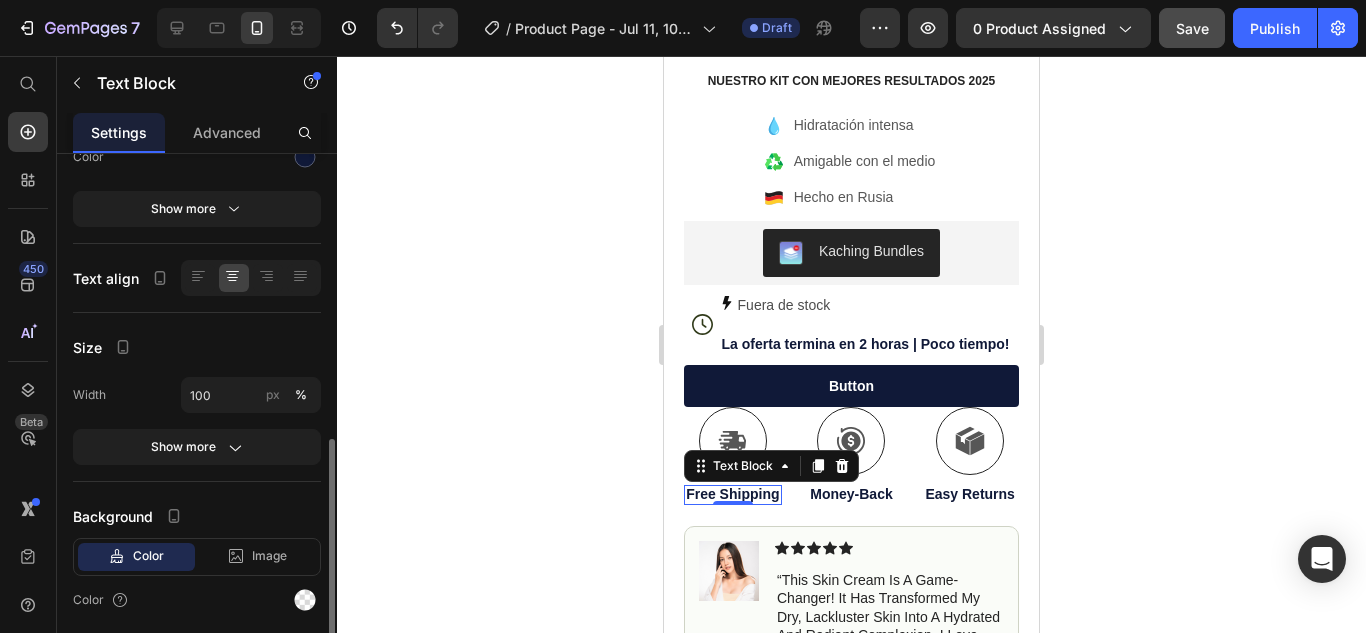 scroll, scrollTop: 359, scrollLeft: 0, axis: vertical 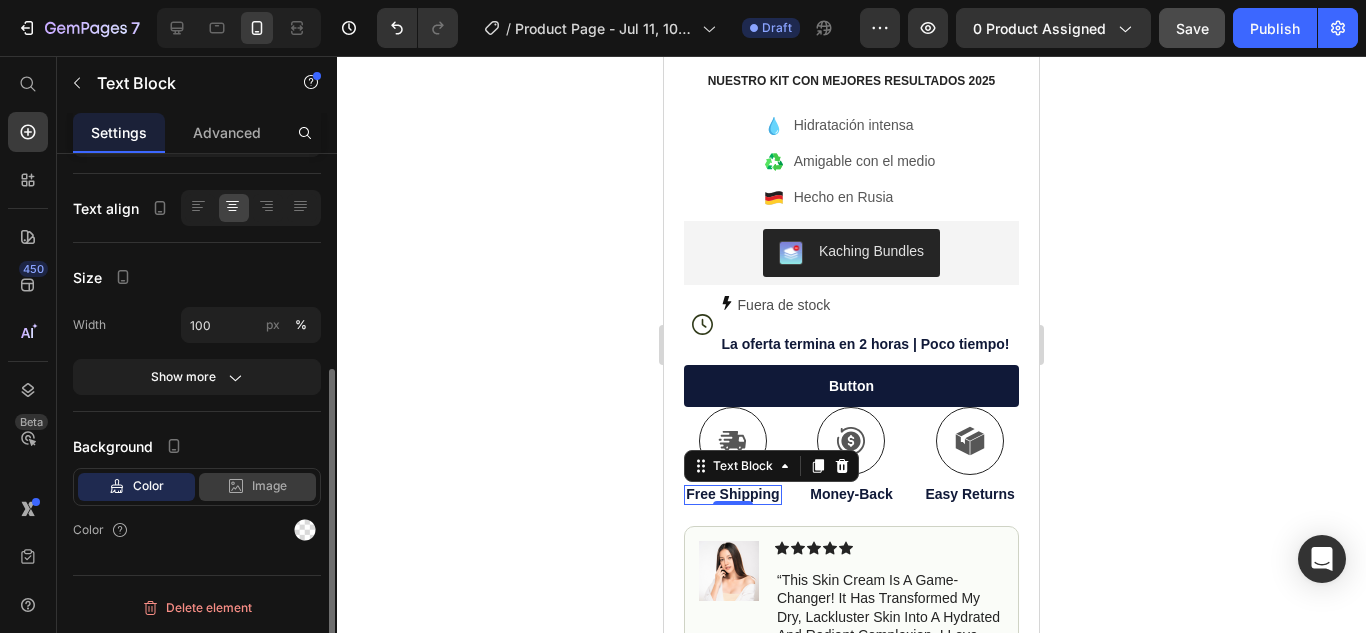 click on "Image" 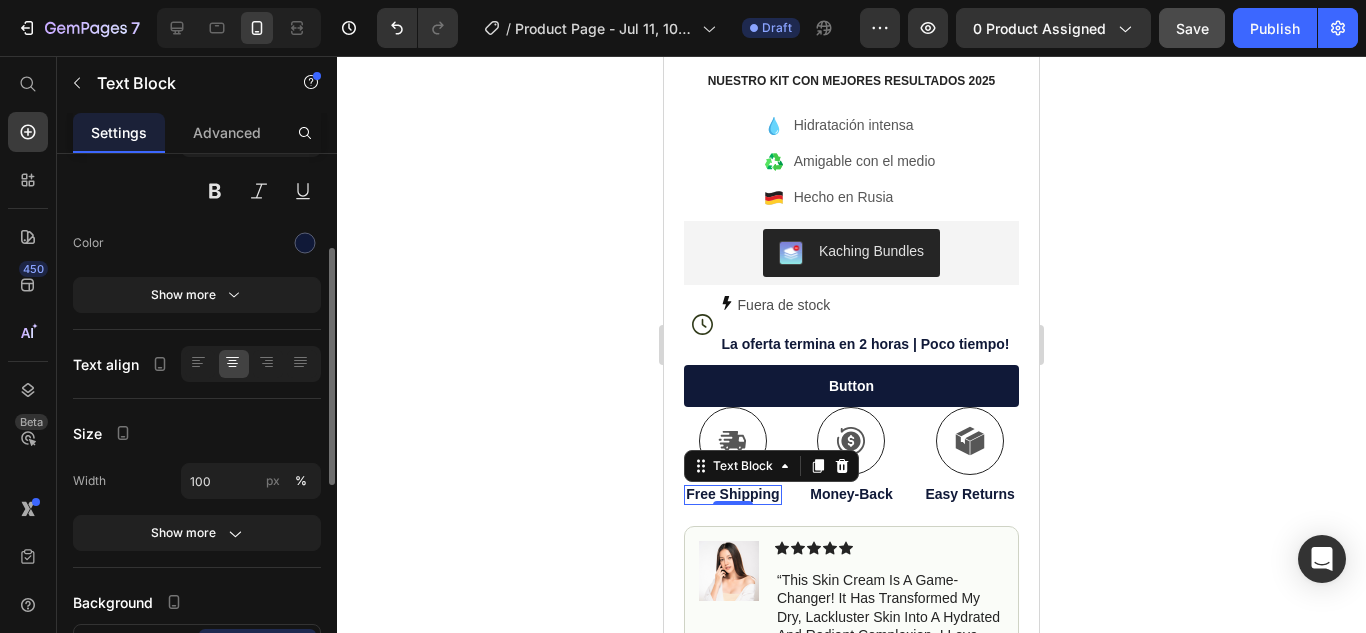 scroll, scrollTop: 206, scrollLeft: 0, axis: vertical 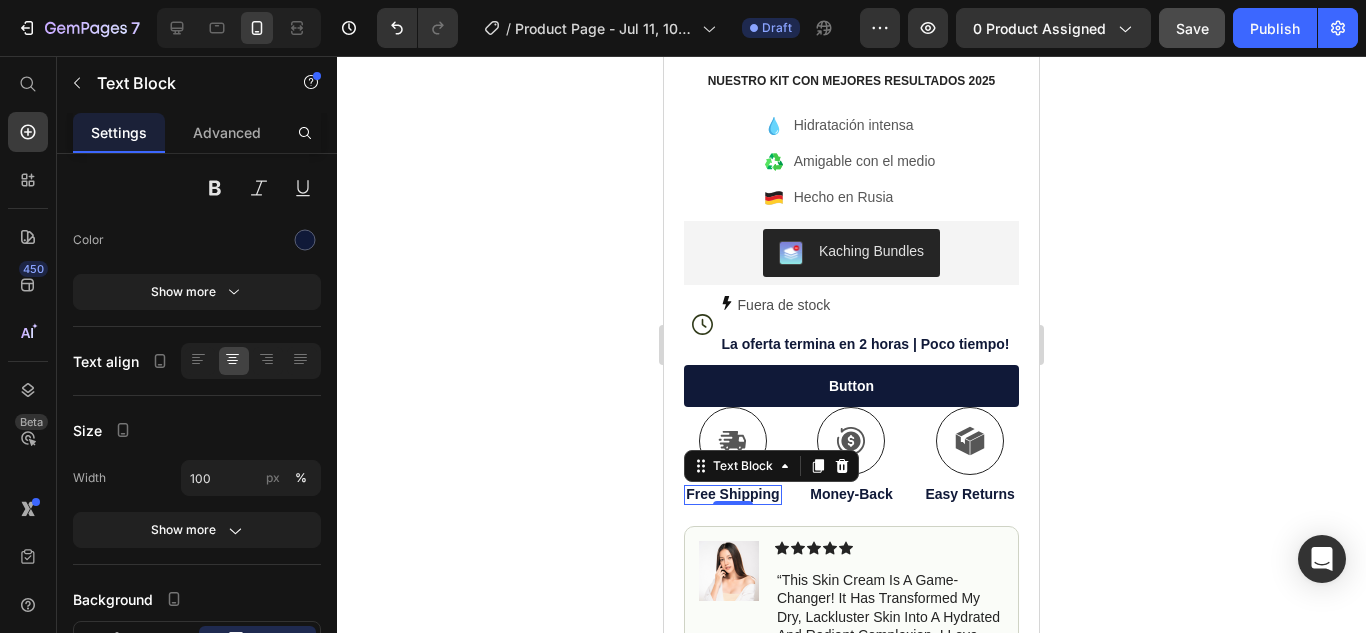 click on "Free Shipping" at bounding box center (733, 494) 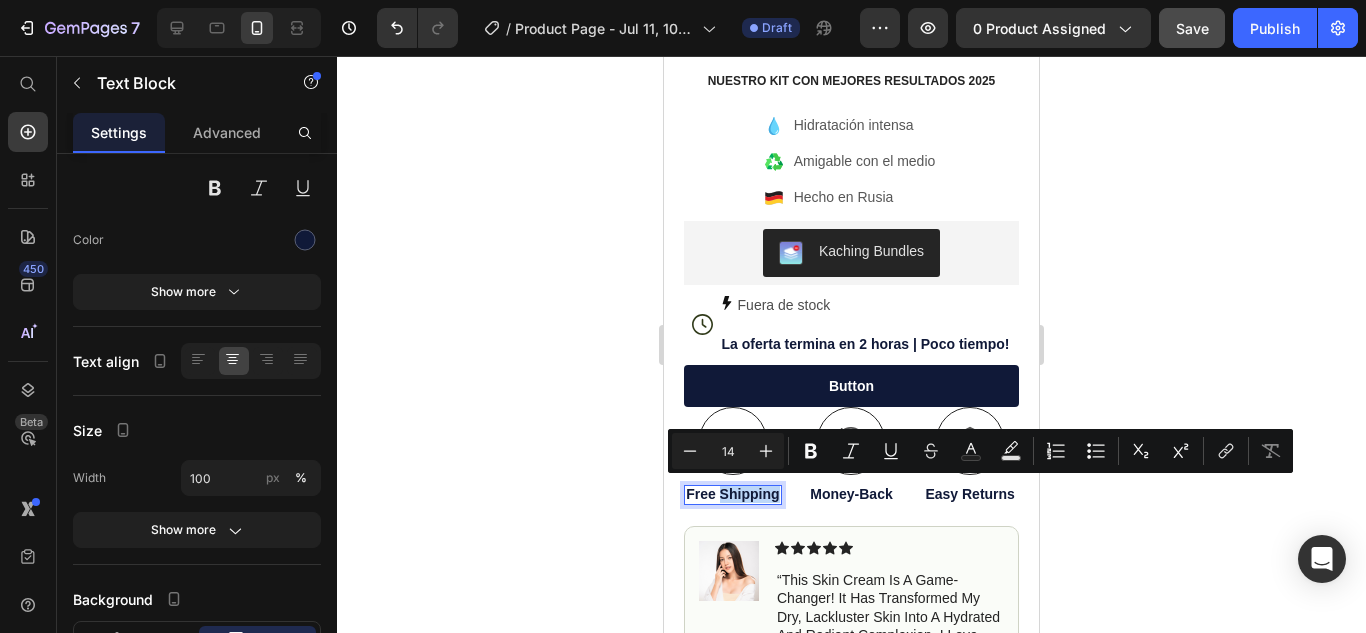 click on "Free Shipping" at bounding box center (733, 494) 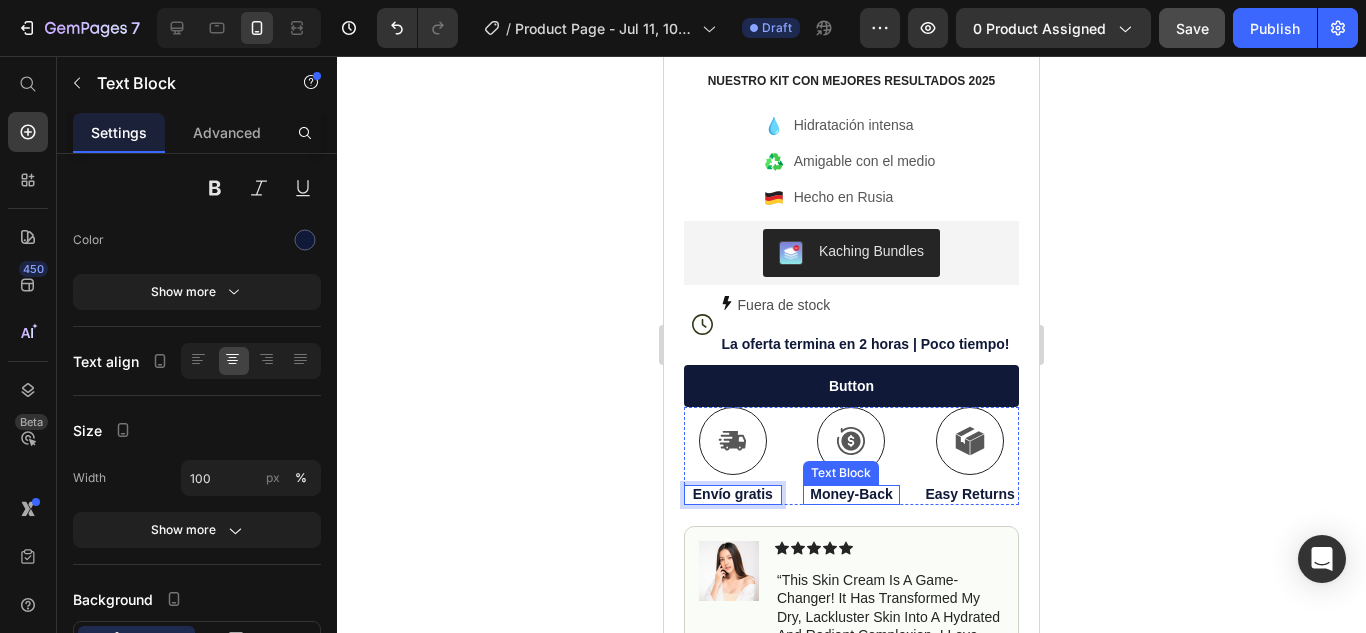 click on "Money-Back" at bounding box center (852, 494) 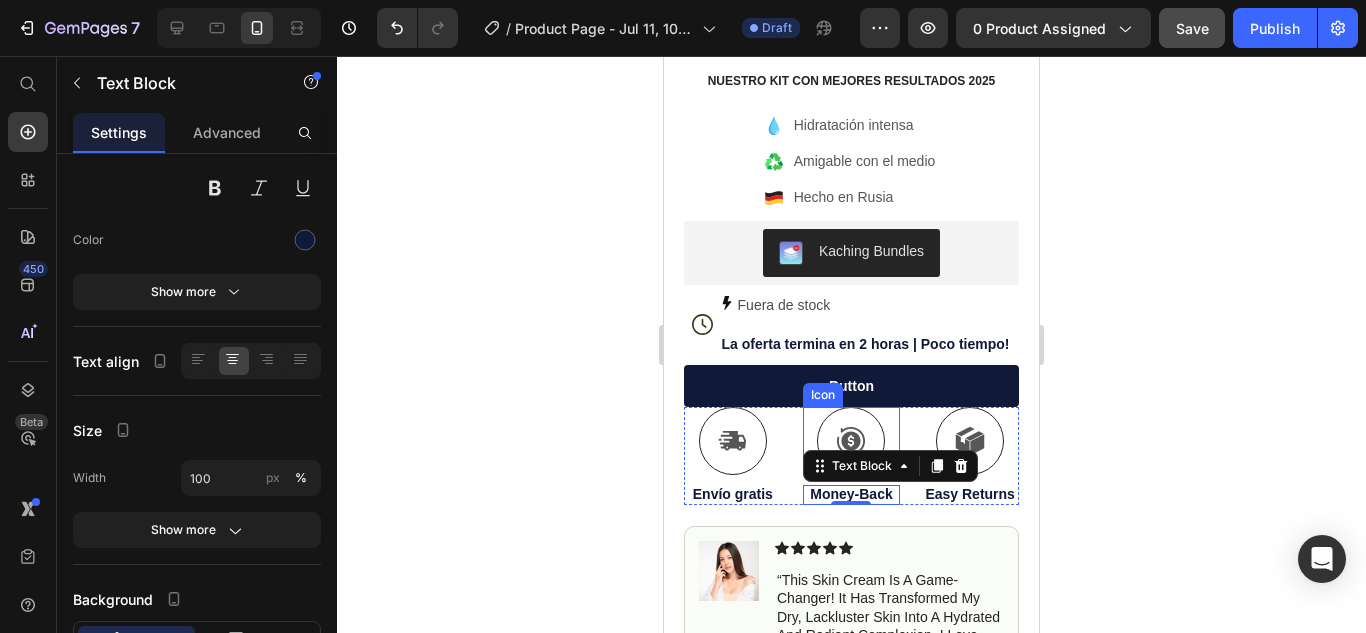 click 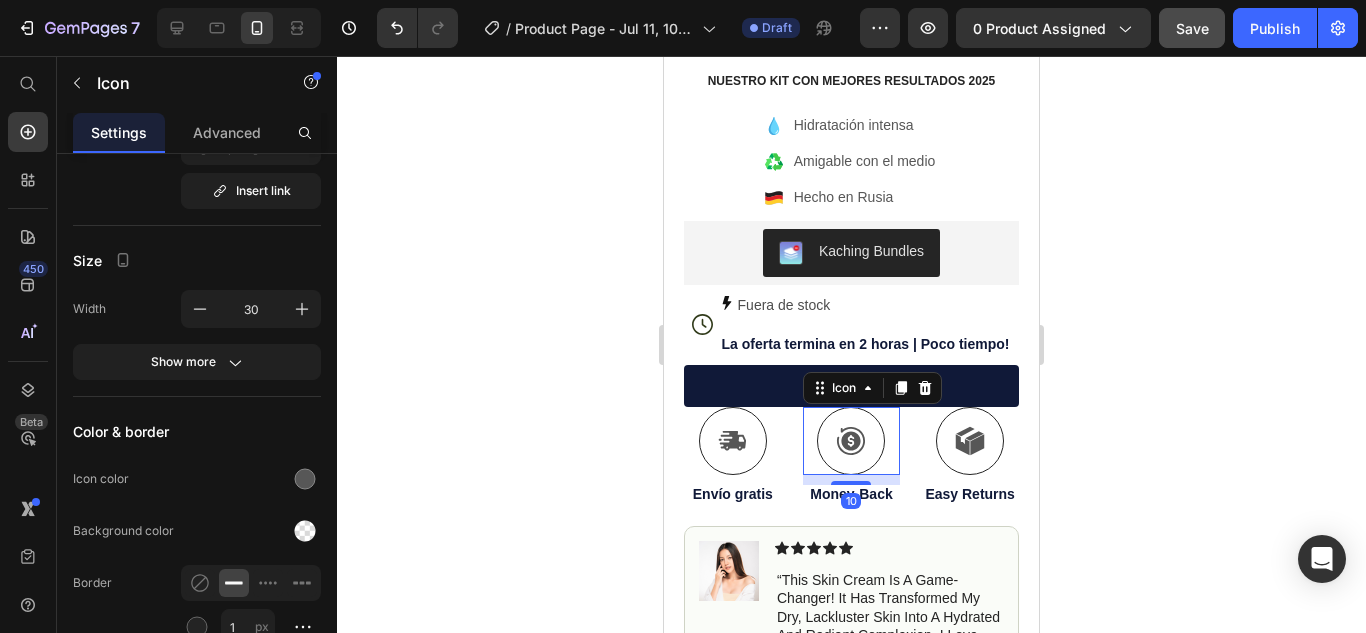 scroll, scrollTop: 0, scrollLeft: 0, axis: both 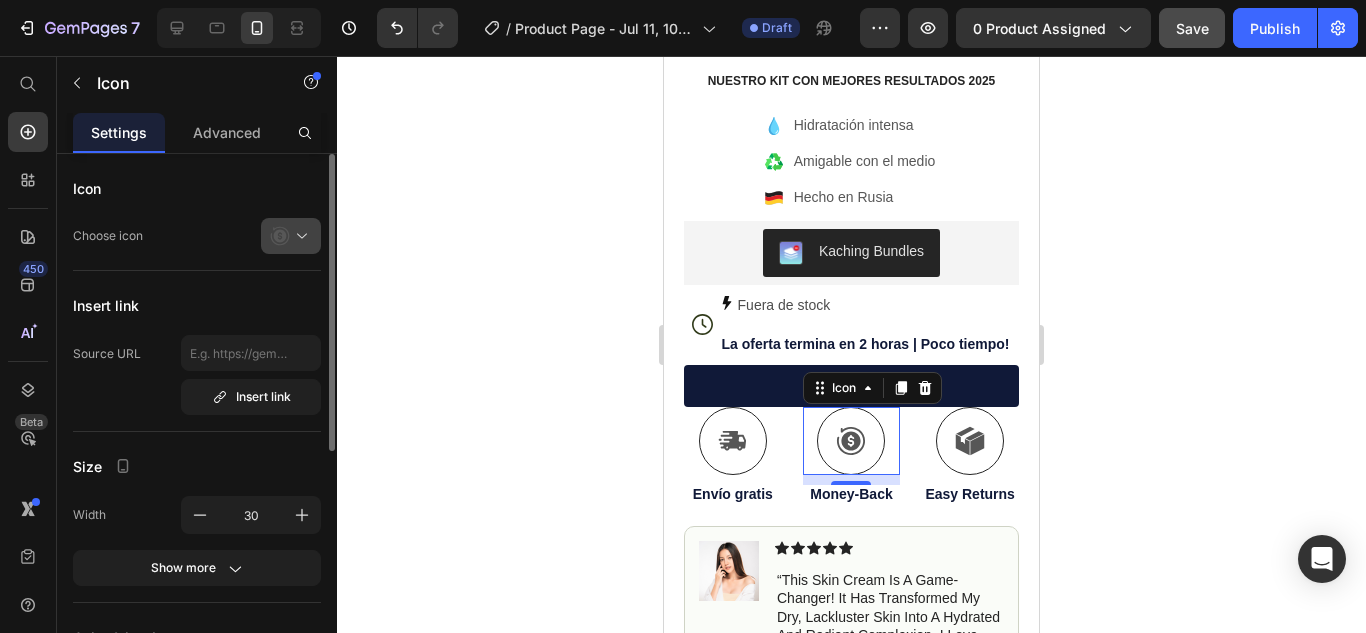 click at bounding box center (299, 236) 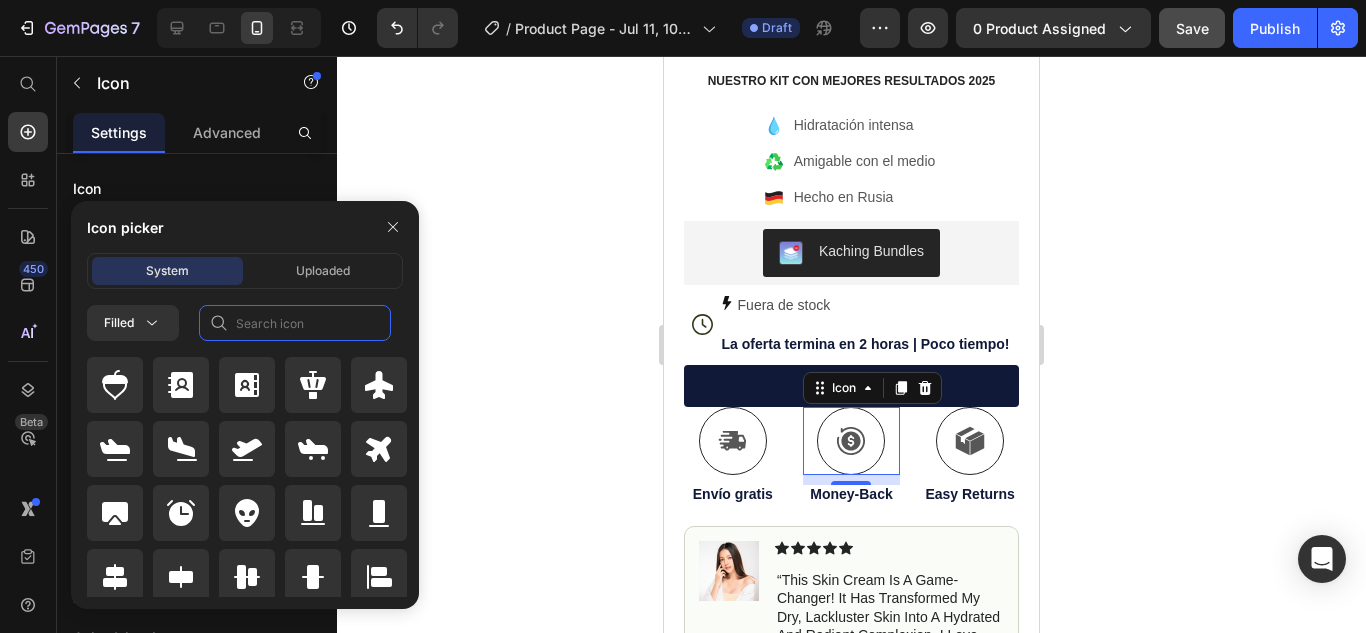 click 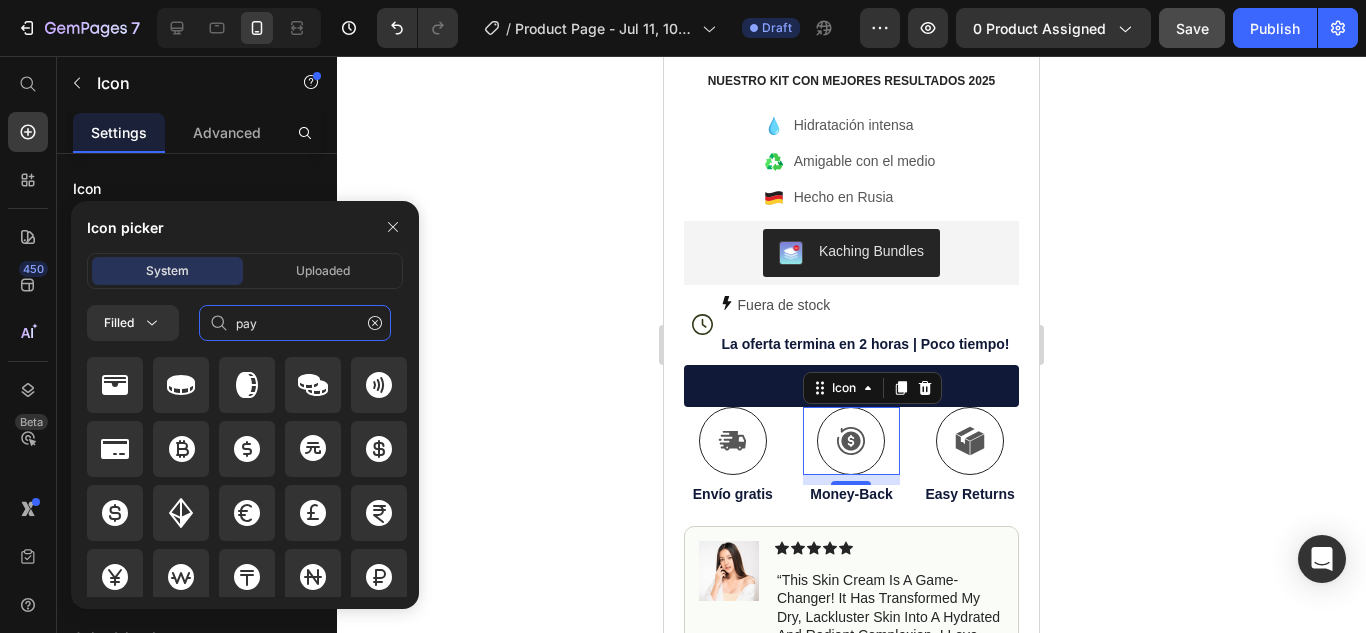 type on "pay" 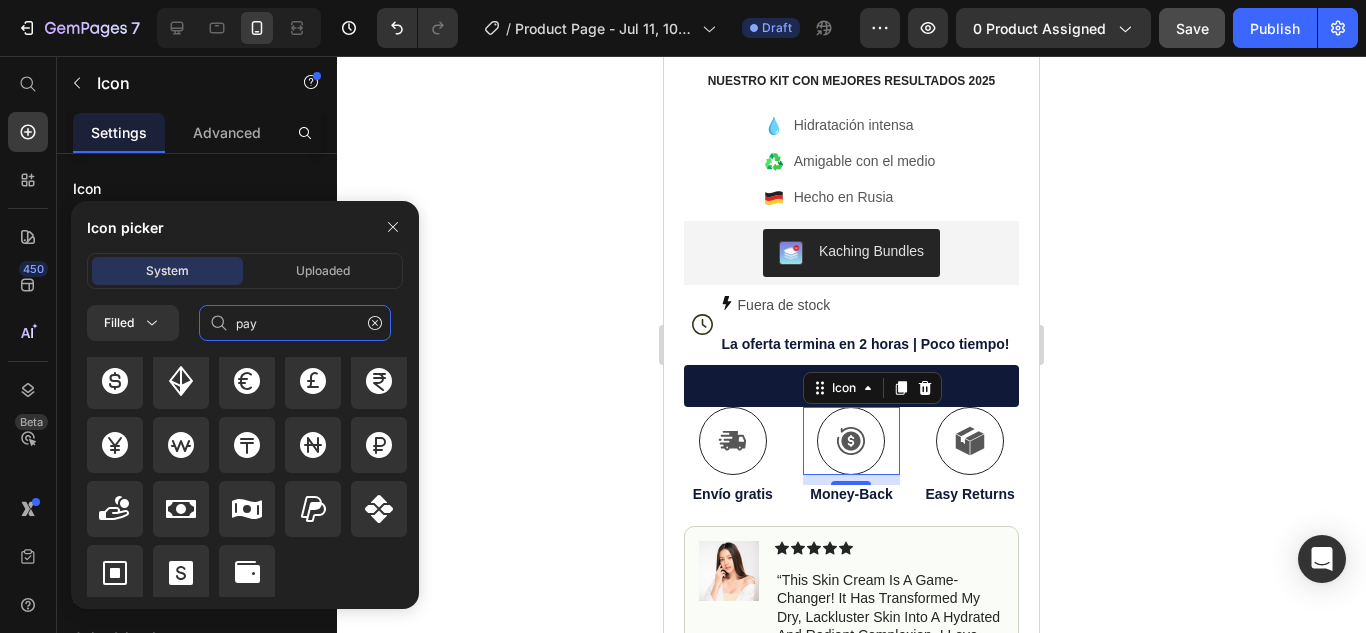 scroll, scrollTop: 136, scrollLeft: 0, axis: vertical 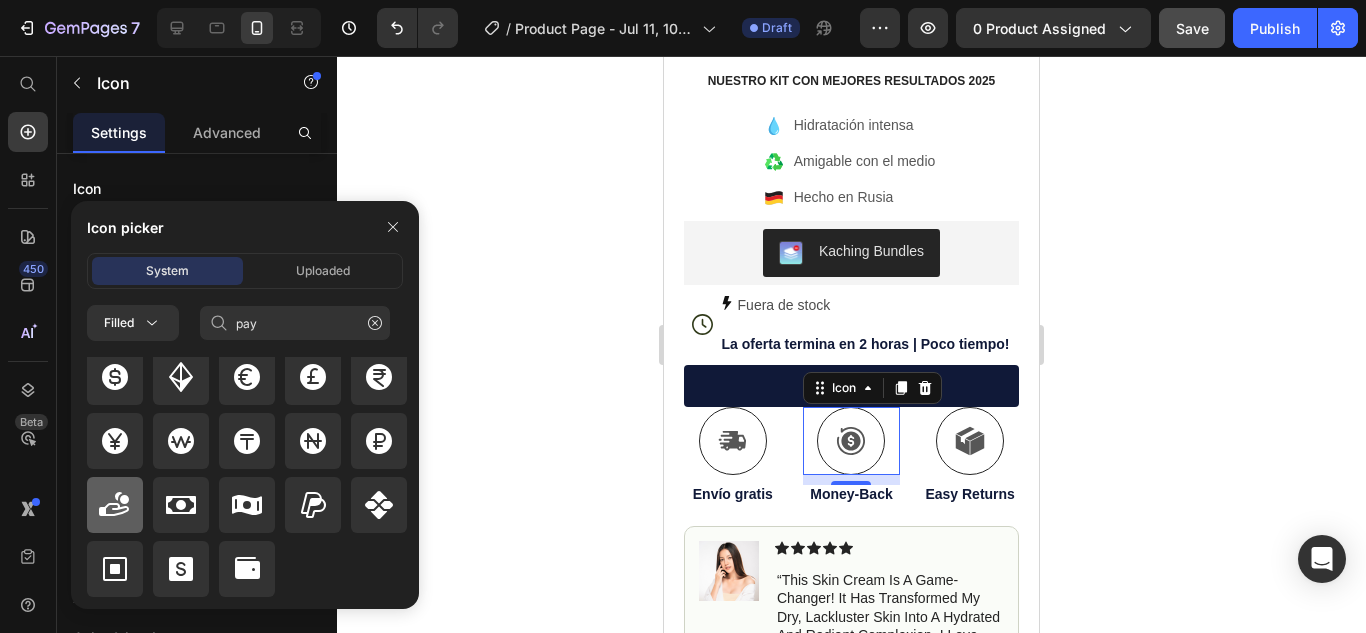click 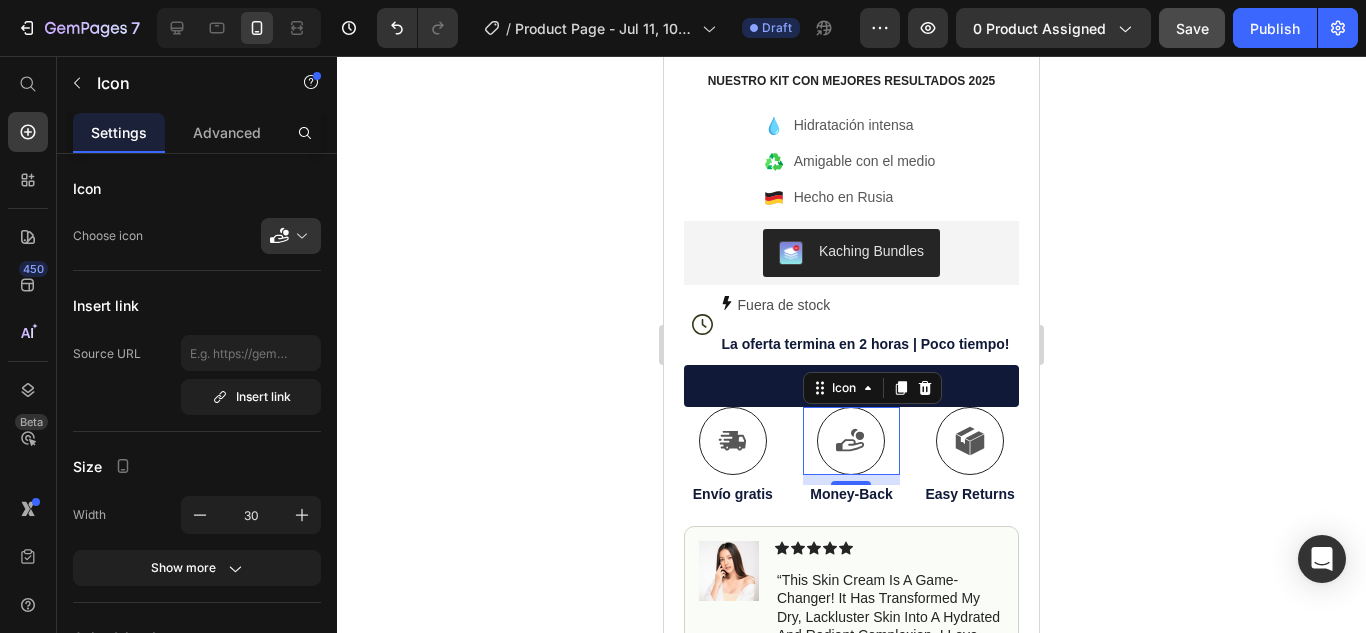 scroll, scrollTop: 430, scrollLeft: 0, axis: vertical 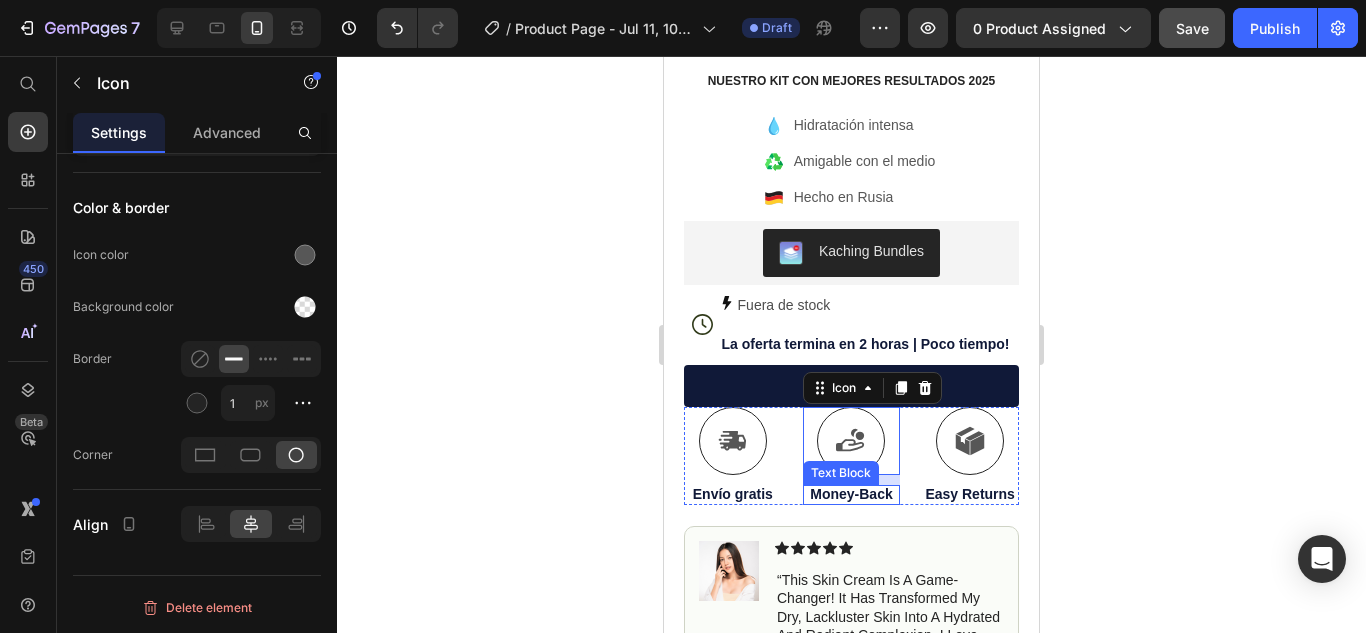click on "Money-Back" at bounding box center (852, 494) 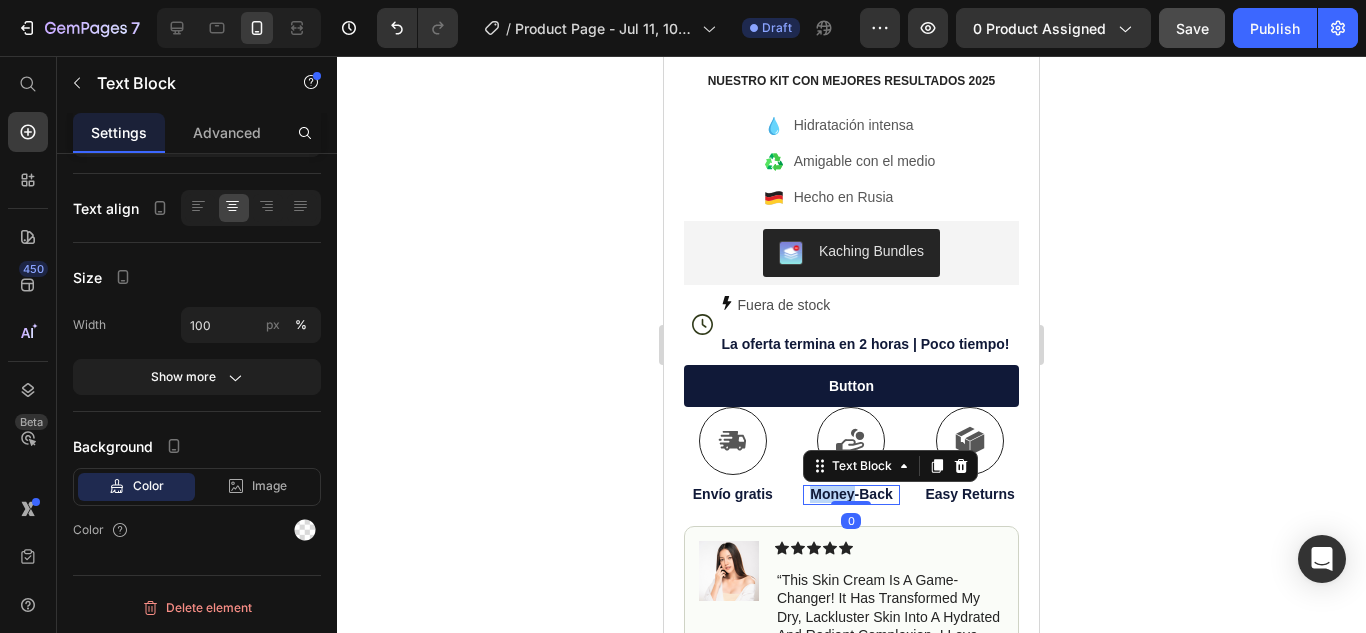 scroll, scrollTop: 0, scrollLeft: 0, axis: both 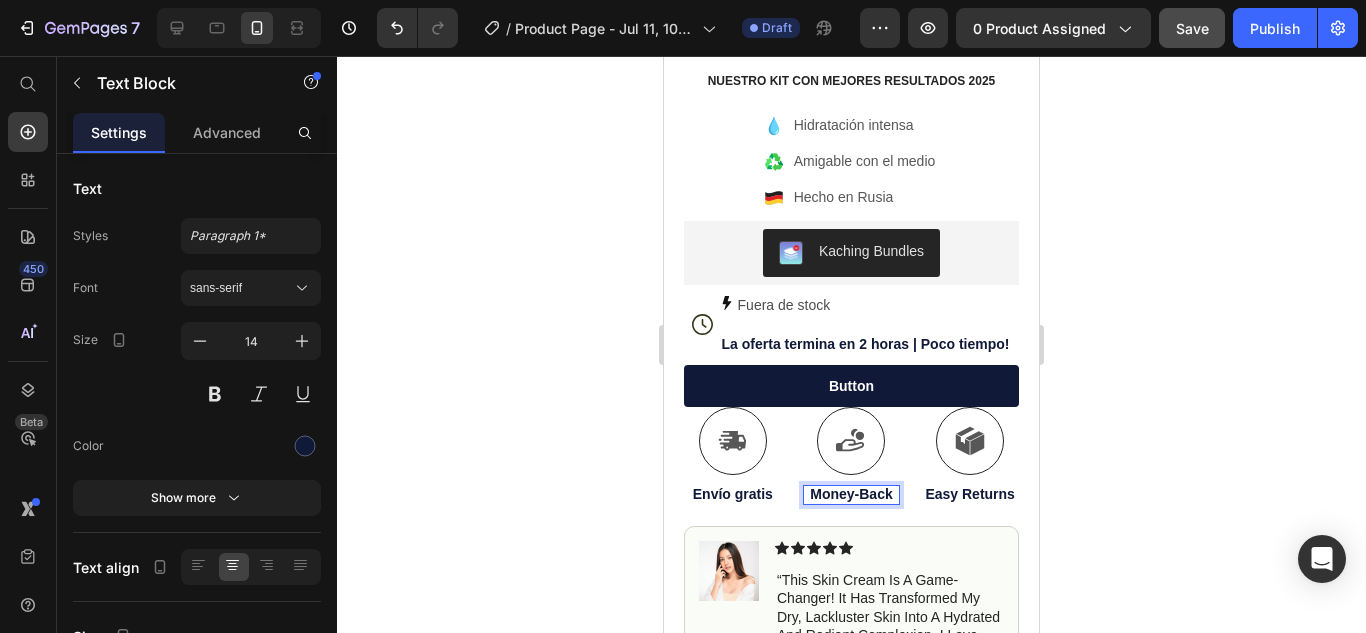 click on "Money-Back" at bounding box center (852, 494) 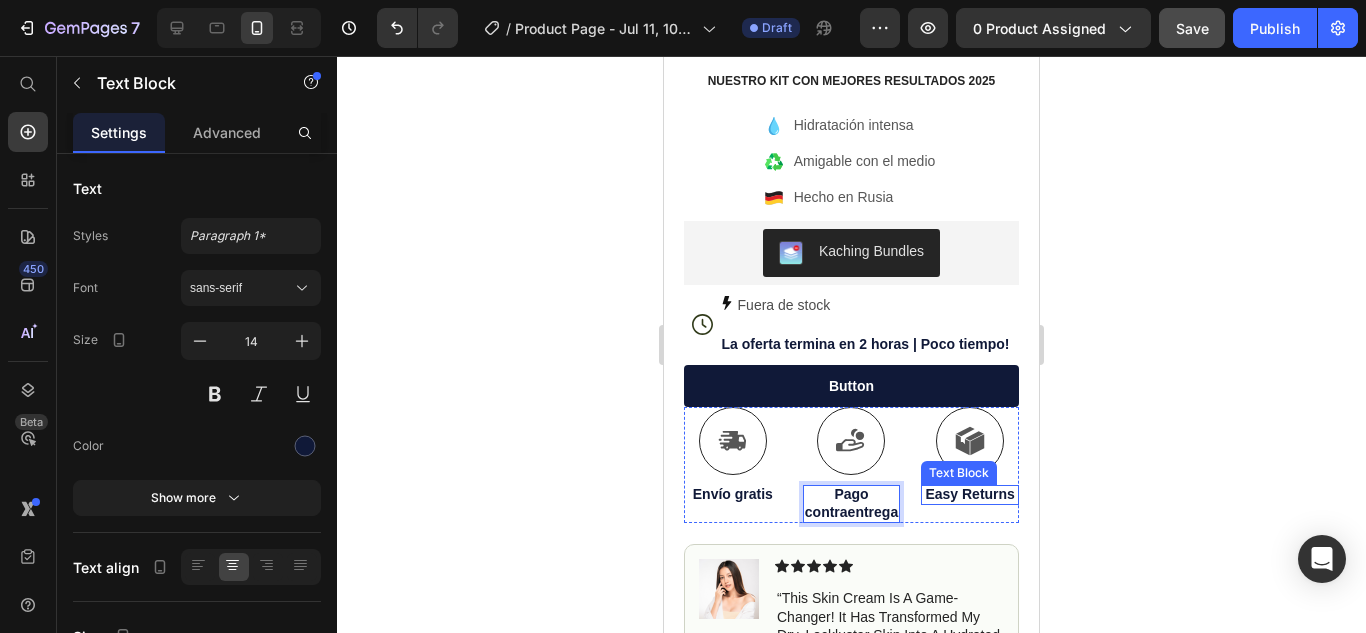 click on "Easy Returns" at bounding box center (970, 494) 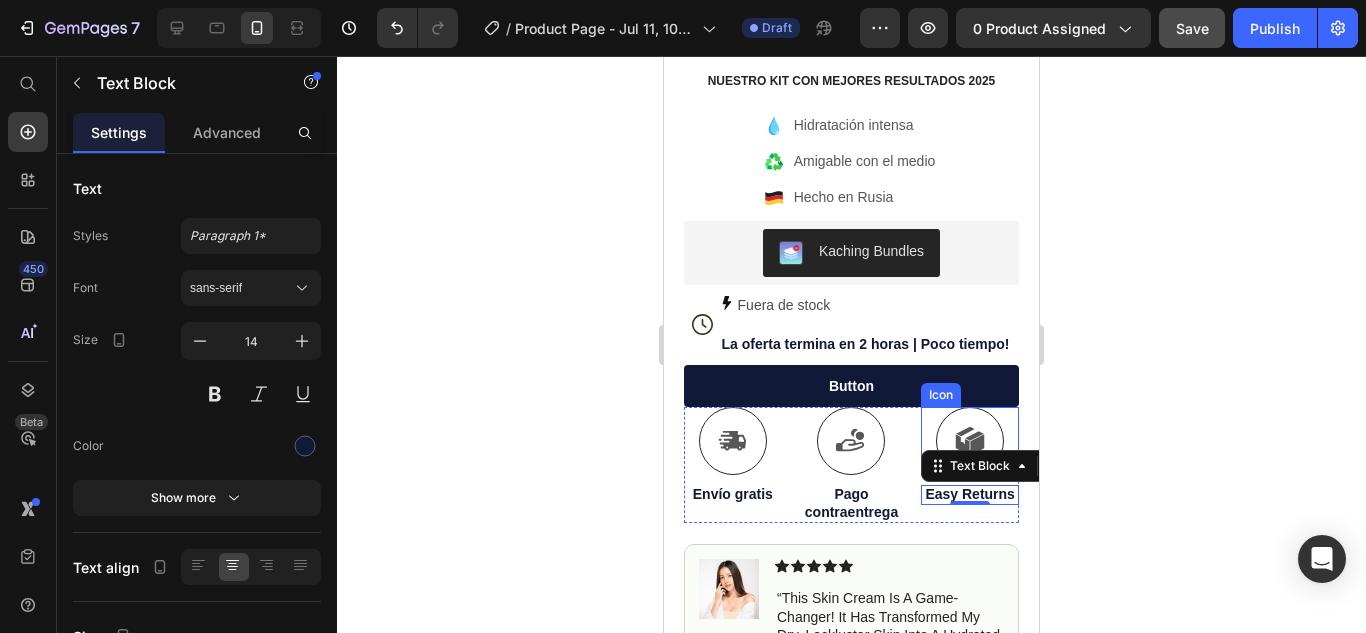 click 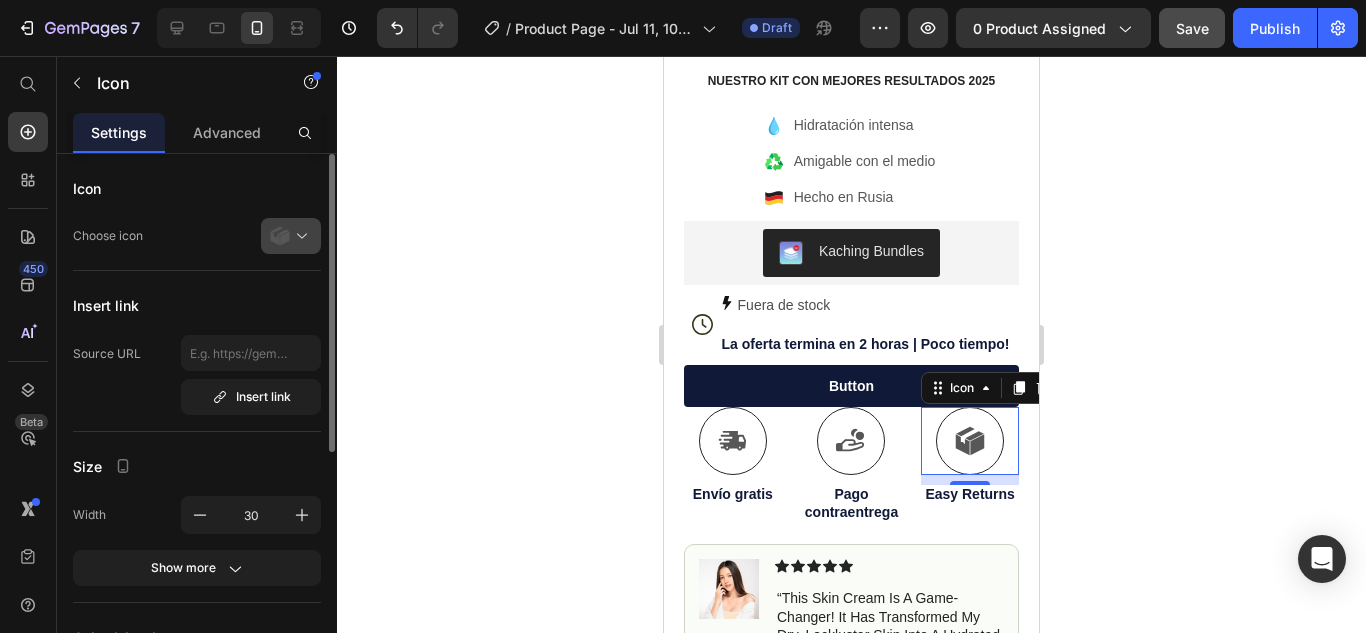 click at bounding box center (299, 236) 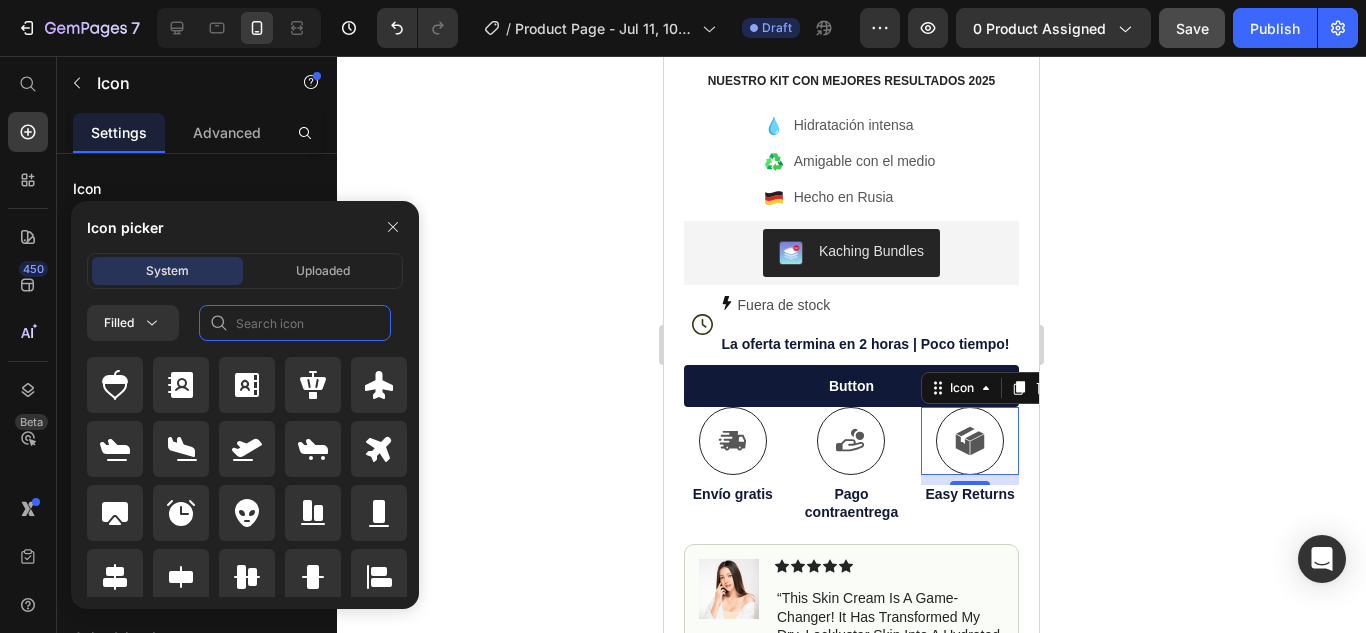 click 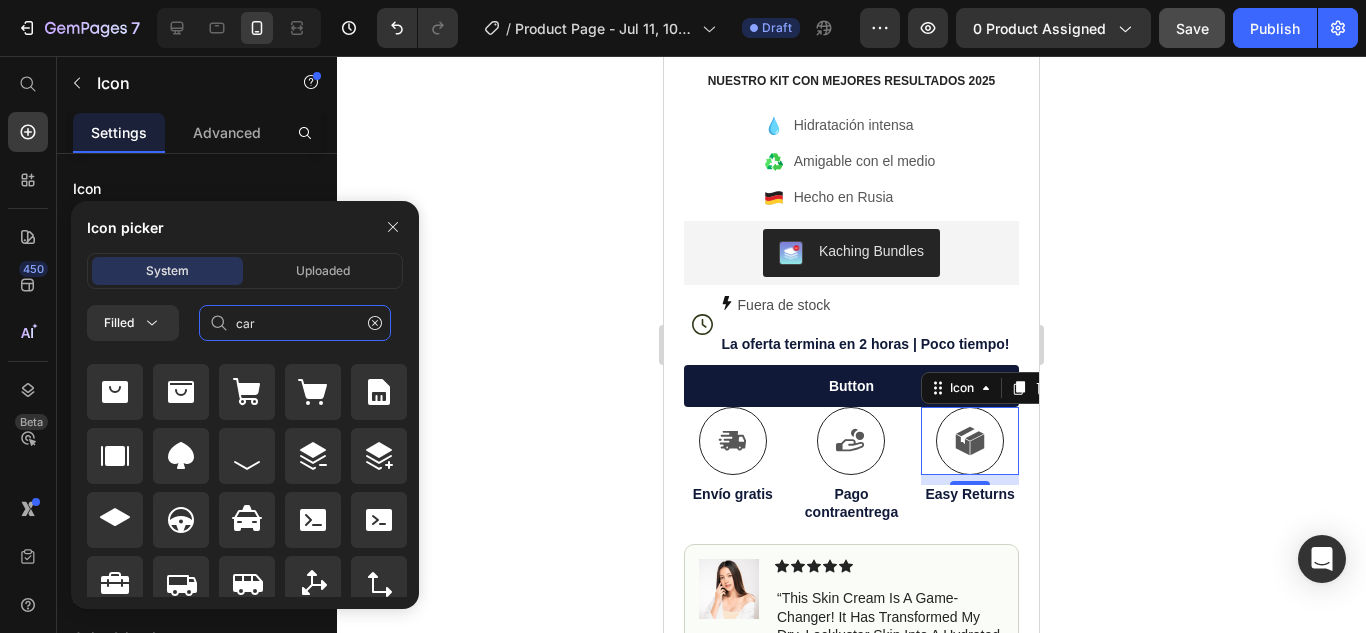 scroll, scrollTop: 760, scrollLeft: 0, axis: vertical 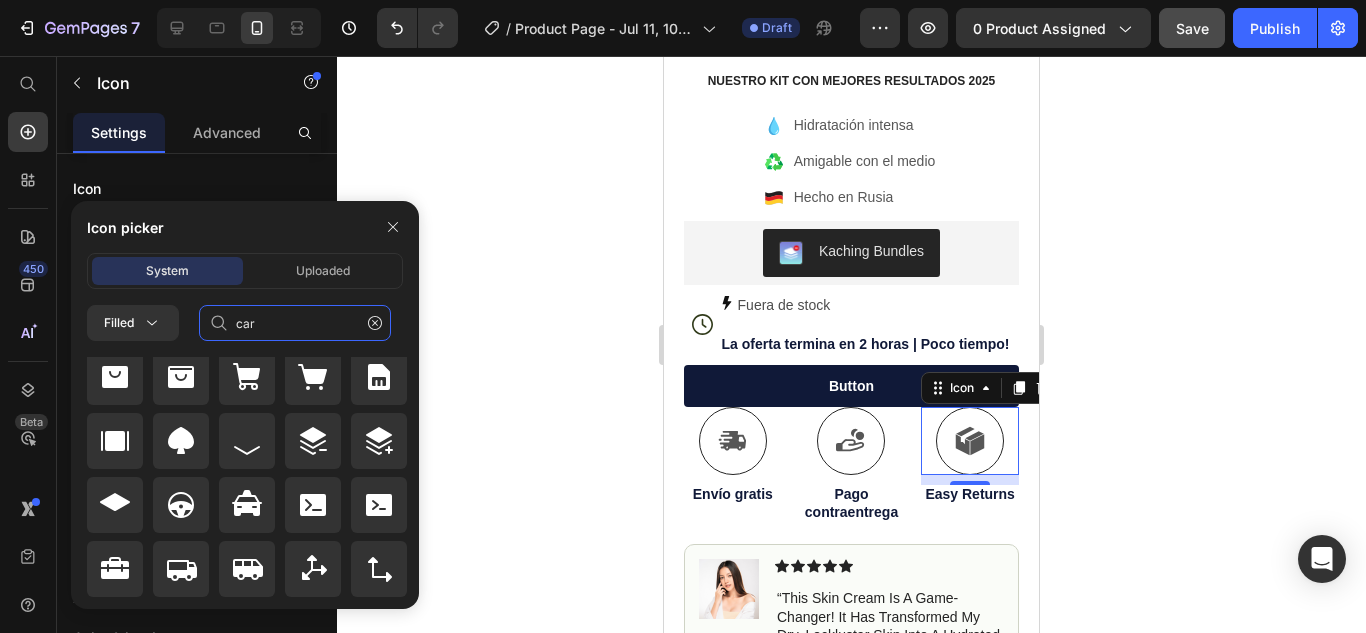 click on "car" 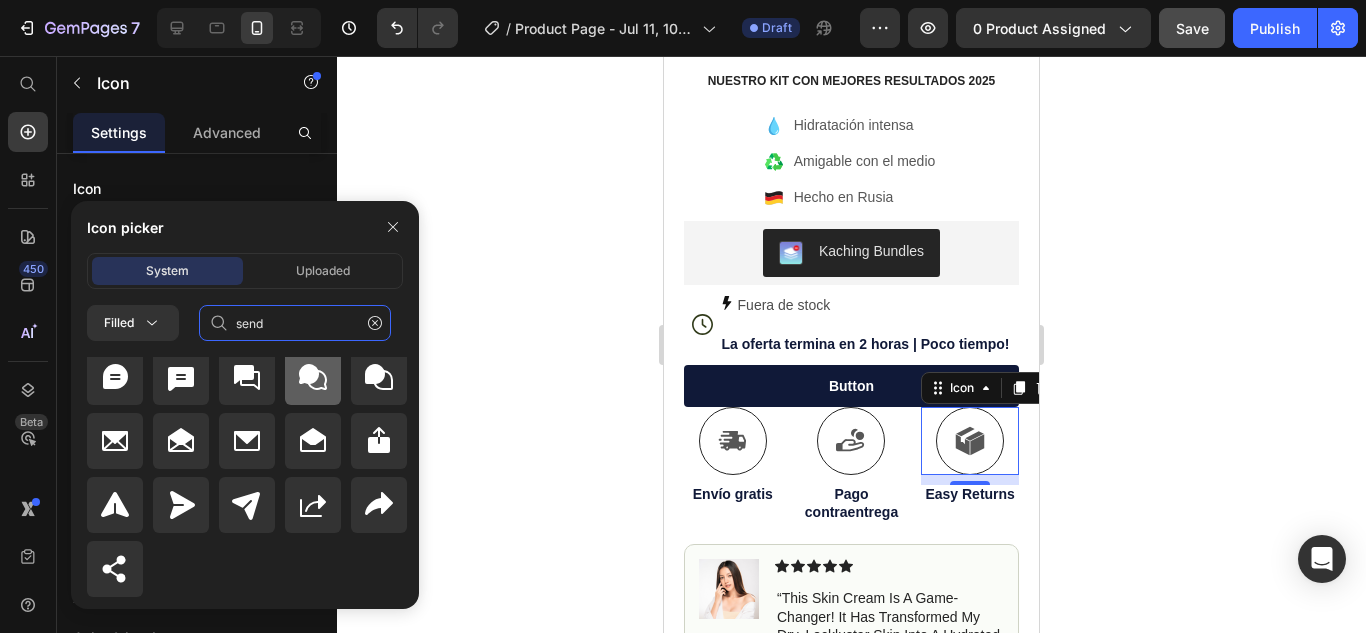 scroll, scrollTop: 0, scrollLeft: 0, axis: both 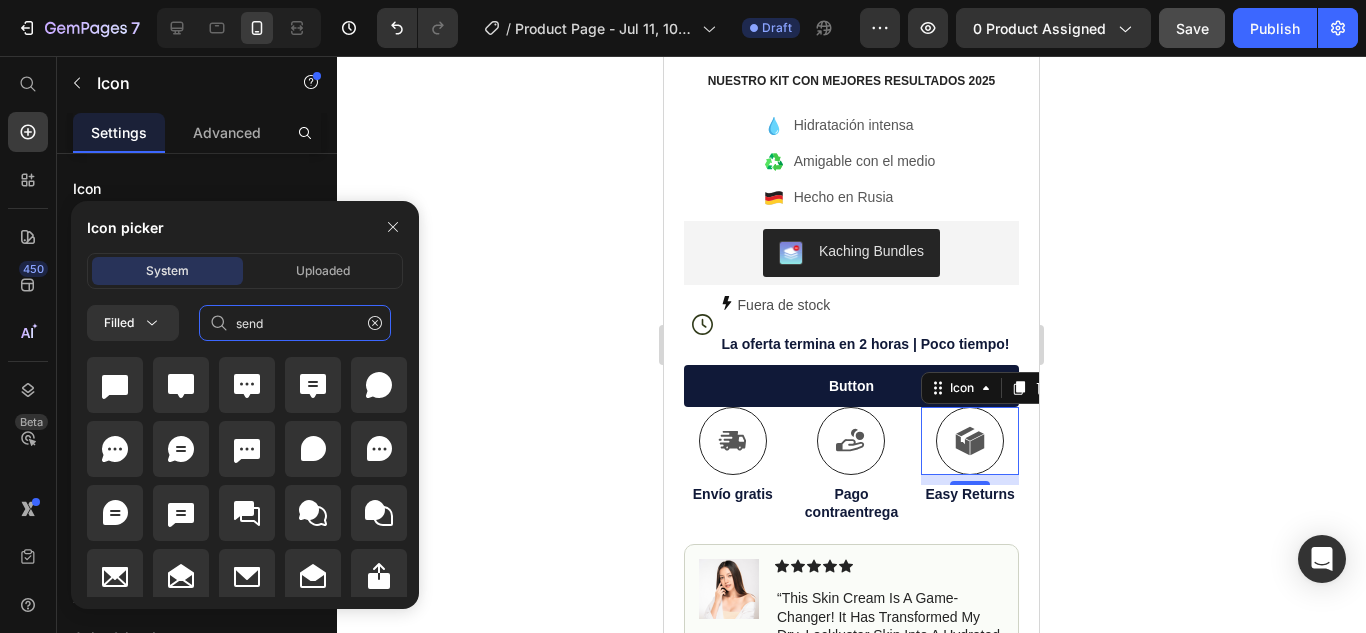 click on "send" 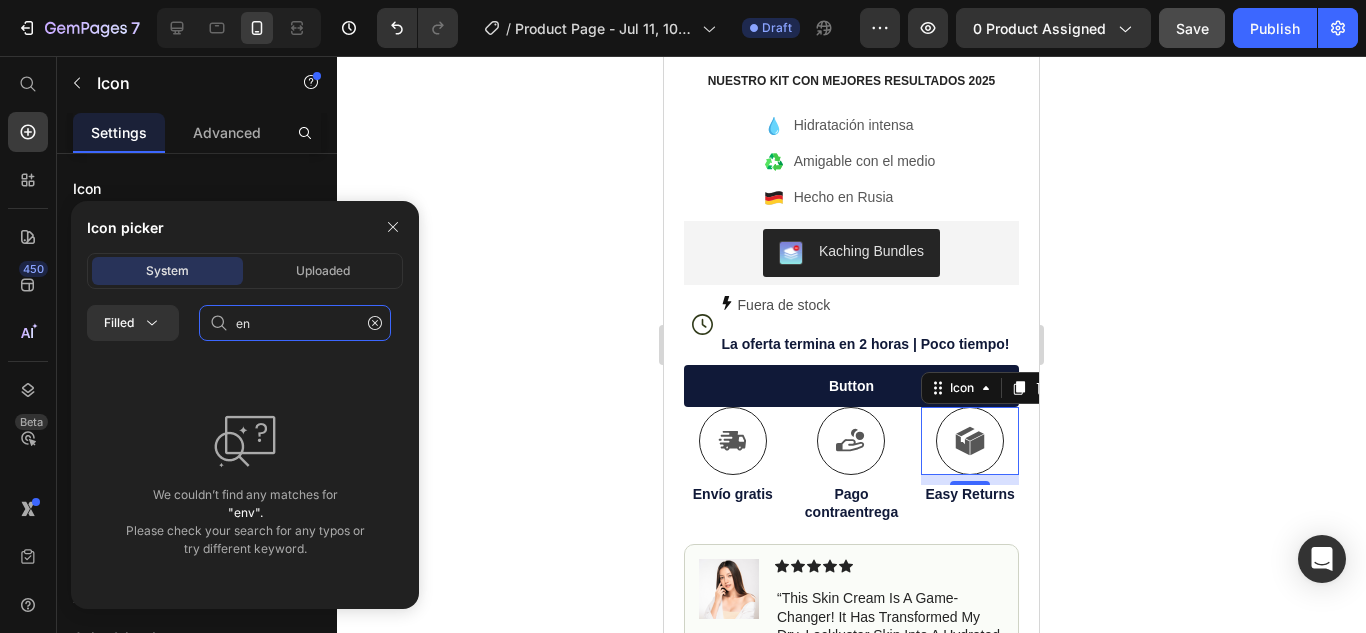 type on "e" 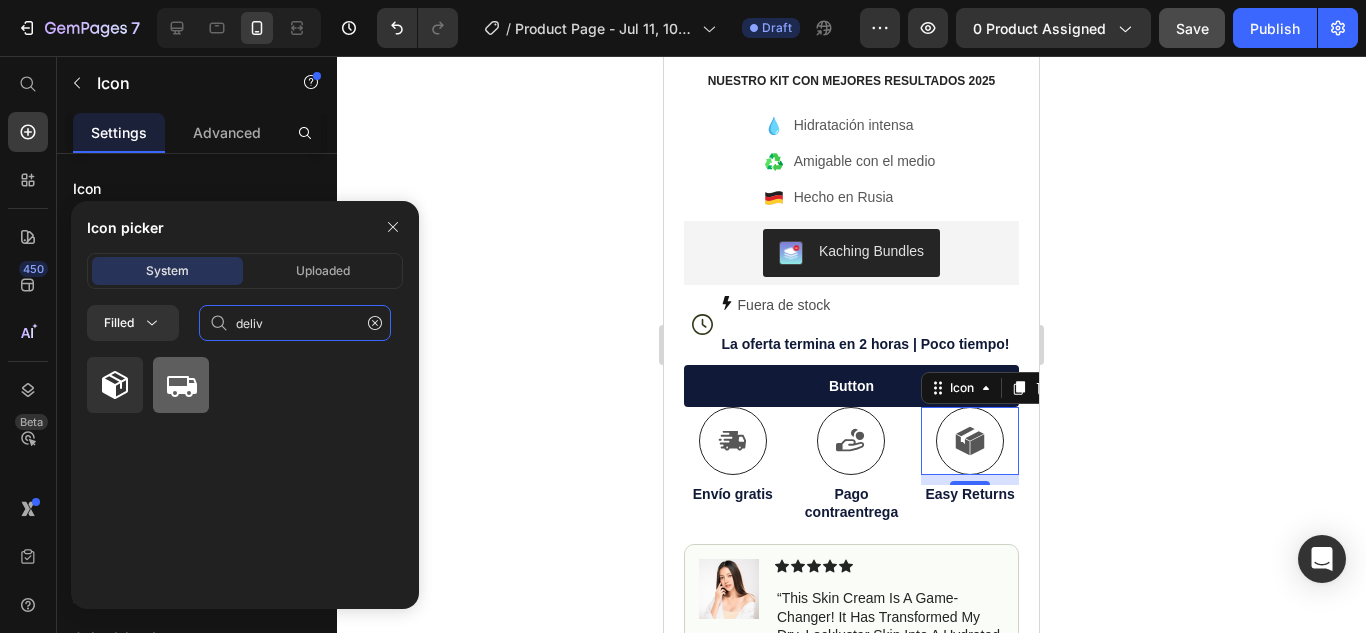 type on "deliv" 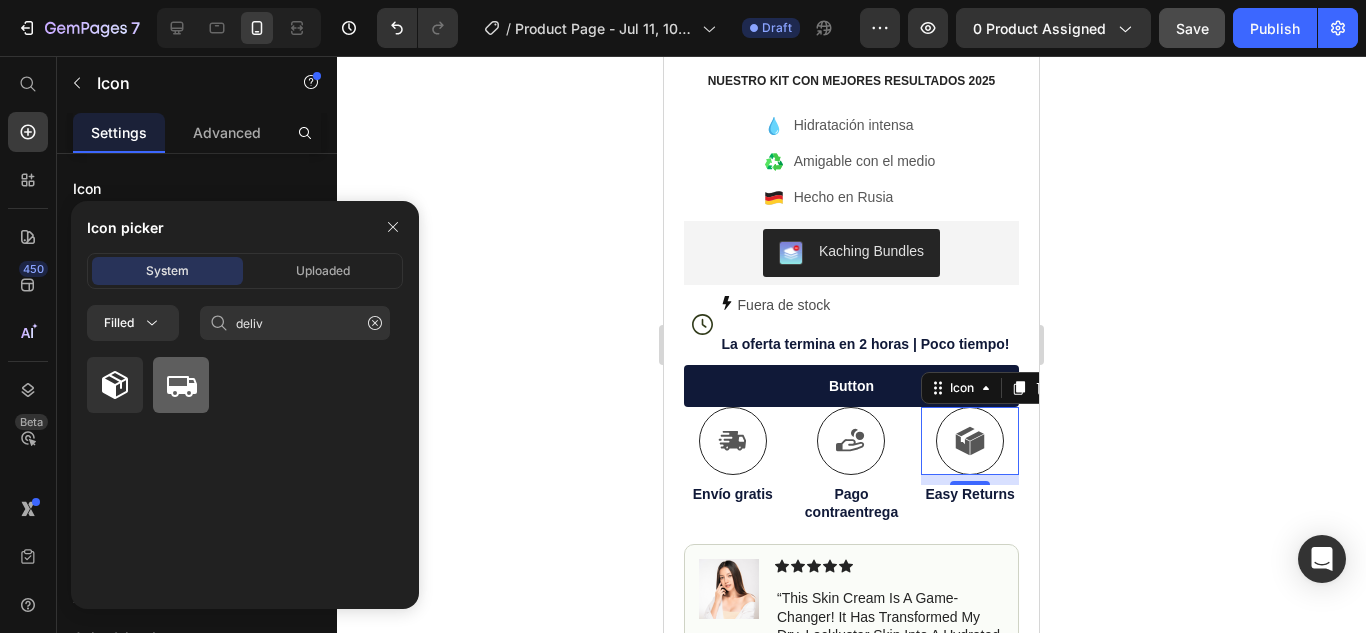 click 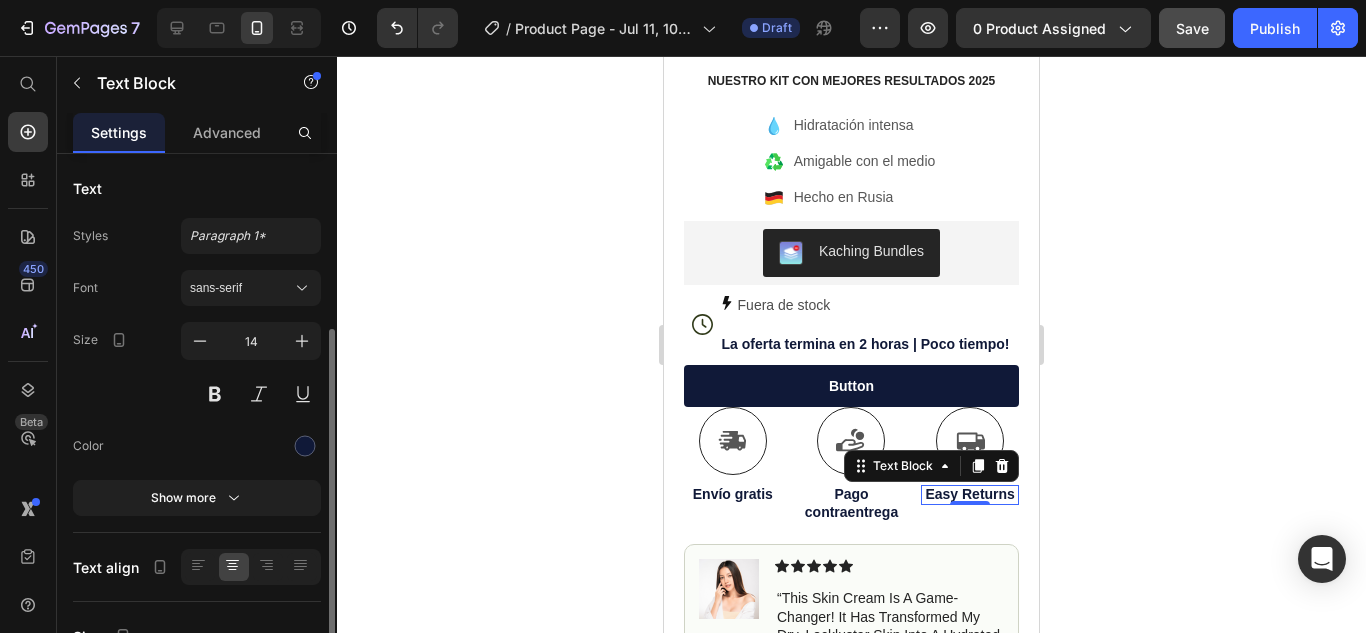 scroll, scrollTop: 178, scrollLeft: 0, axis: vertical 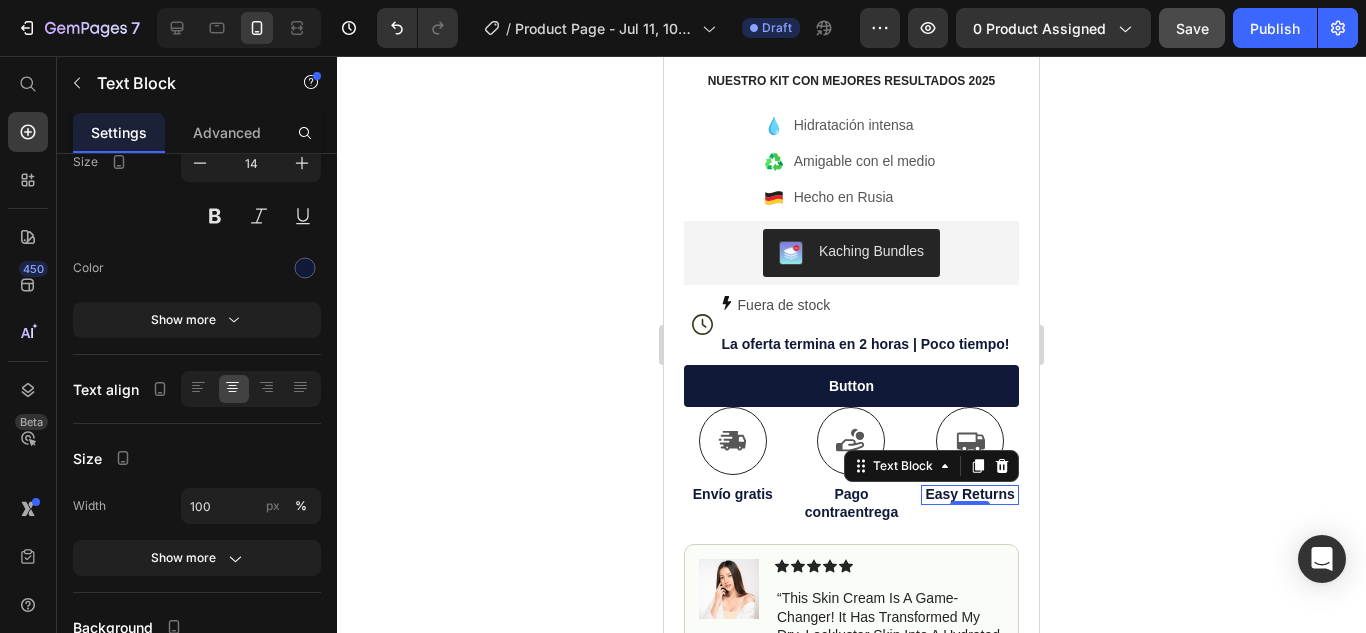 click on "Easy Returns" at bounding box center [970, 494] 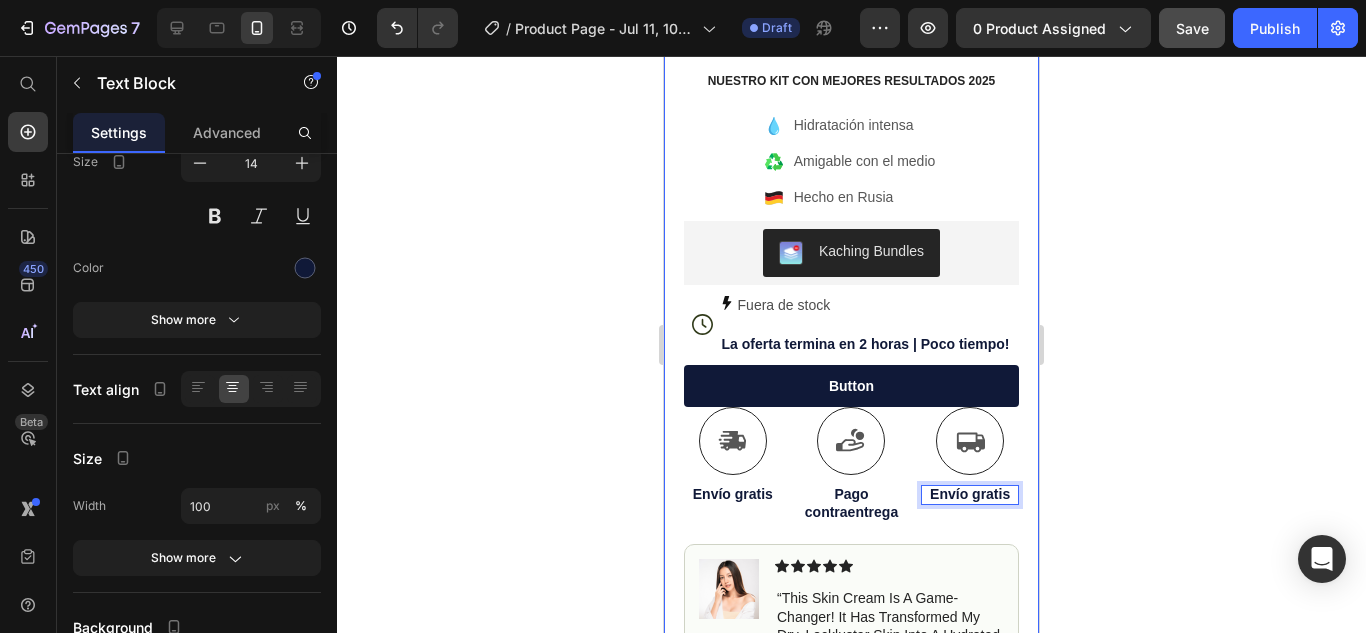 click 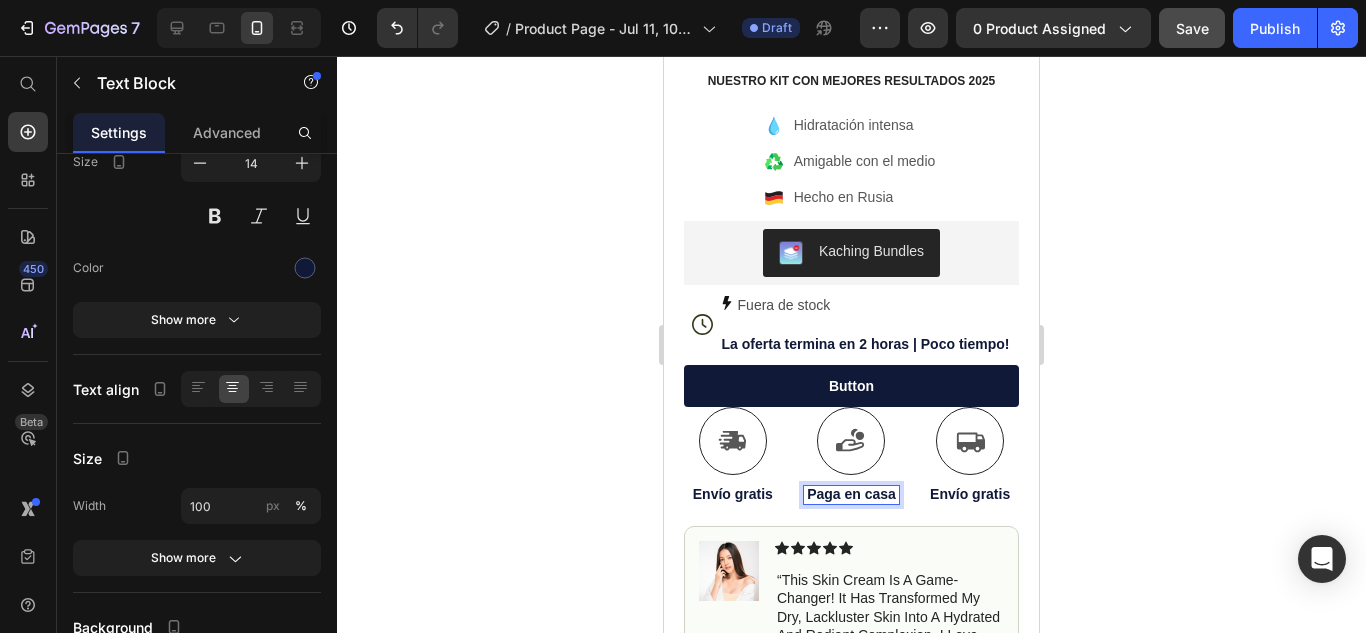 click 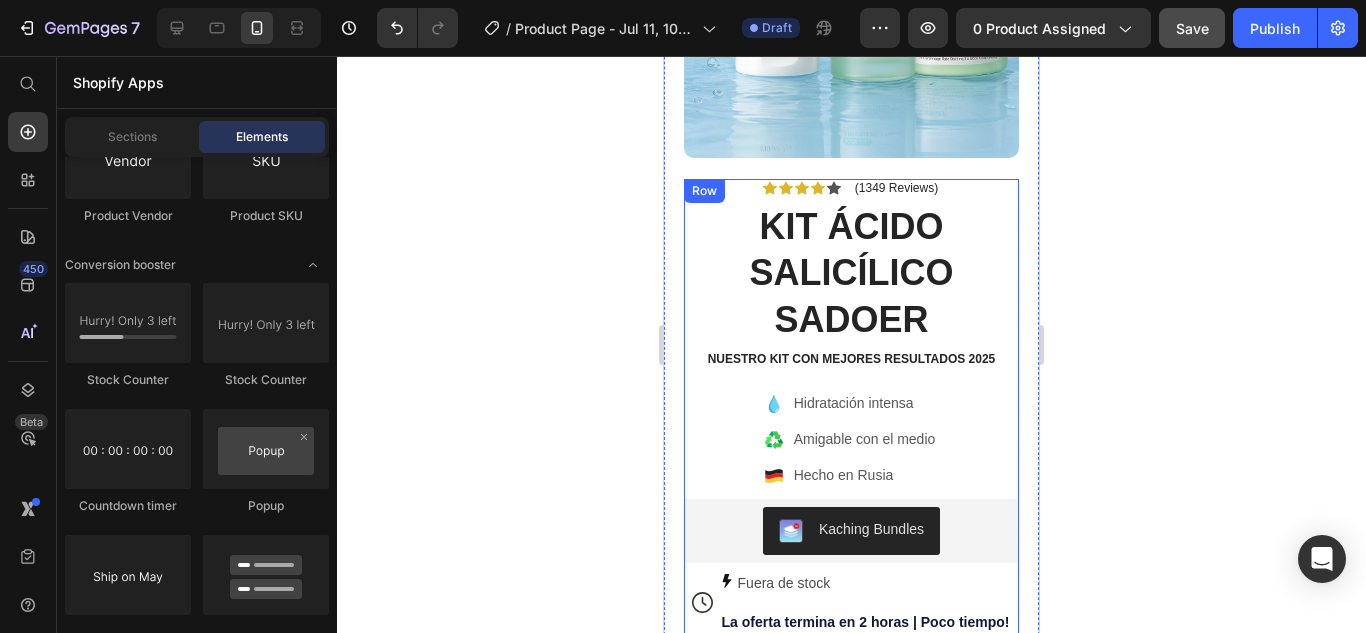 scroll, scrollTop: 527, scrollLeft: 0, axis: vertical 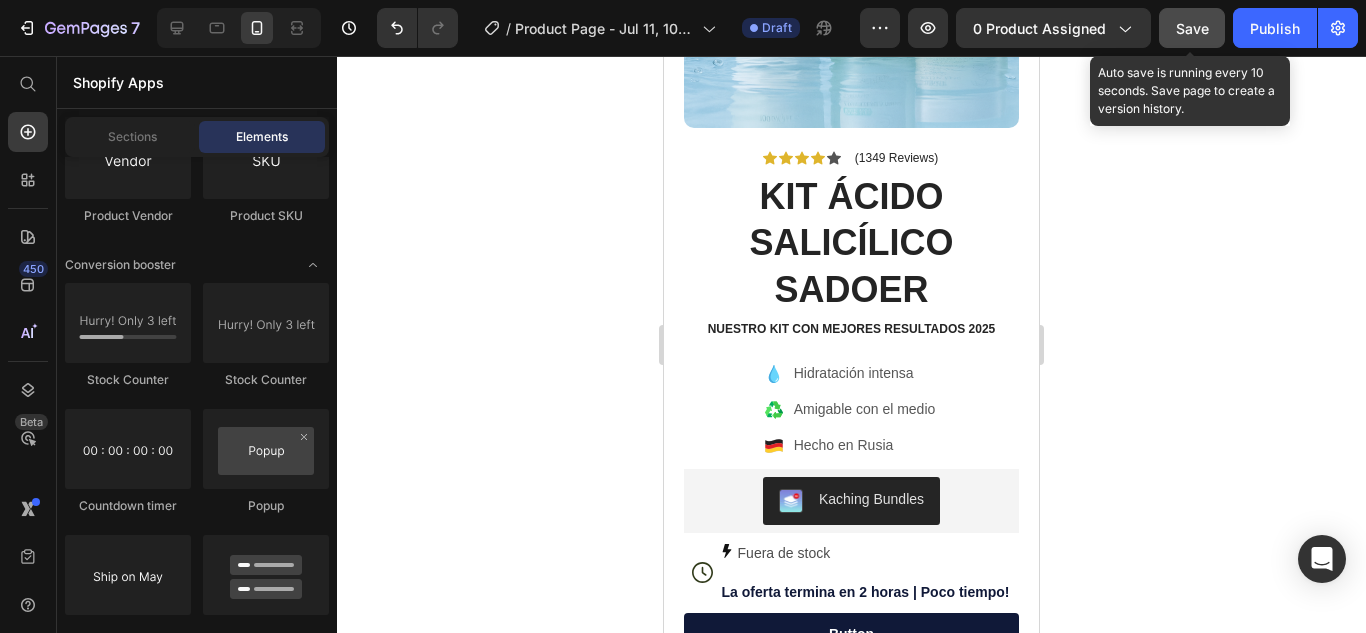 click on "Save" 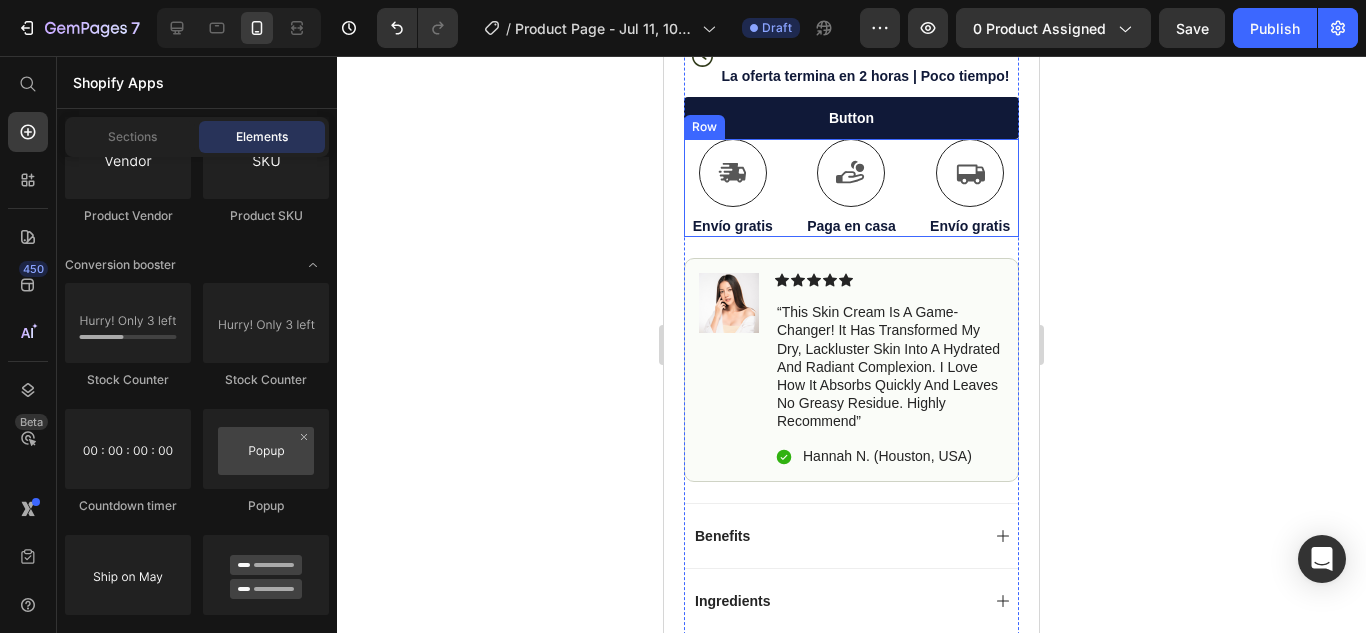 scroll, scrollTop: 1167, scrollLeft: 0, axis: vertical 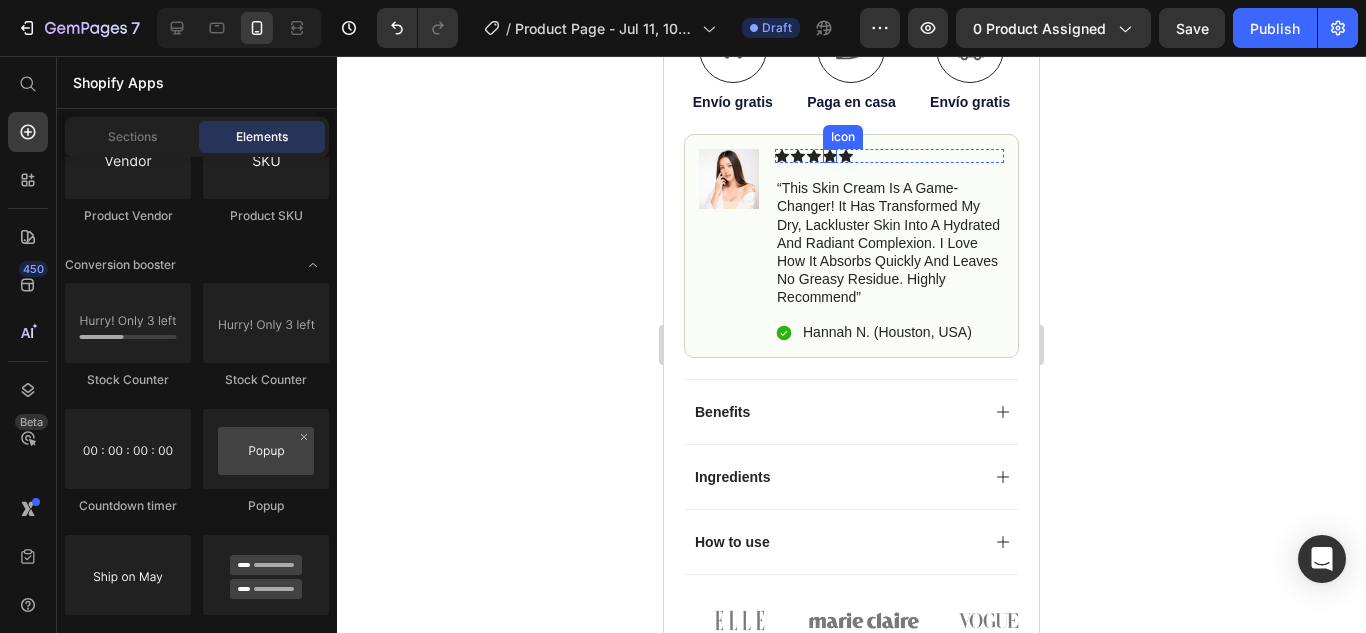 click 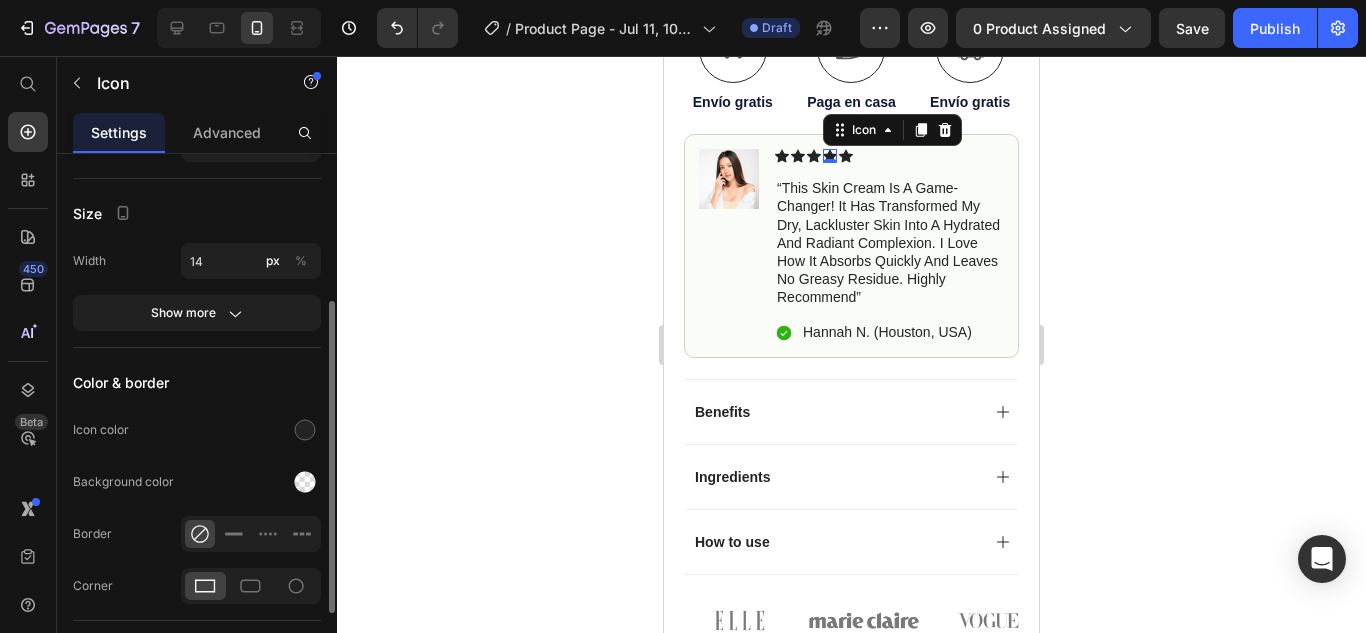 scroll, scrollTop: 363, scrollLeft: 0, axis: vertical 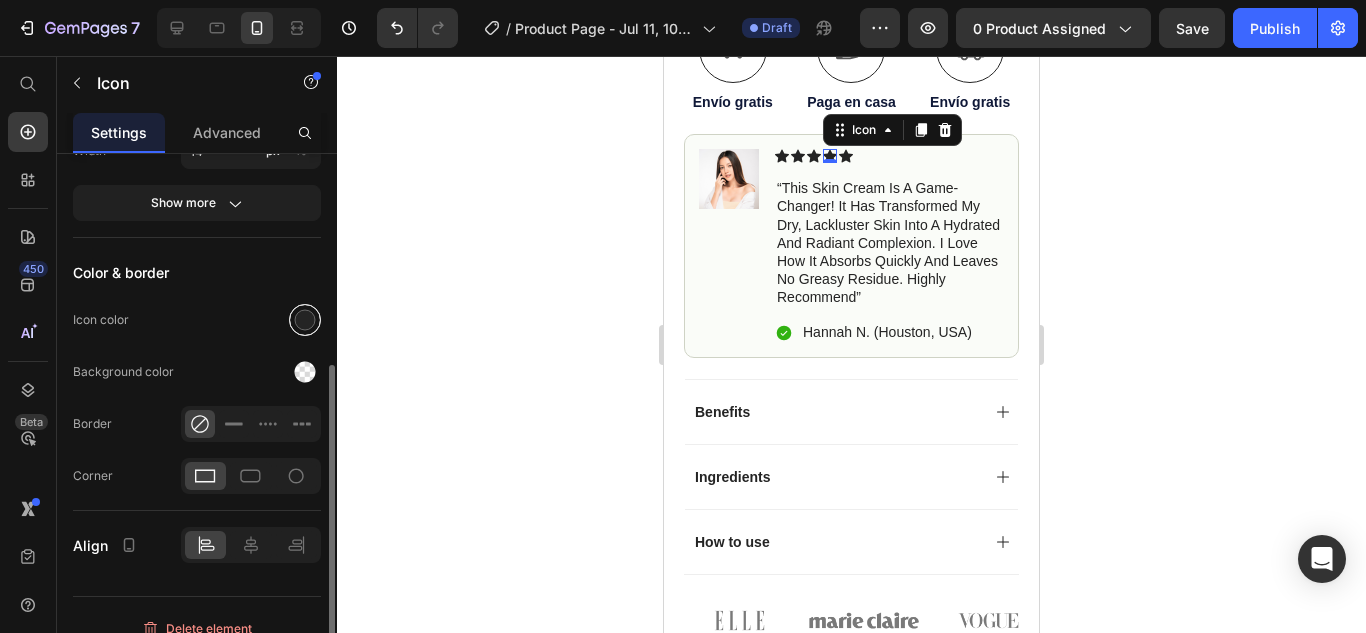 click at bounding box center (305, 320) 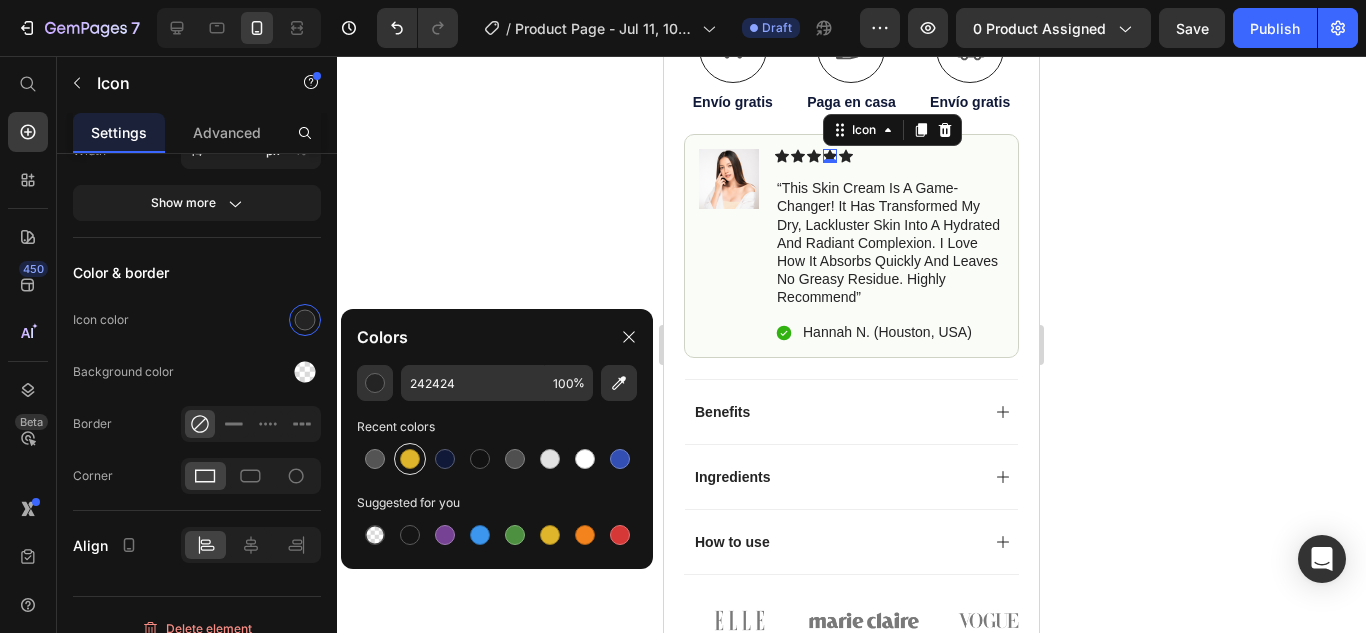 click at bounding box center [410, 459] 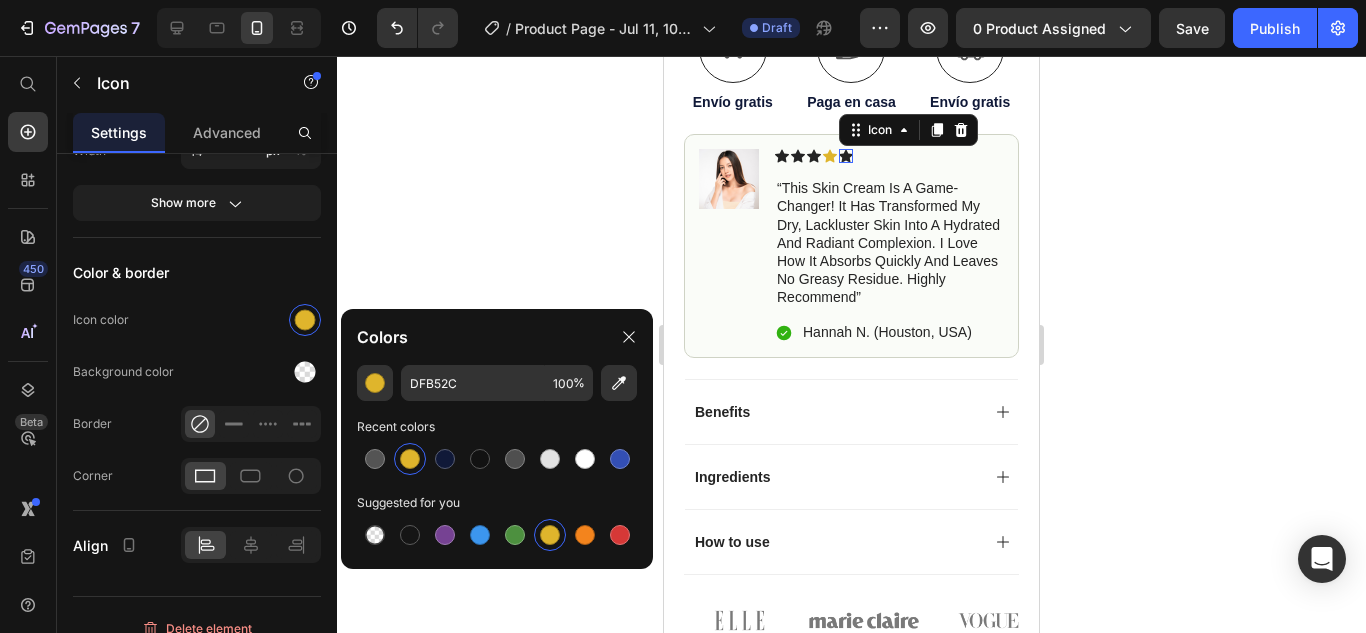 click 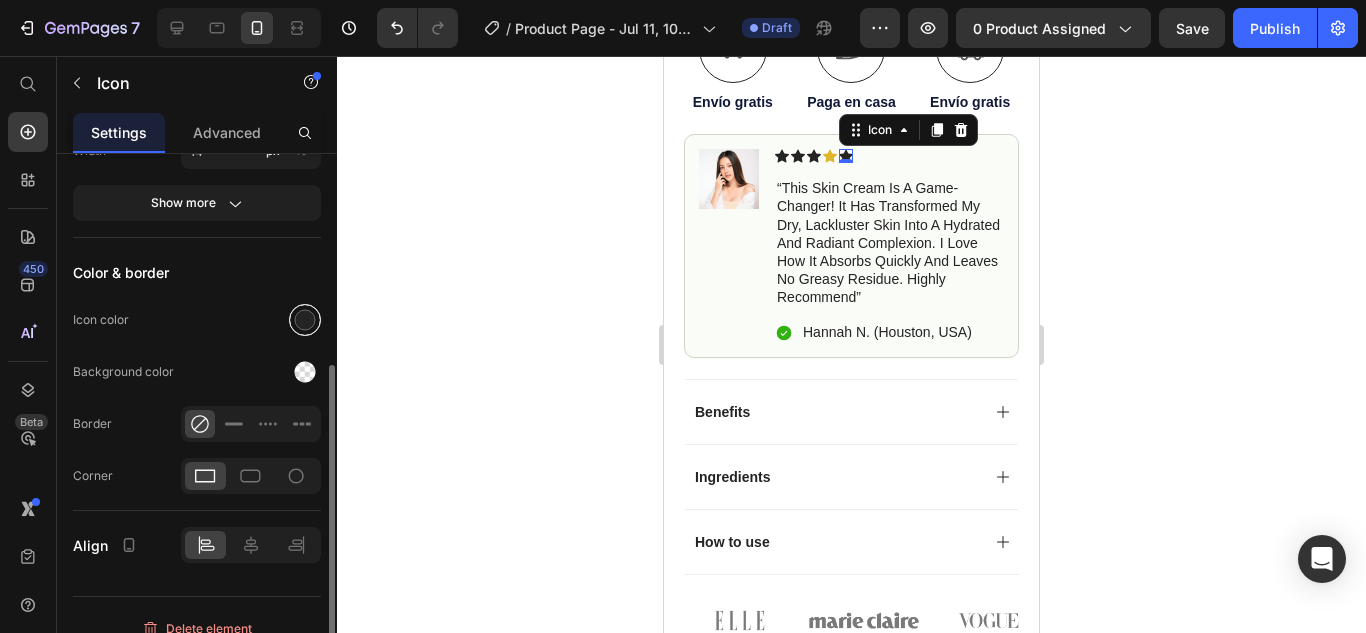 click at bounding box center [305, 320] 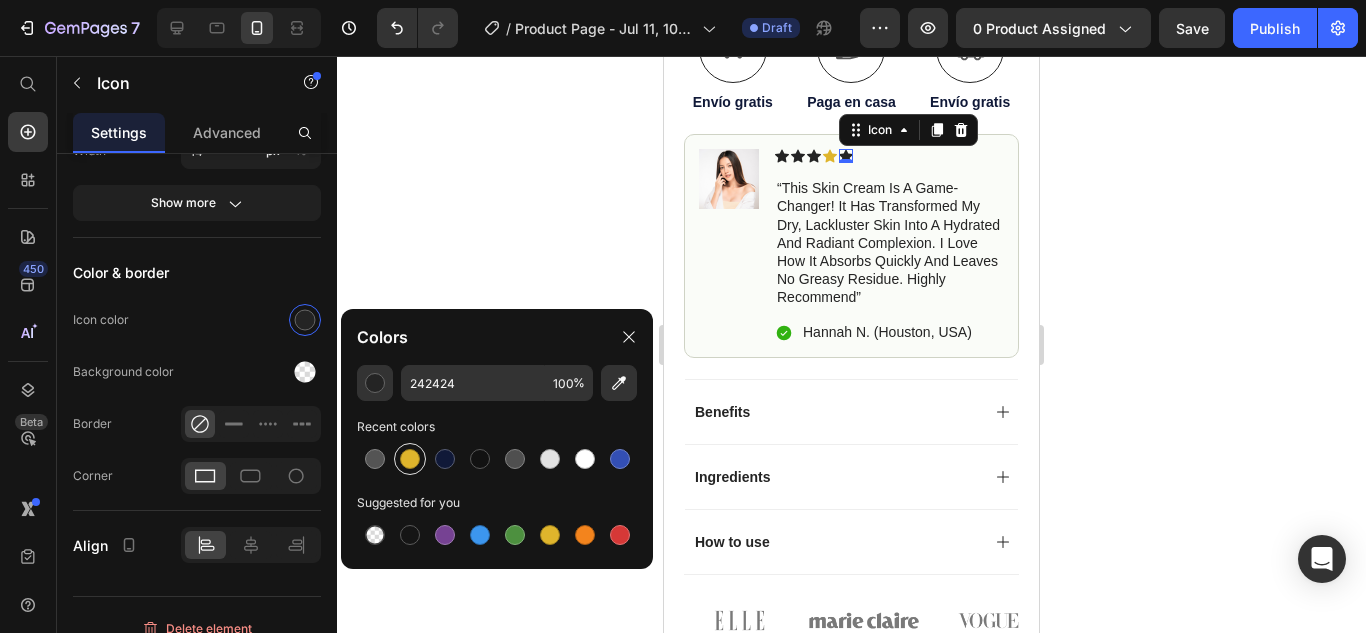 click at bounding box center (410, 459) 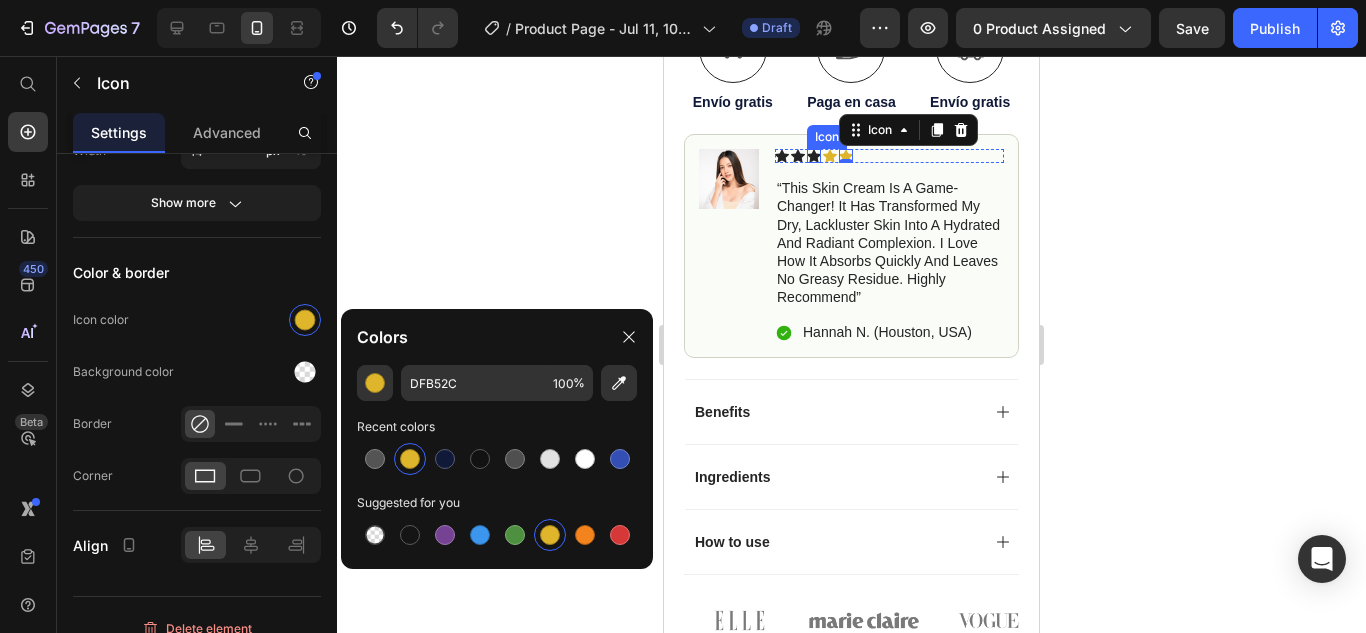 click 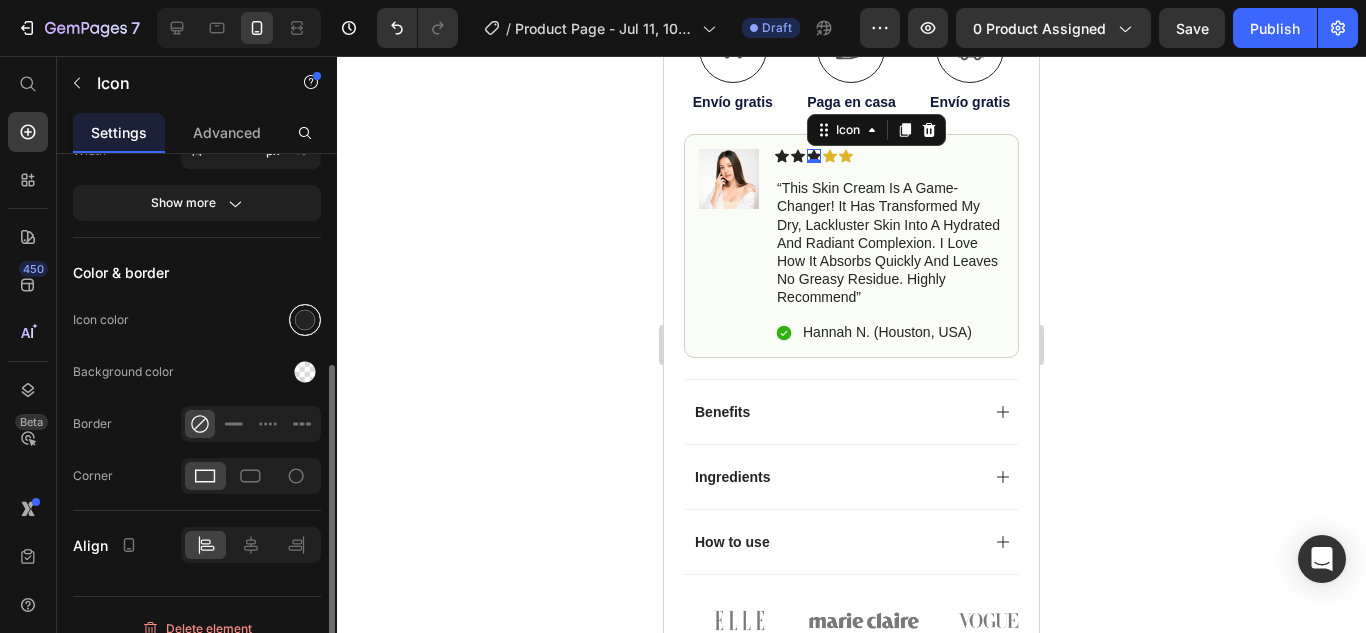 click at bounding box center [305, 320] 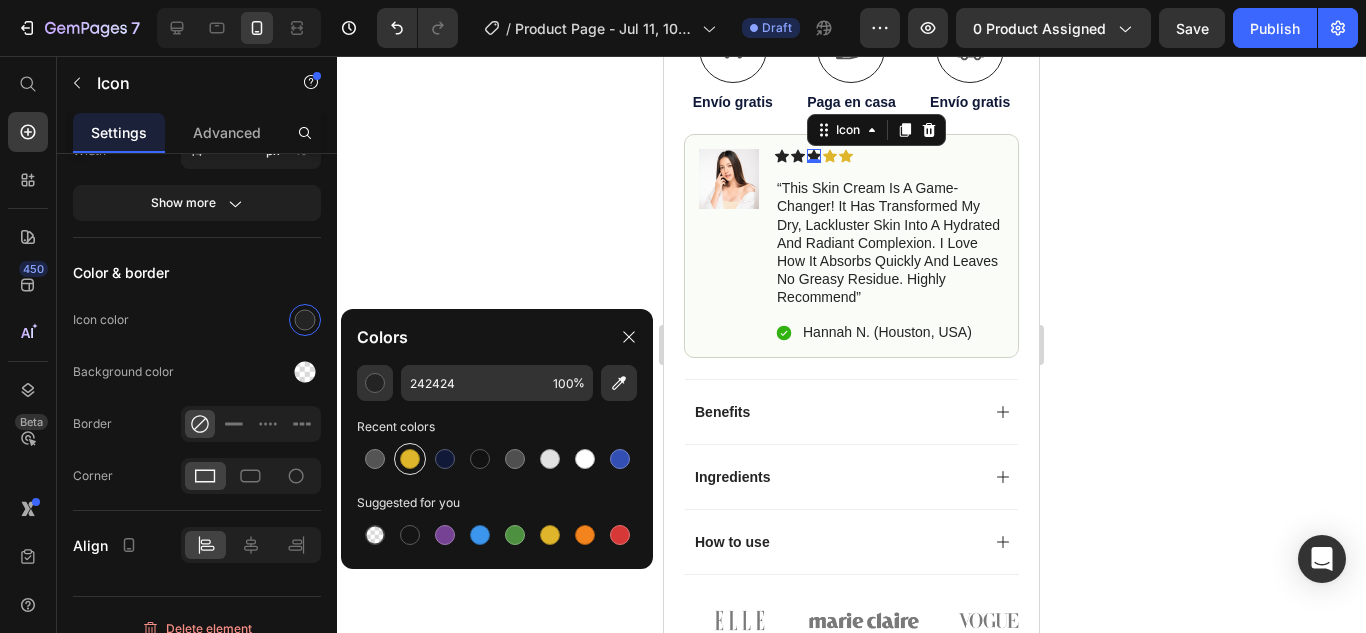 click at bounding box center (410, 459) 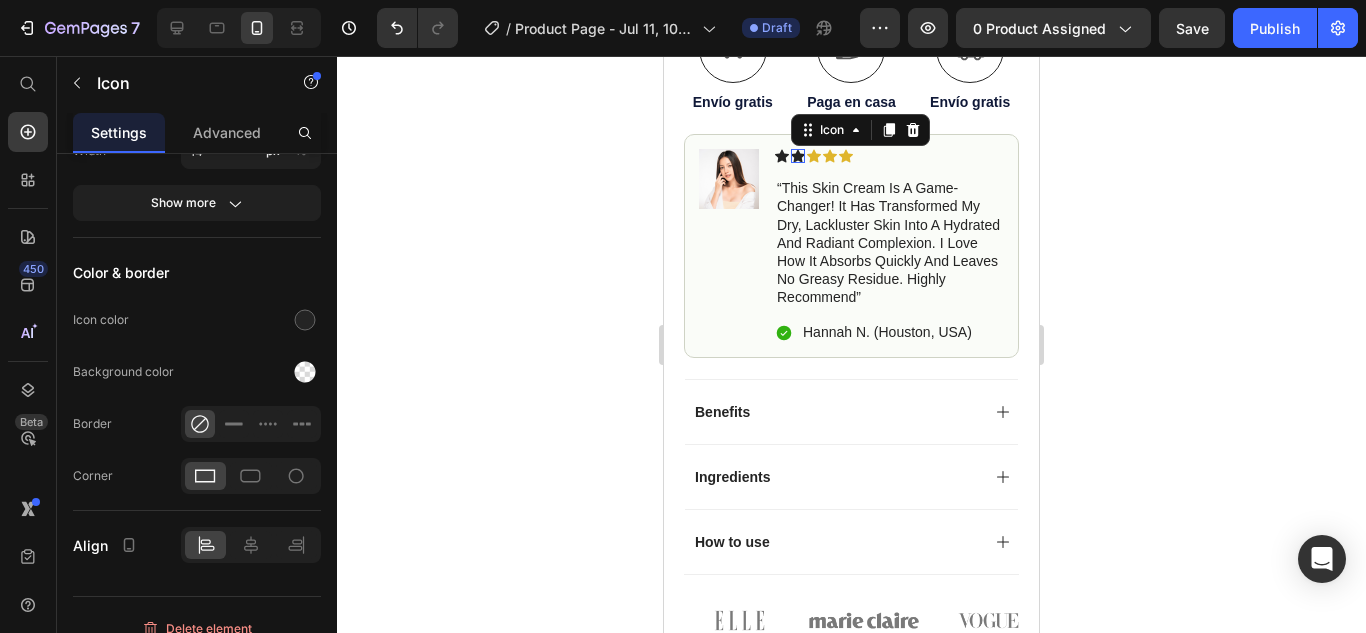 click on "Icon   0" at bounding box center [798, 156] 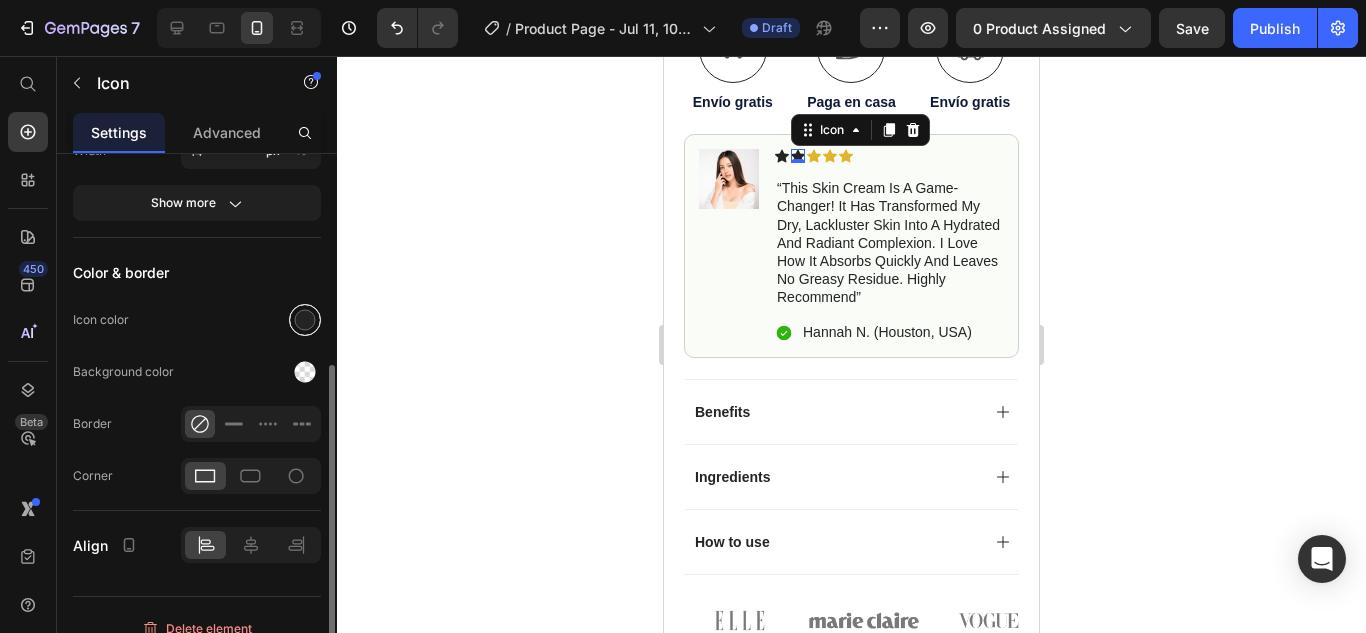 click at bounding box center [305, 320] 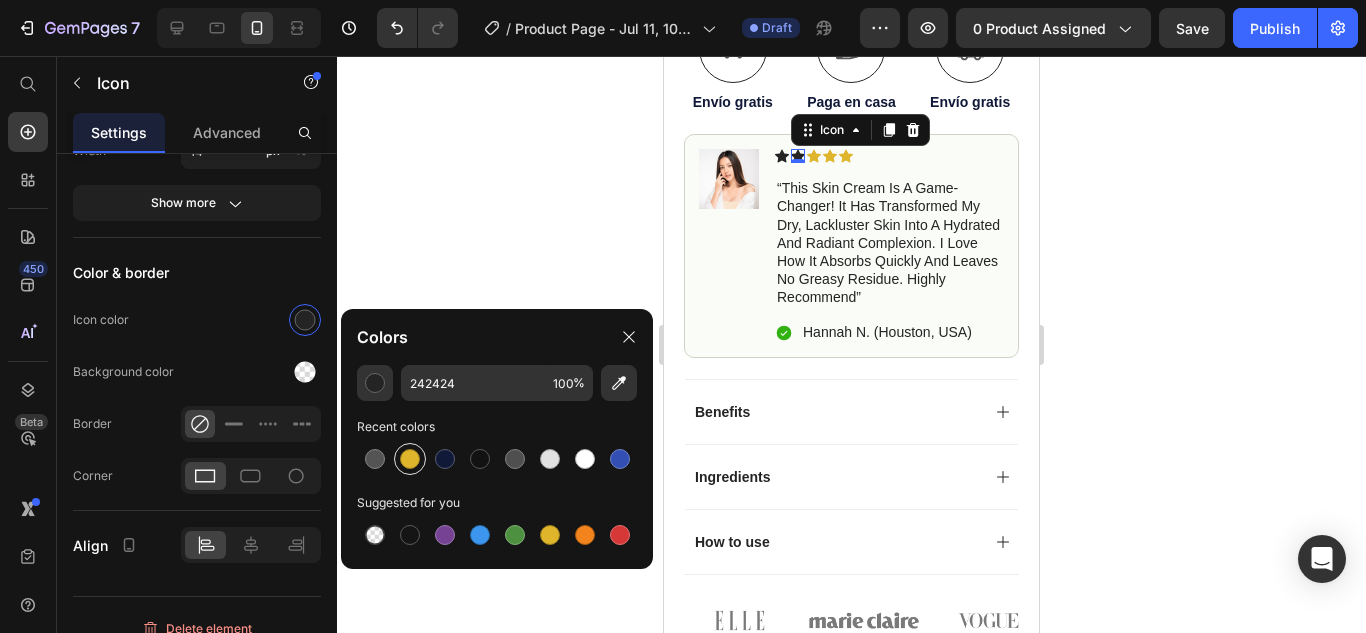 click at bounding box center (410, 459) 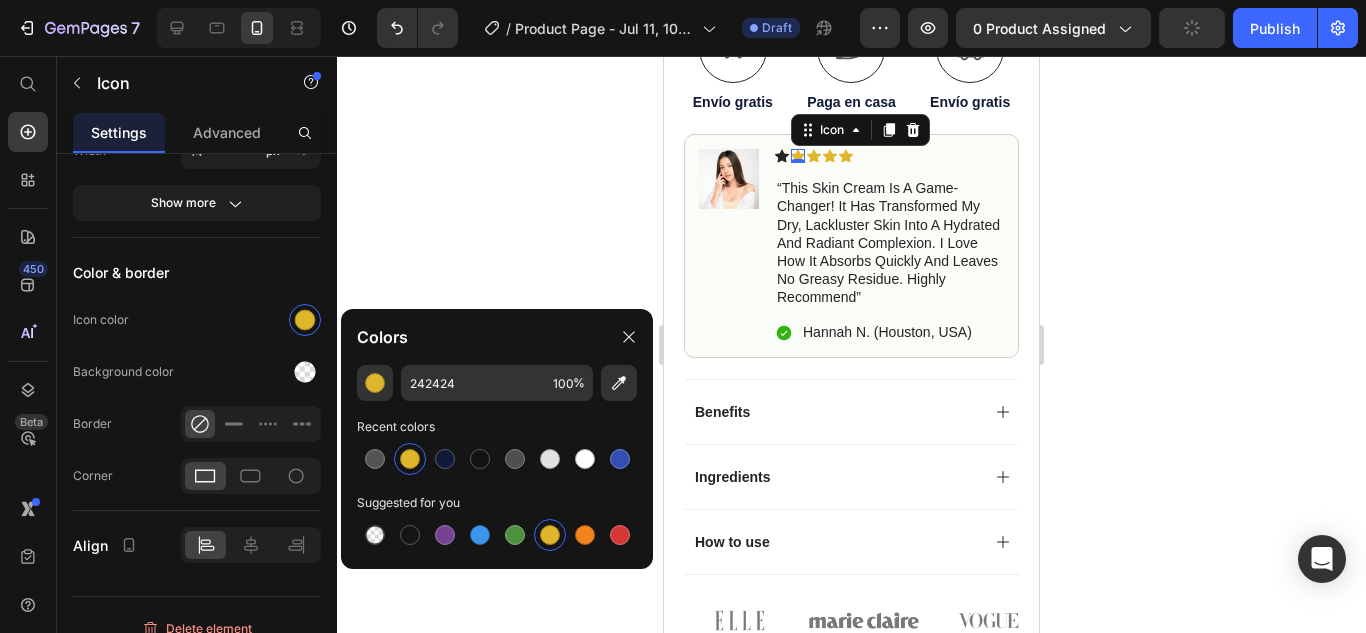 type on "DFB52C" 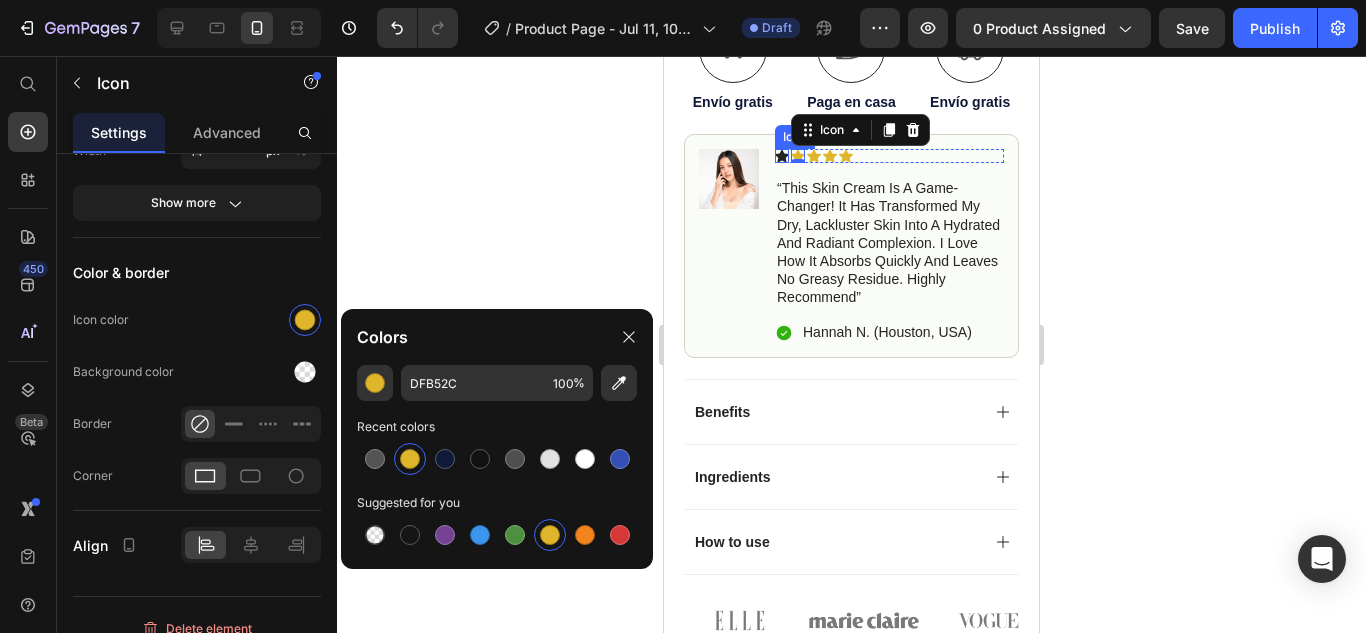 click on "Icon" at bounding box center (782, 156) 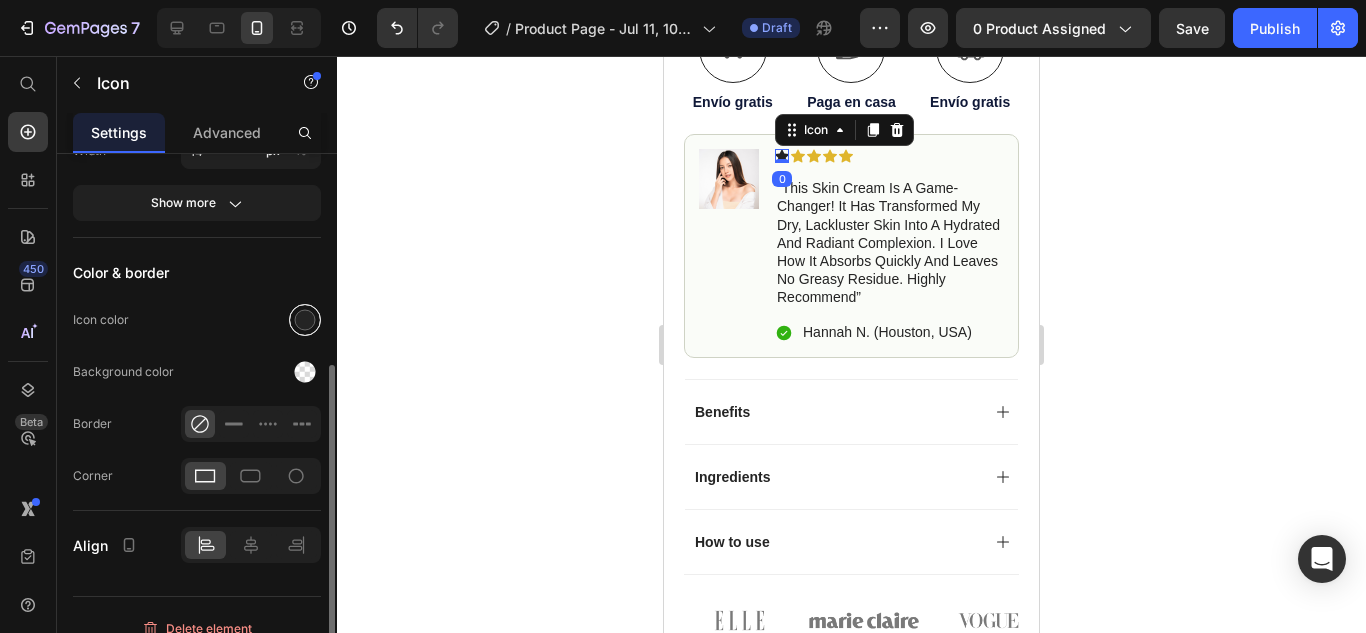 click at bounding box center [305, 320] 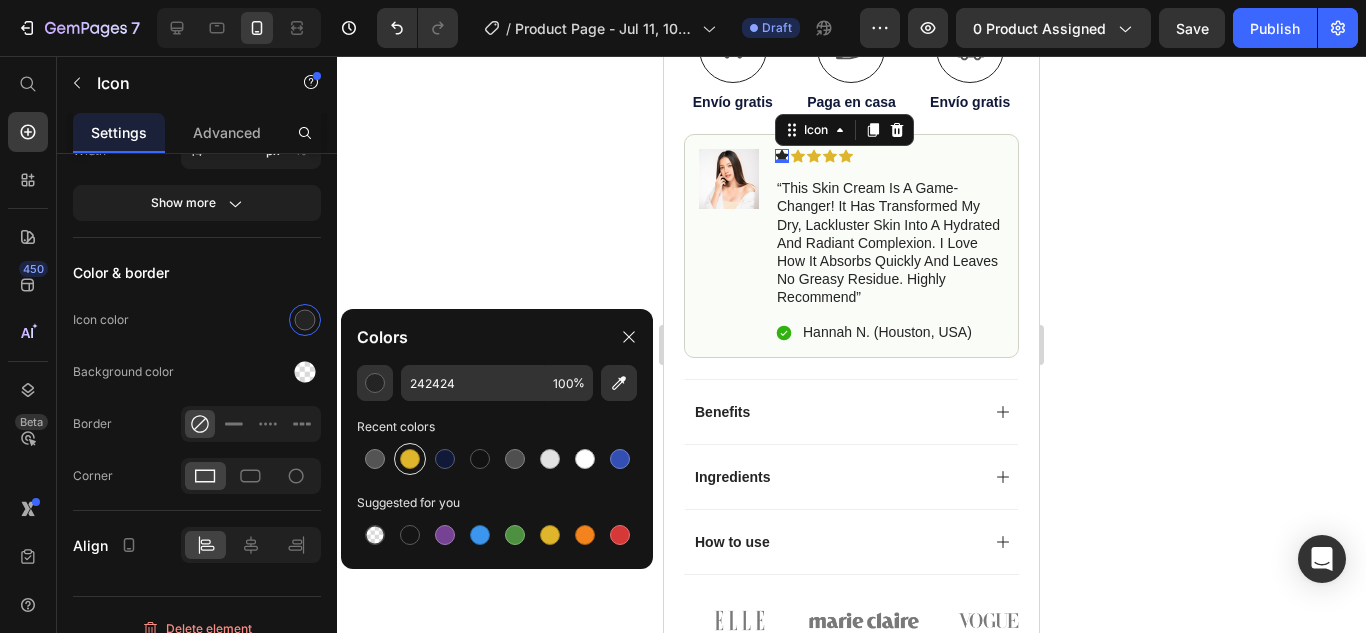 click at bounding box center [410, 459] 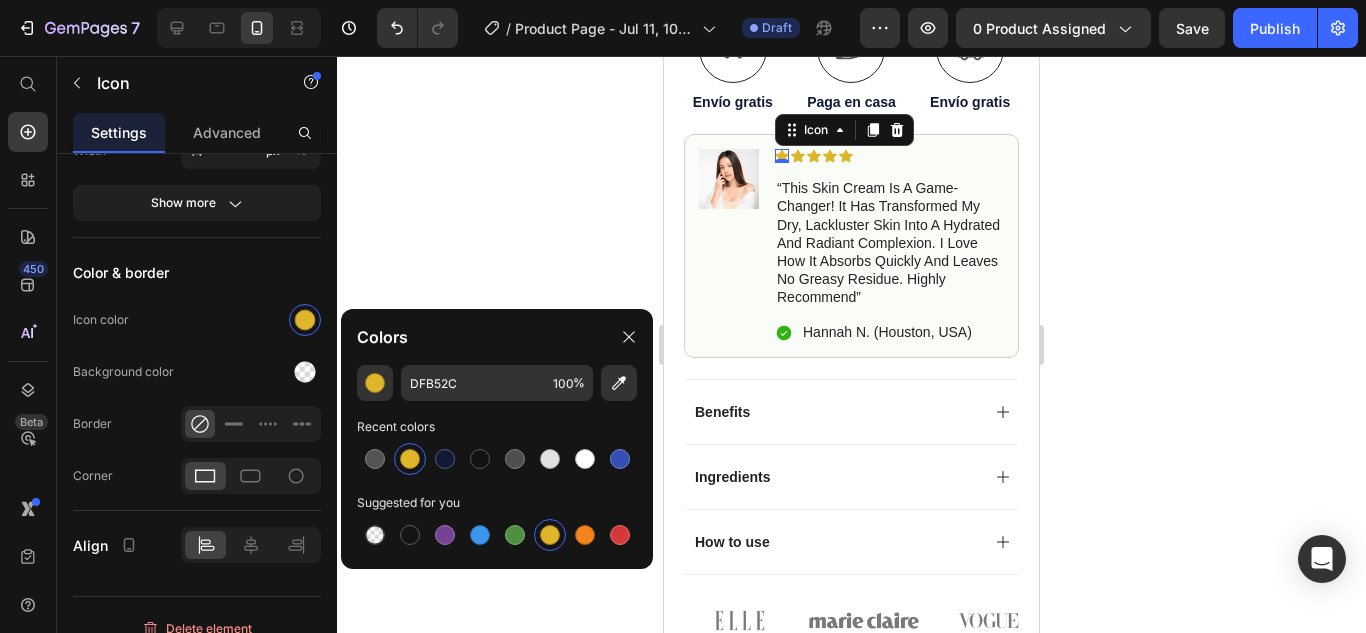 click 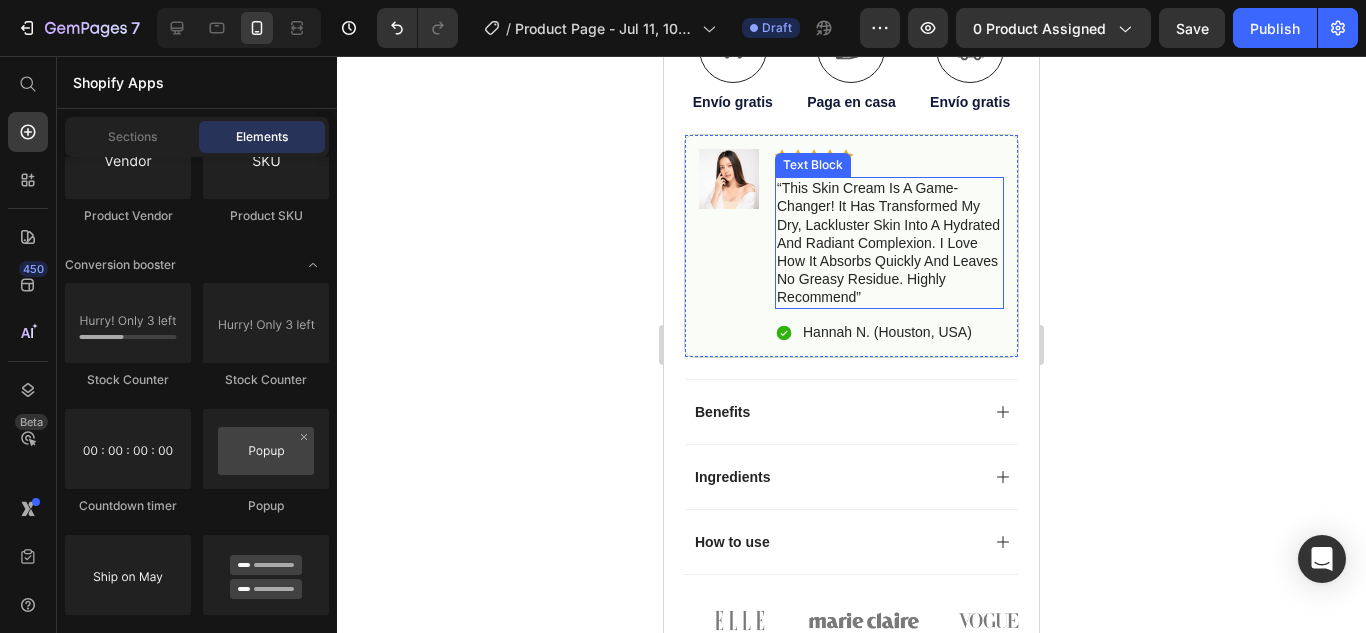 click on "“This skin cream is a game-changer! It has transformed my dry, lackluster skin into a hydrated and radiant complexion. I love how it absorbs quickly and leaves no greasy residue. Highly recommend”" at bounding box center (889, 242) 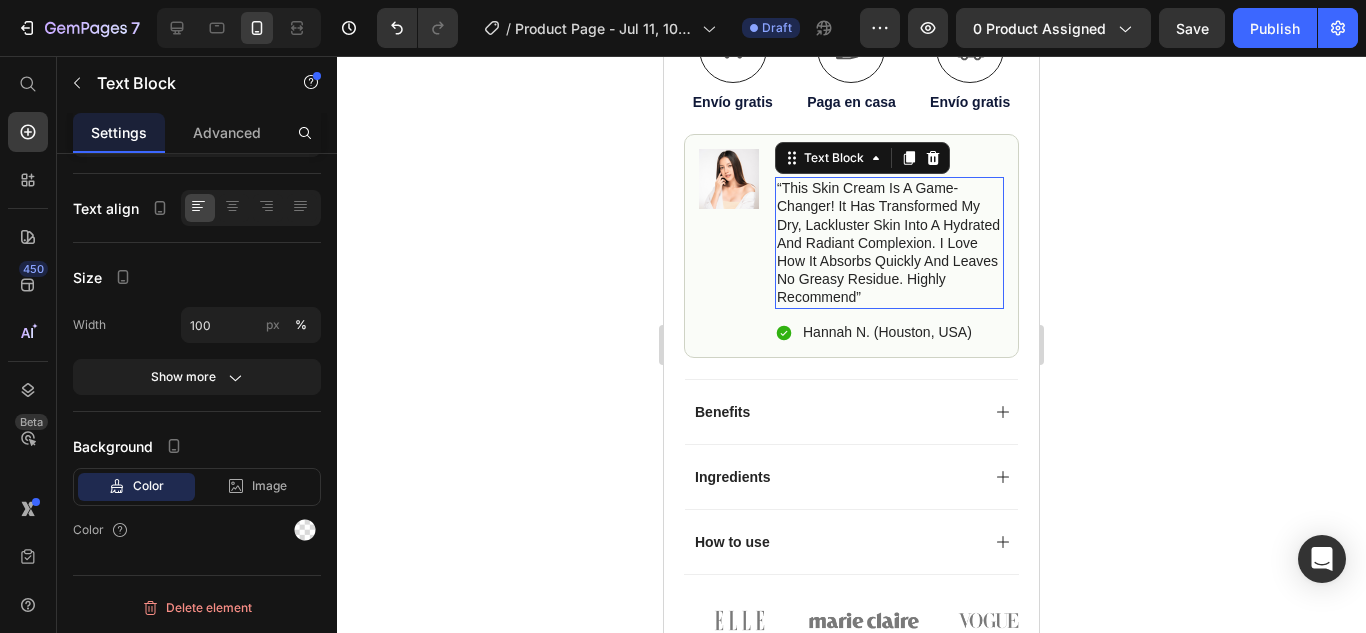 scroll, scrollTop: 0, scrollLeft: 0, axis: both 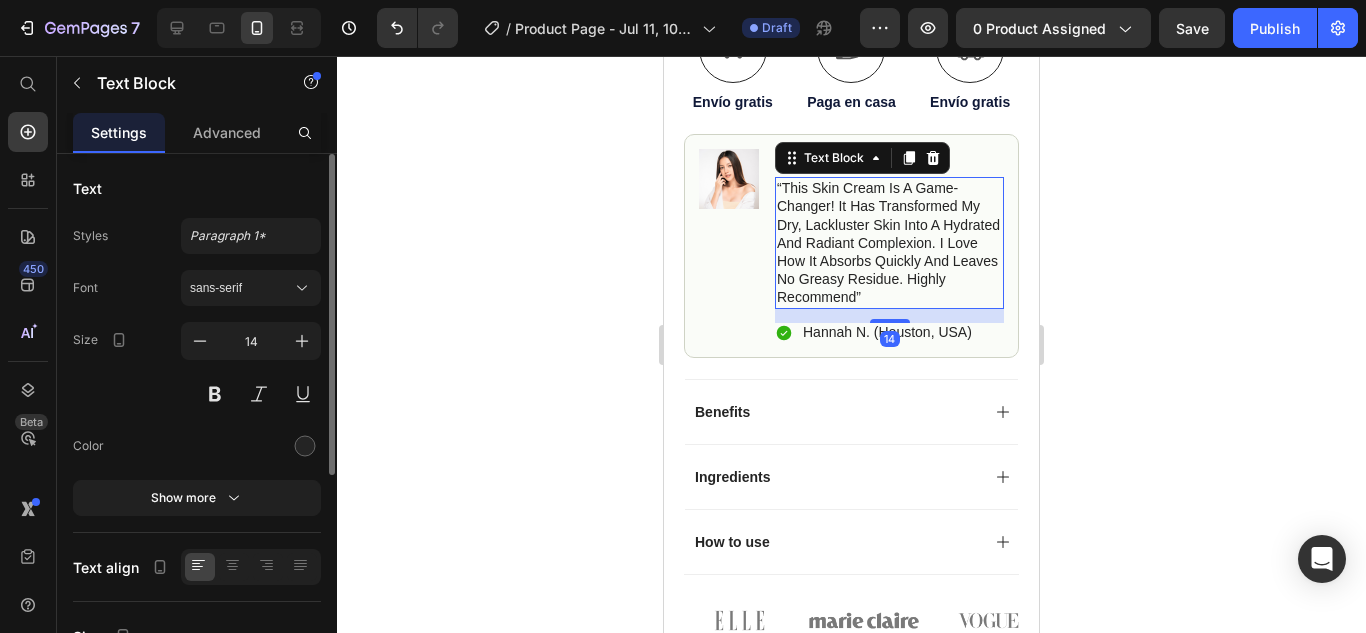 click on "“This skin cream is a game-changer! It has transformed my dry, lackluster skin into a hydrated and radiant complexion. I love how it absorbs quickly and leaves no greasy residue. Highly recommend”" at bounding box center (889, 242) 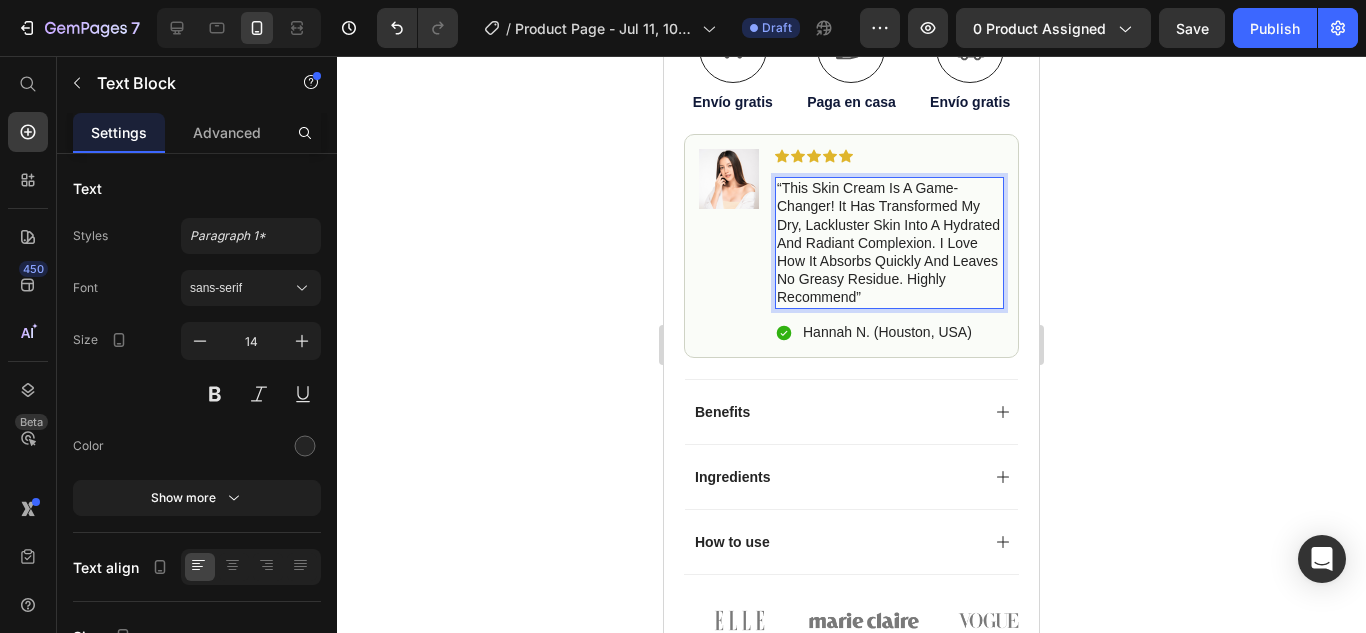 click on "“This skin cream is a game-changer! It has transformed my dry, lackluster skin into a hydrated and radiant complexion. I love how it absorbs quickly and leaves no greasy residue. Highly recommend”" at bounding box center (889, 242) 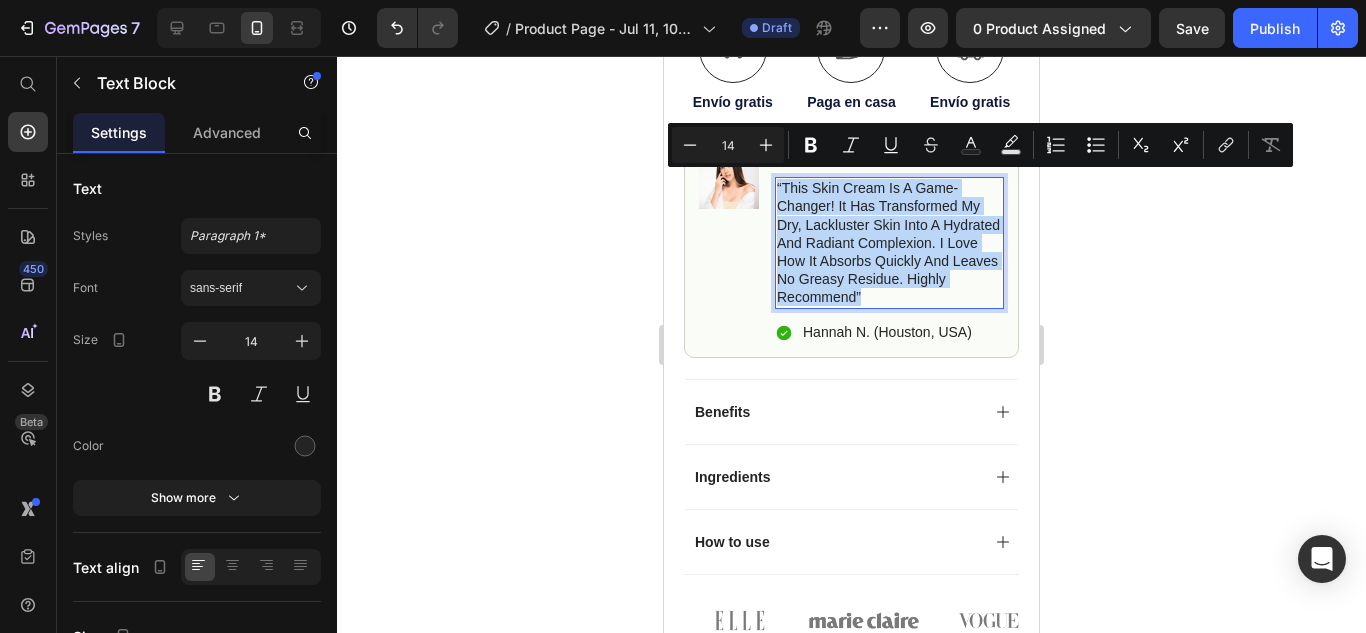 drag, startPoint x: 865, startPoint y: 310, endPoint x: 778, endPoint y: 181, distance: 155.59563 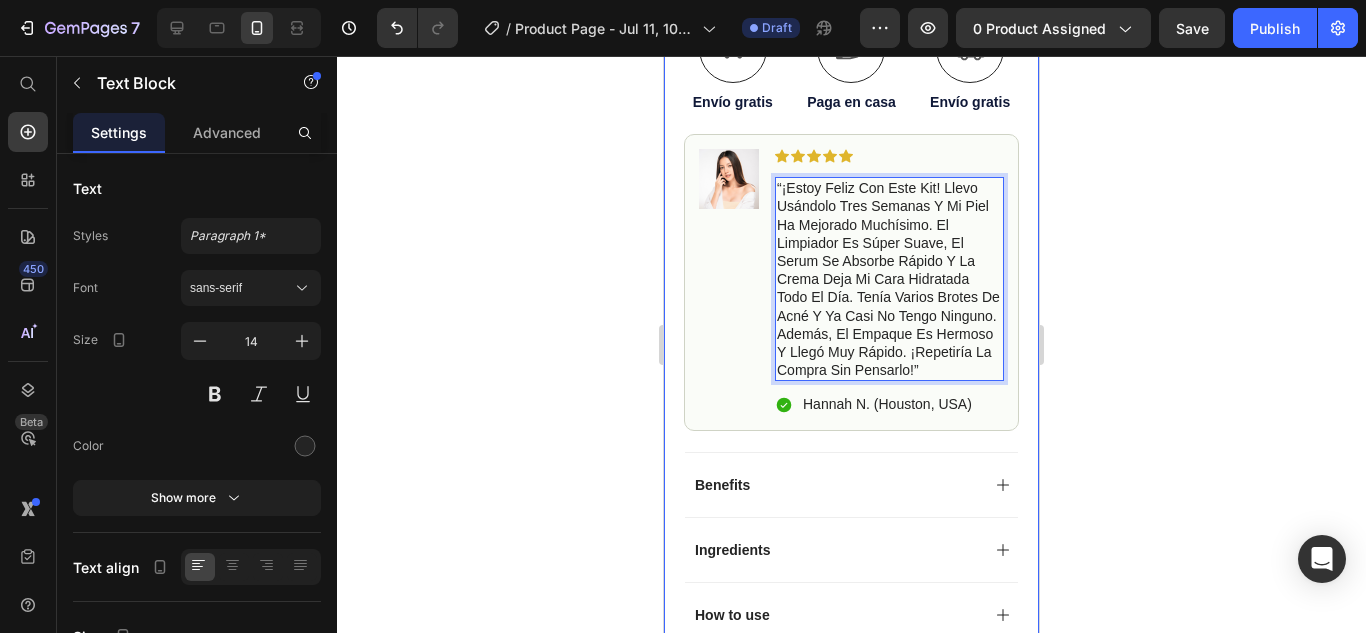 click on "Icon Icon Icon Icon Icon Icon List (1349 Reviews) Text Block Row KIT ÁCIDO SALICÍLICO SADOER Product Title NUESTRO KIT CON MEJORES RESULTADOS 2025 Text Block Hydrate, rejuvenate, and glow with our revolutionary cream. Unleash your skin's potential today. Text Block
Hidratación intensa
Amigable con el medio
Hecho en Rusia Item List Kaching Bundles Kaching Bundles
Icon   Fuera de stock Stock Counter La oferta termina en 2 horas | Poco tiempo! Text Block Row button Button
Icon Envío gratis Text Block
Icon Paga en casa Text Block
Icon Envío gratis Text Block Row Image Icon Icon Icon Icon Icon Icon List “This skin cream is a game-changer! It has transformed my dry, lackluster skin into a hydrated and radiant complexion. I love how it absorbs quickly and leaves no greasy residue. Highly recommend” Text Block
Icon [FIRST] [LAST]. ([CITY], [COUNTRY]) Text Block Row Row
Benefits" at bounding box center [851, -158] 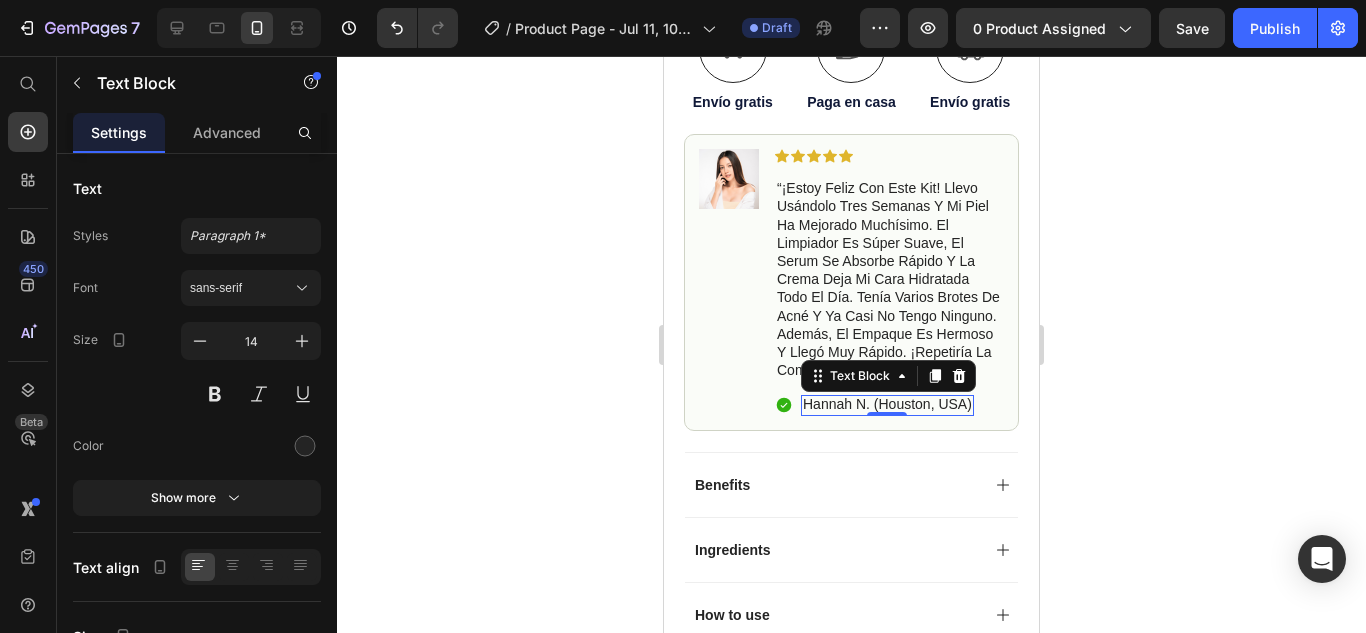 click on "Hannah N. (Houston, USA)" at bounding box center (887, 404) 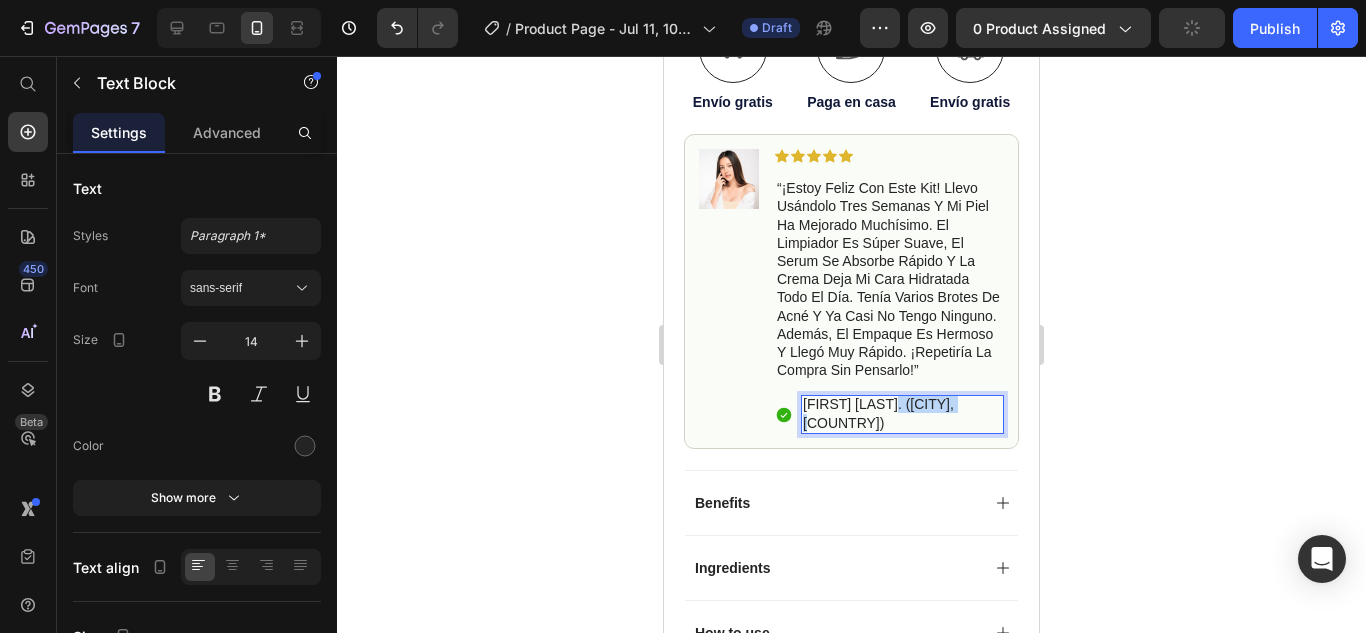 drag, startPoint x: 829, startPoint y: 432, endPoint x: 903, endPoint y: 412, distance: 76.655075 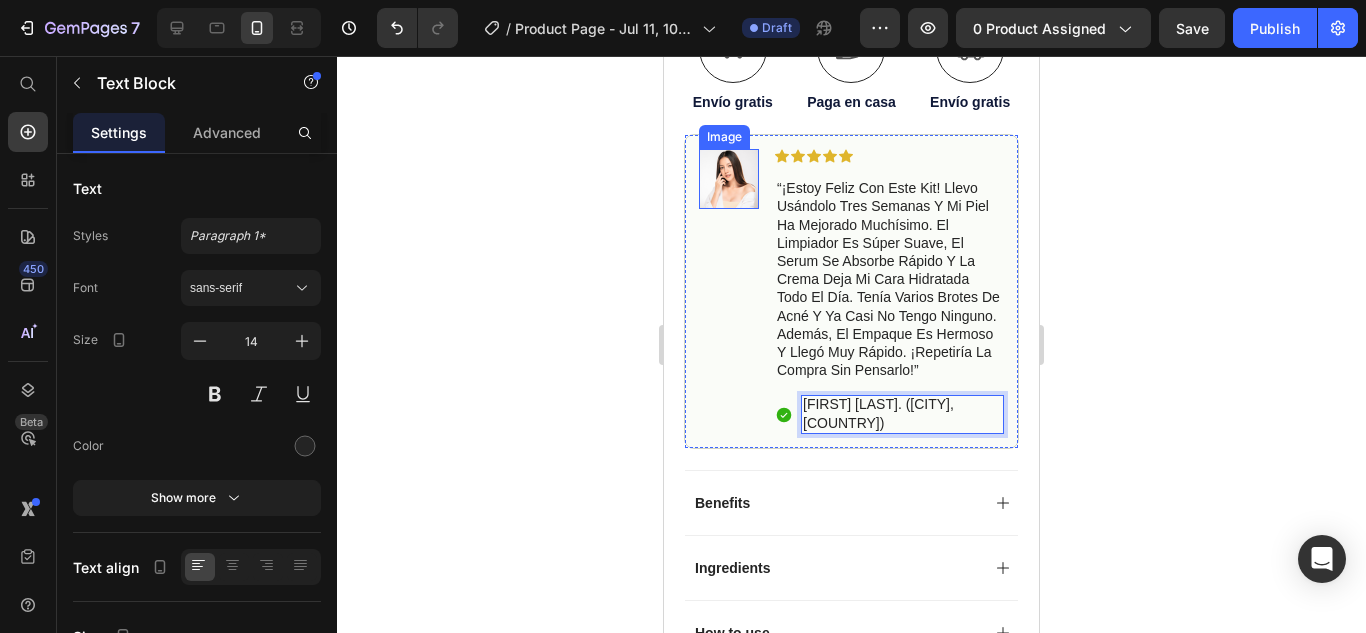 click at bounding box center (729, 179) 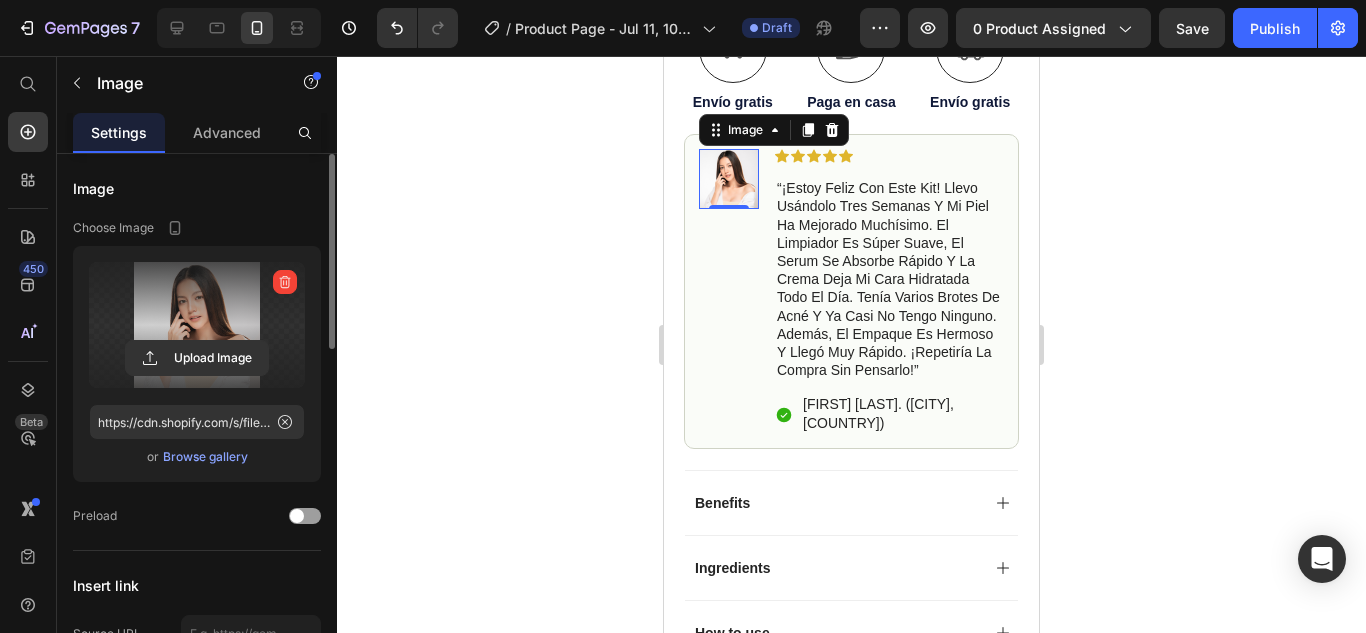 click at bounding box center [197, 325] 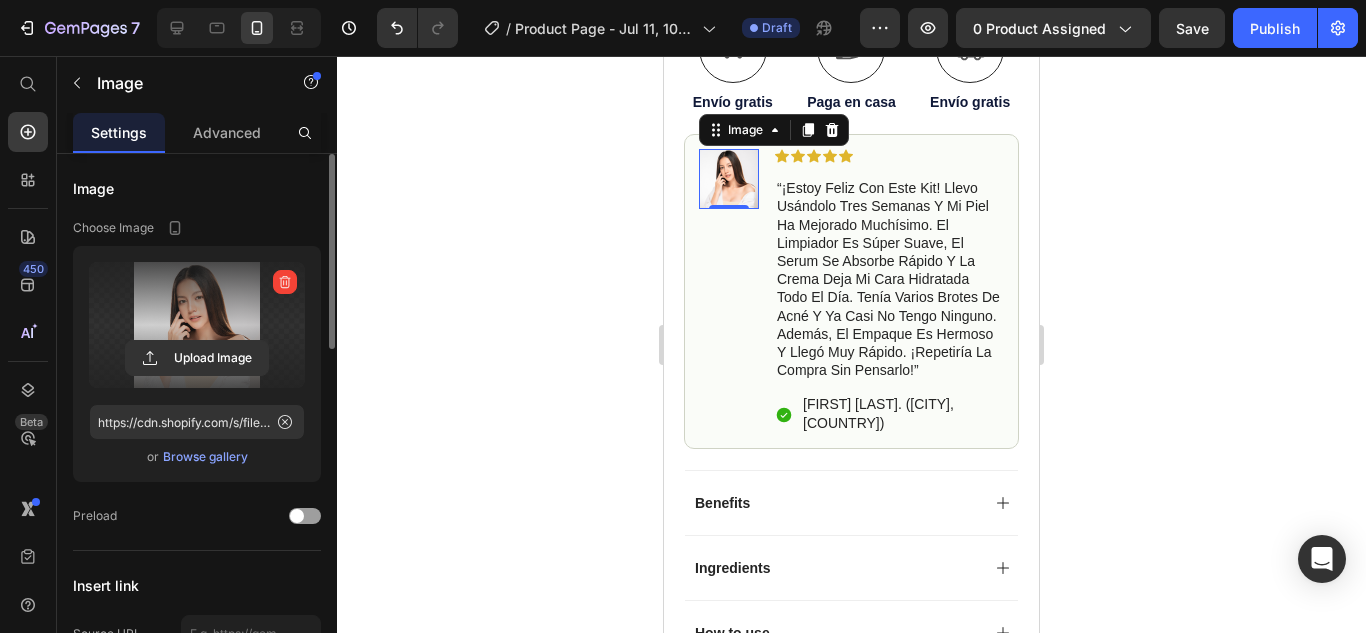 click 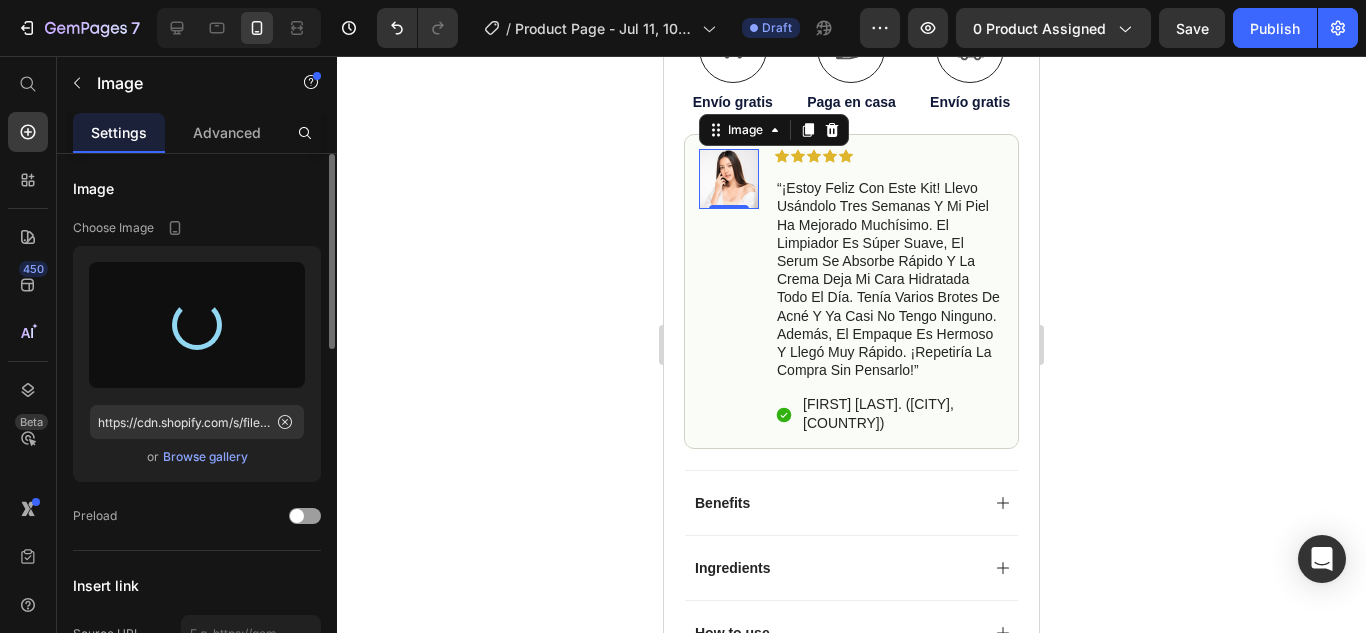 type on "https://cdn.shopify.com/s/files/1/0636/4882/5480/files/gempages_574864107237278949-ad2ad4ef-7021-4b6c-a317-8f228829f782.png" 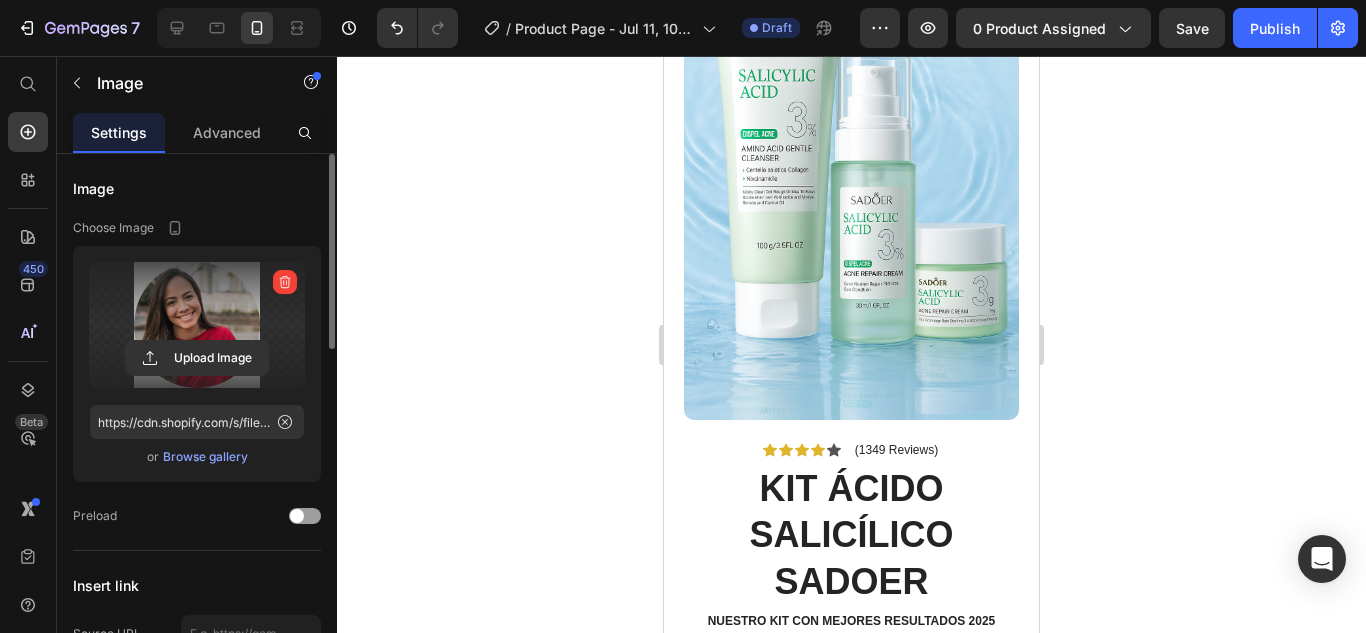 scroll, scrollTop: 128, scrollLeft: 0, axis: vertical 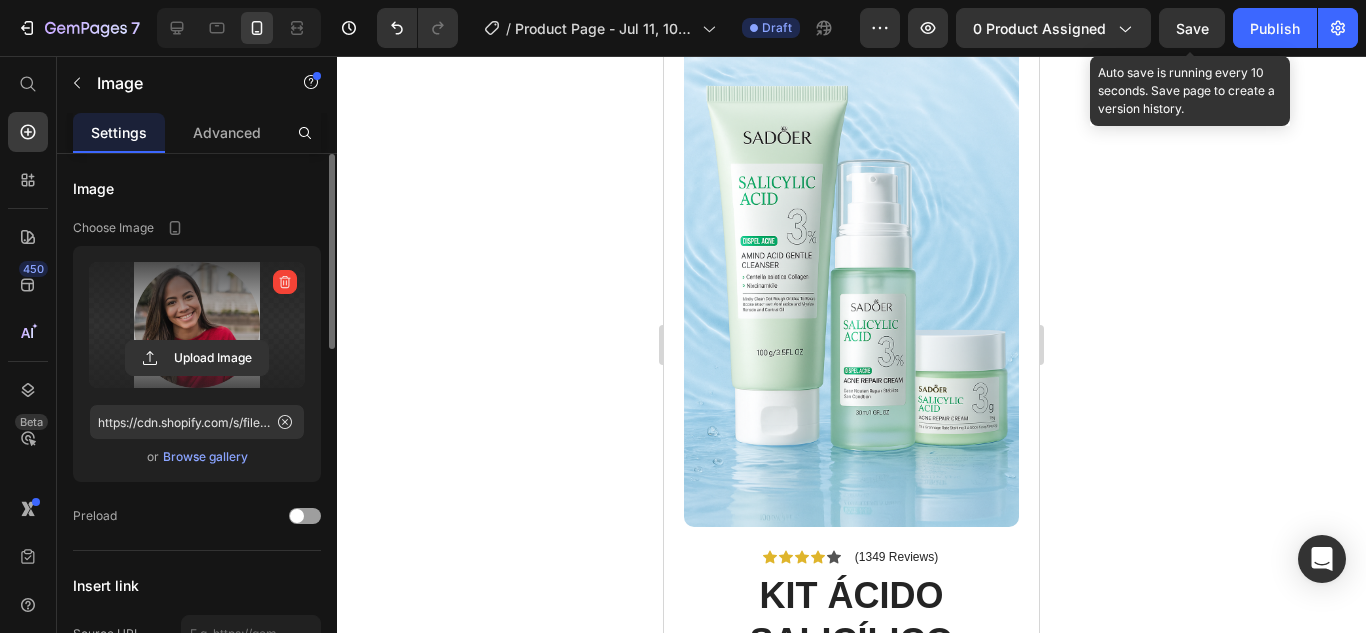 click on "Save" at bounding box center [1192, 28] 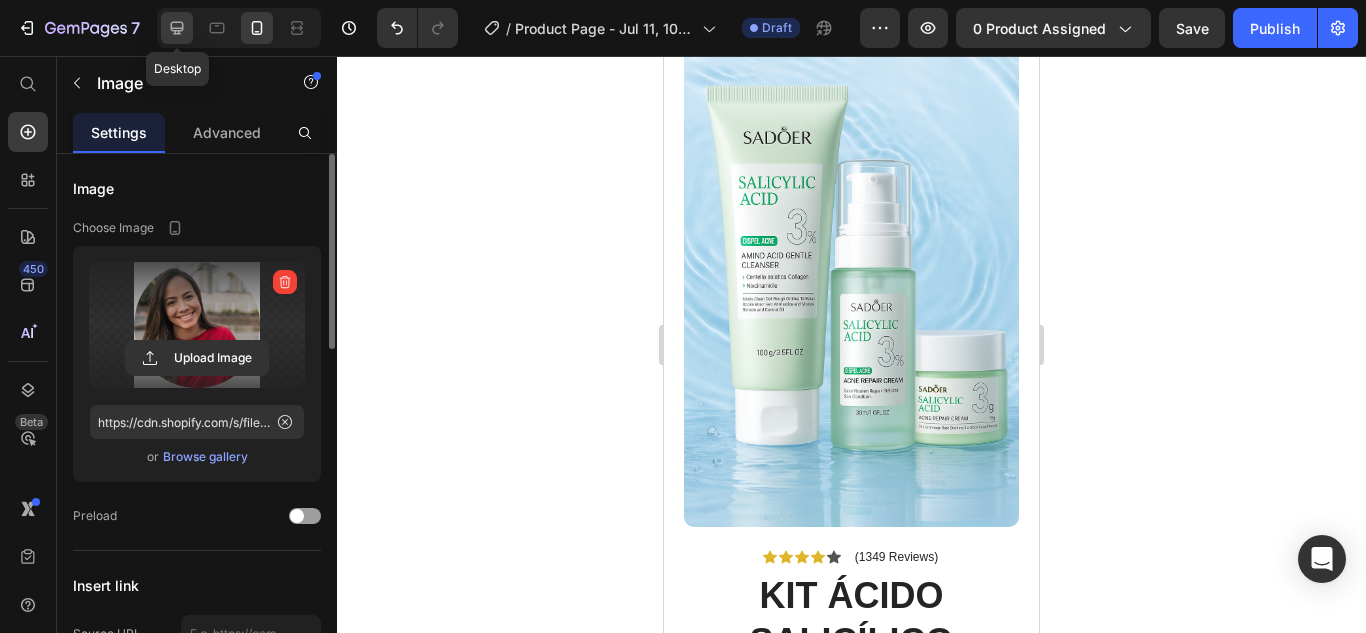 click 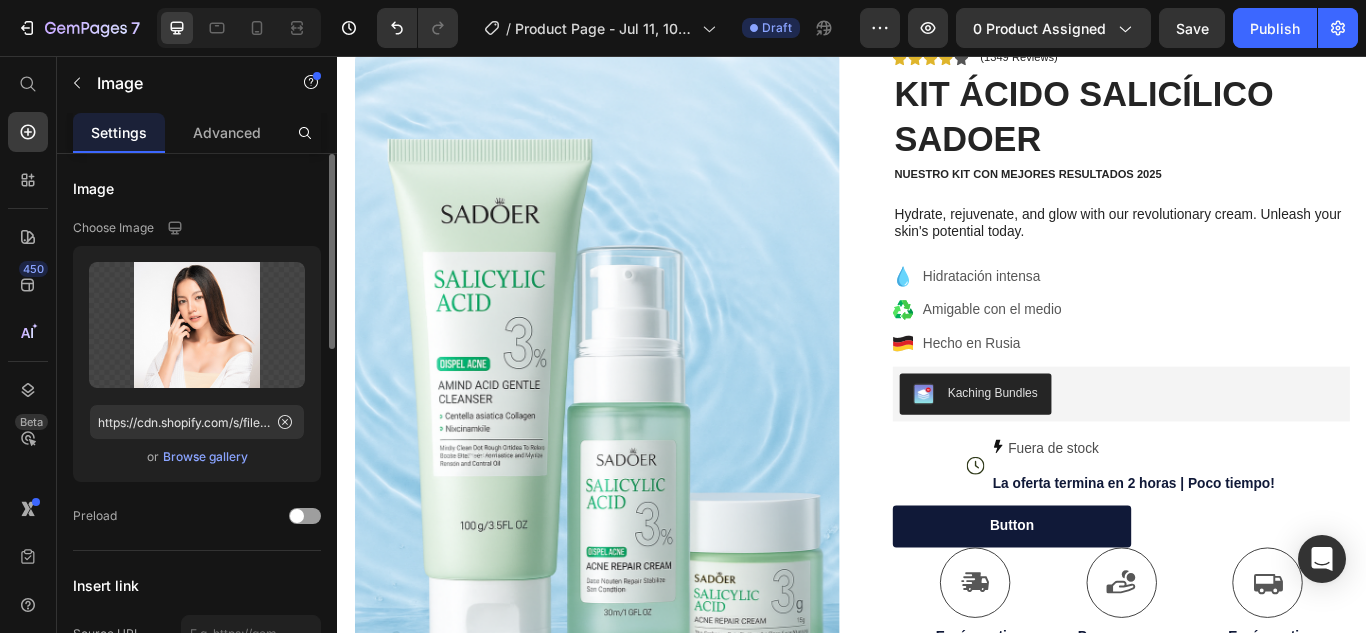 scroll, scrollTop: 0, scrollLeft: 0, axis: both 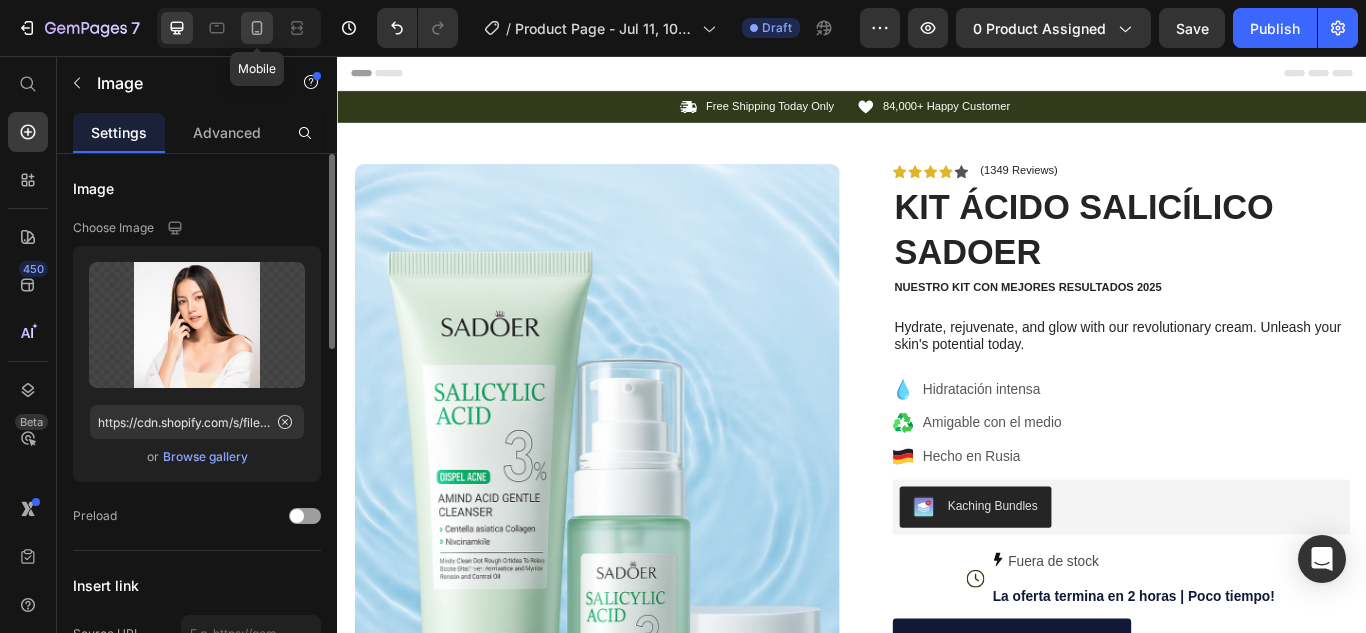 click 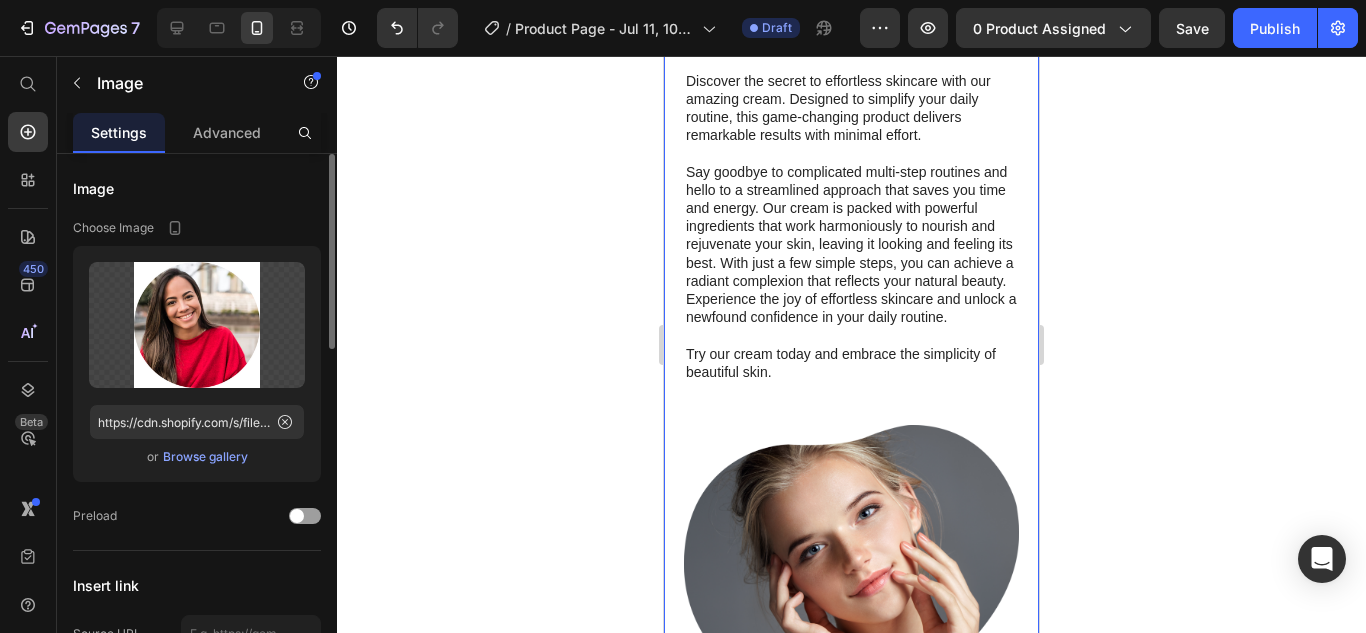 scroll, scrollTop: 2103, scrollLeft: 0, axis: vertical 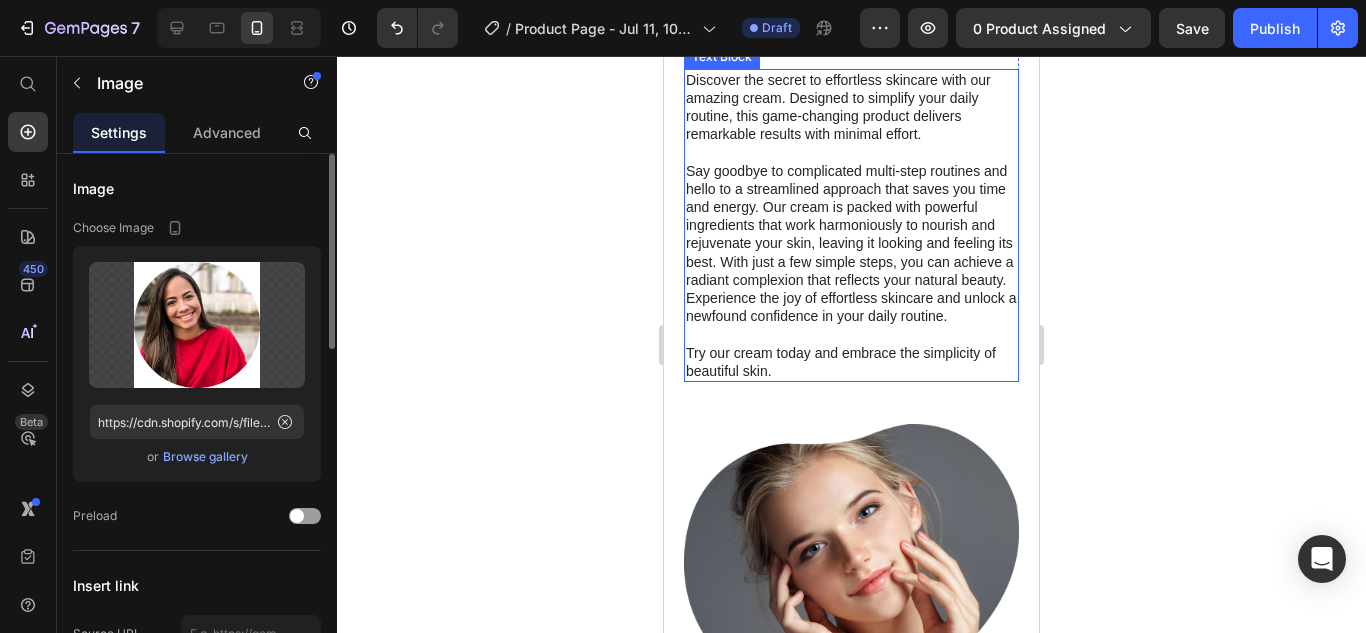 click on "Discover the secret to effortless skincare with our amazing cream. Designed to simplify your daily routine, this game-changing product delivers remarkable results with minimal effort." at bounding box center (851, 107) 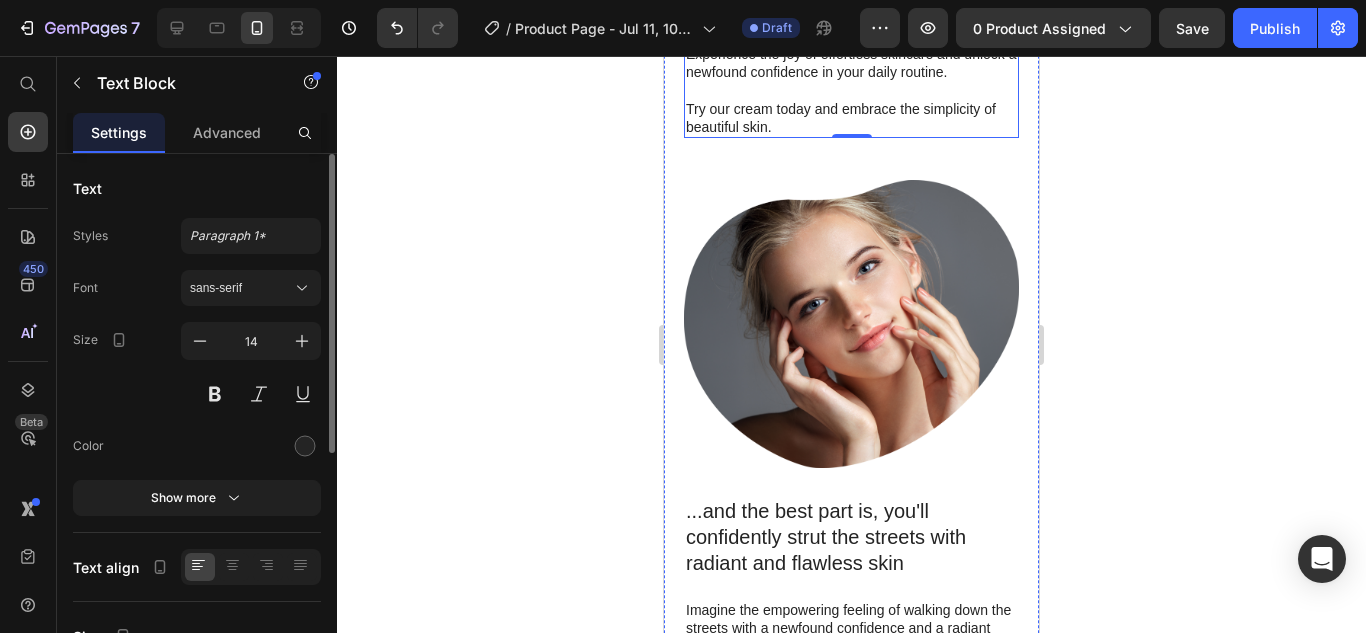 scroll, scrollTop: 2350, scrollLeft: 0, axis: vertical 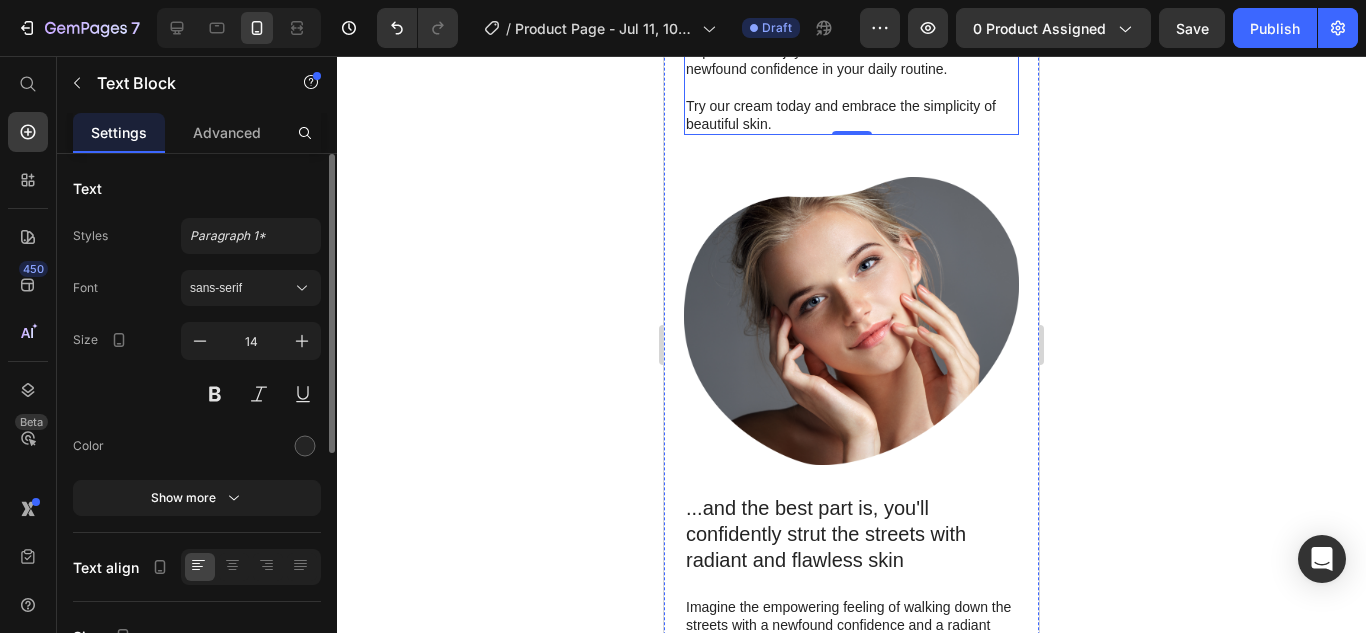 click on "Say goodbye to complicated multi-step routines and hello to a streamlined approach that saves you time and energy. Our cream is packed with powerful ingredients that work harmoniously to nourish and rejuvenate your skin, leaving it looking and feeling its best. With just a few simple steps, you can achieve a radiant complexion that reflects your natural beauty. Experience the joy of effortless skincare and unlock a newfound confidence in your daily routine." at bounding box center (851, -3) 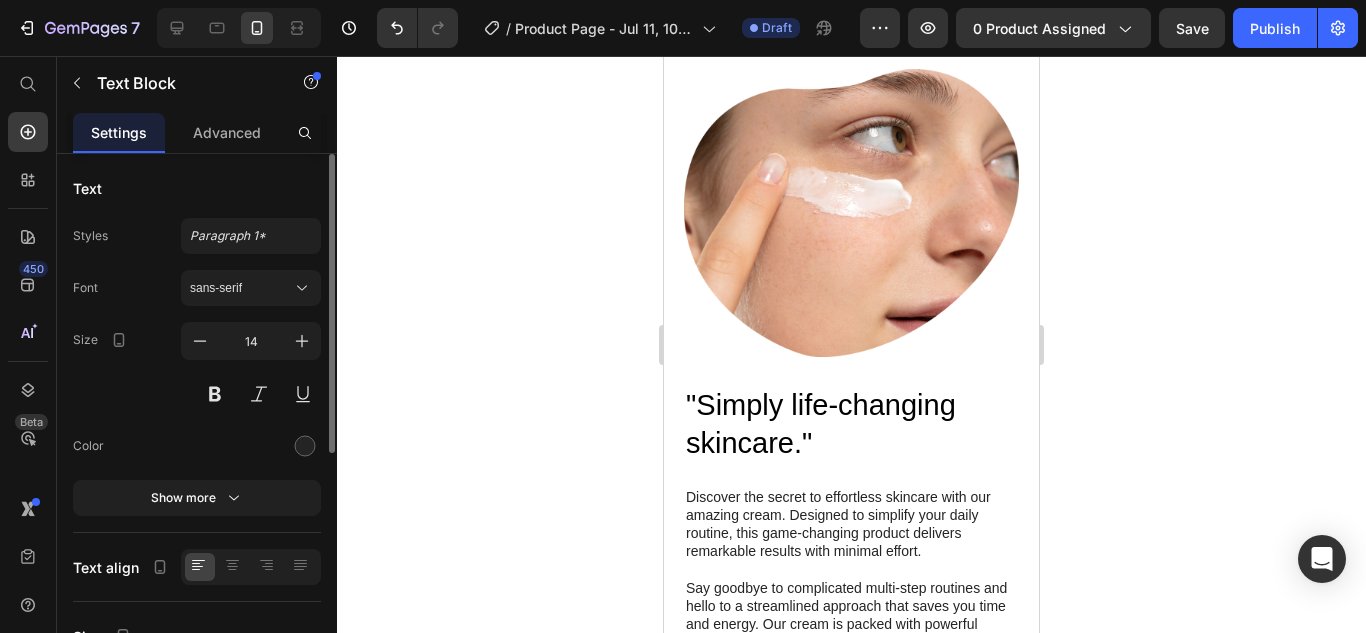 scroll, scrollTop: 2160, scrollLeft: 0, axis: vertical 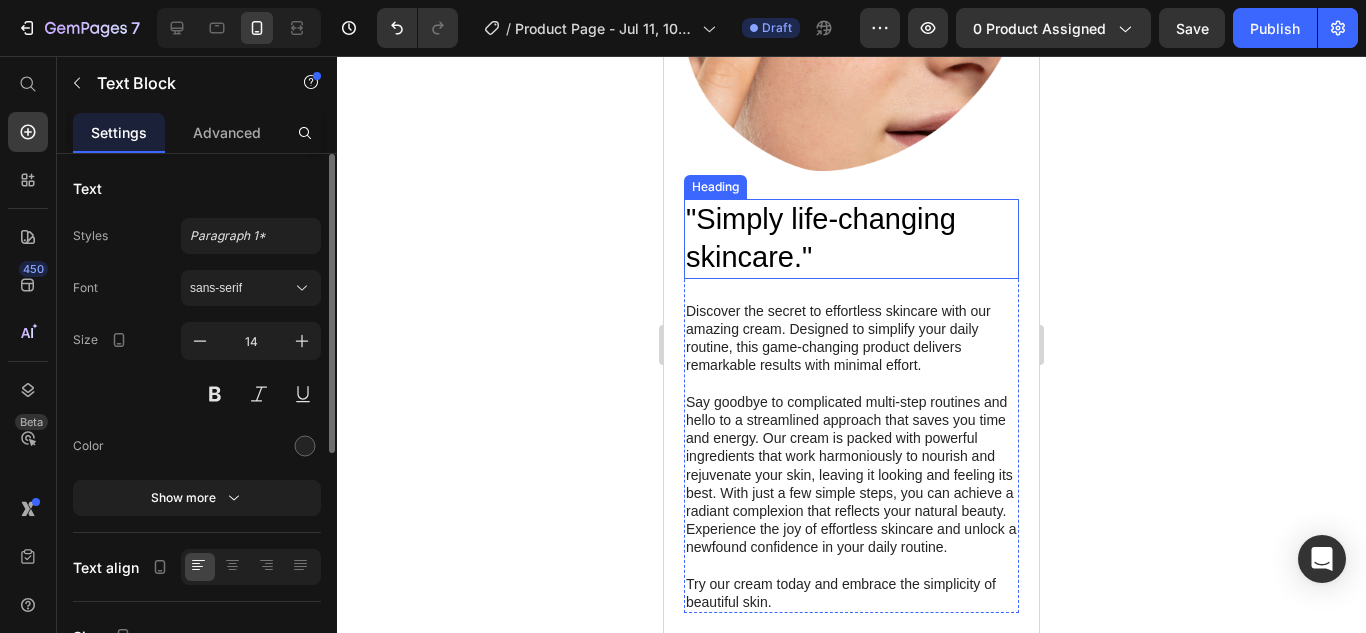 click on ""Simply life-changing skincare."" at bounding box center (851, 238) 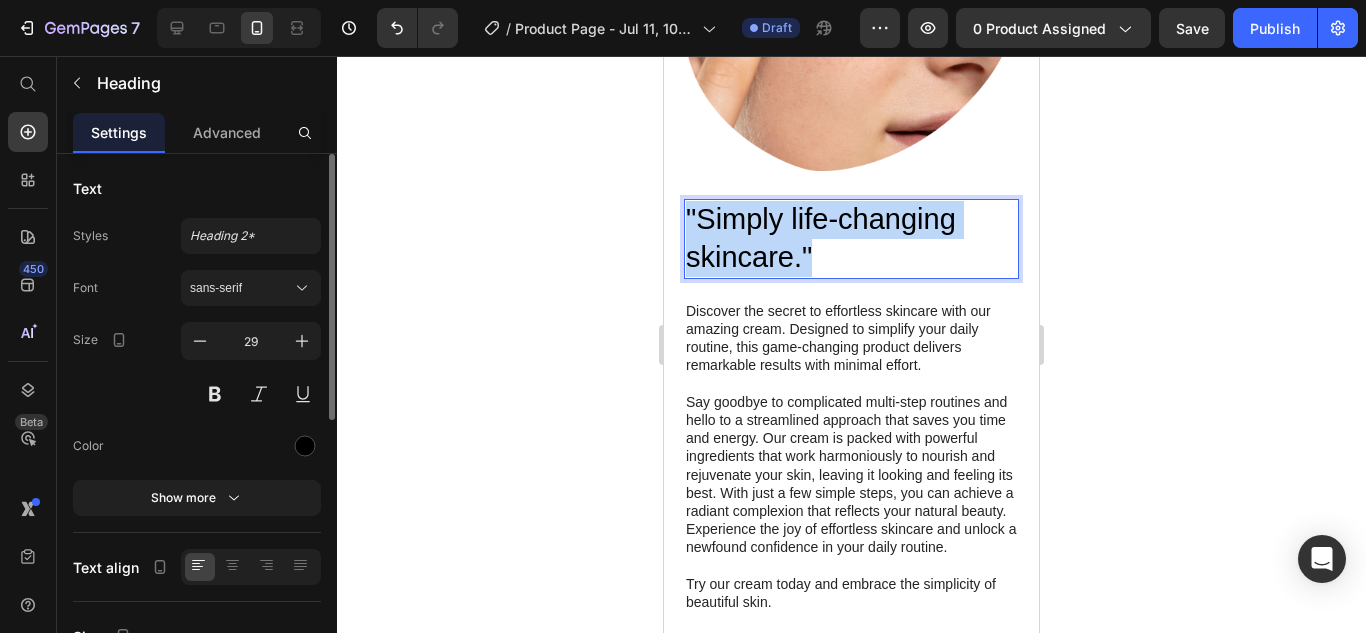 click on ""Simply life-changing skincare."" at bounding box center (851, 238) 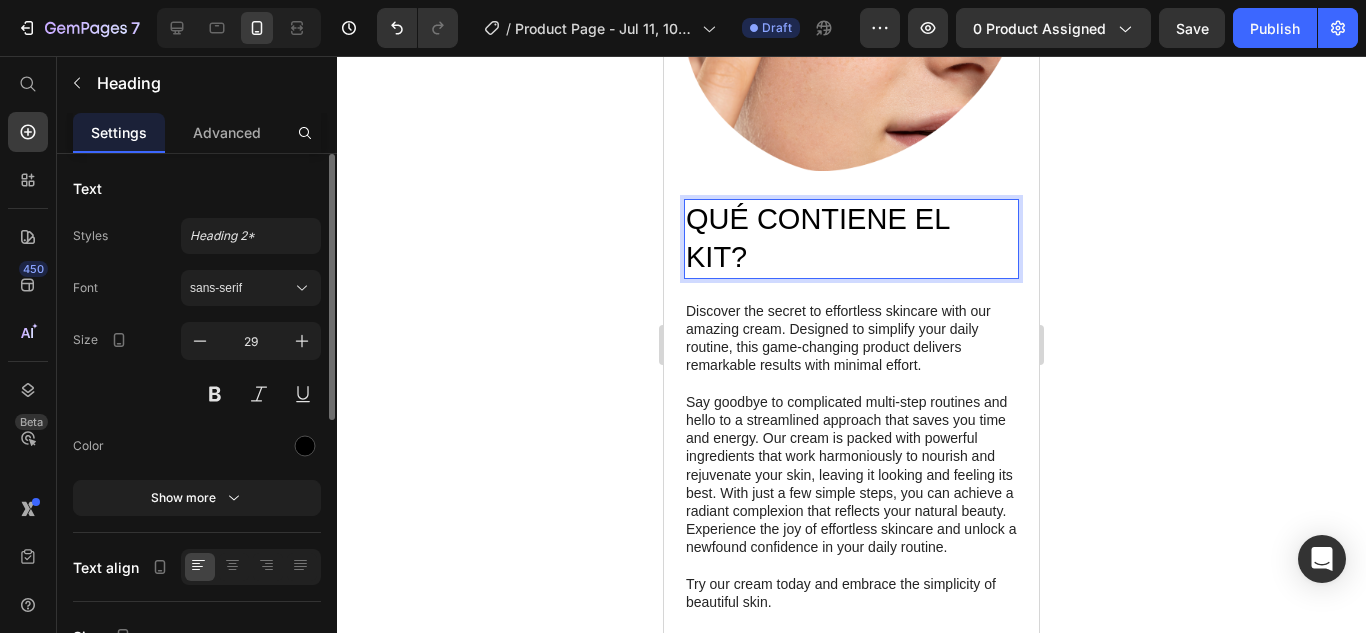 click on "QUÉ CONTIENE EL KIT?" at bounding box center [851, 238] 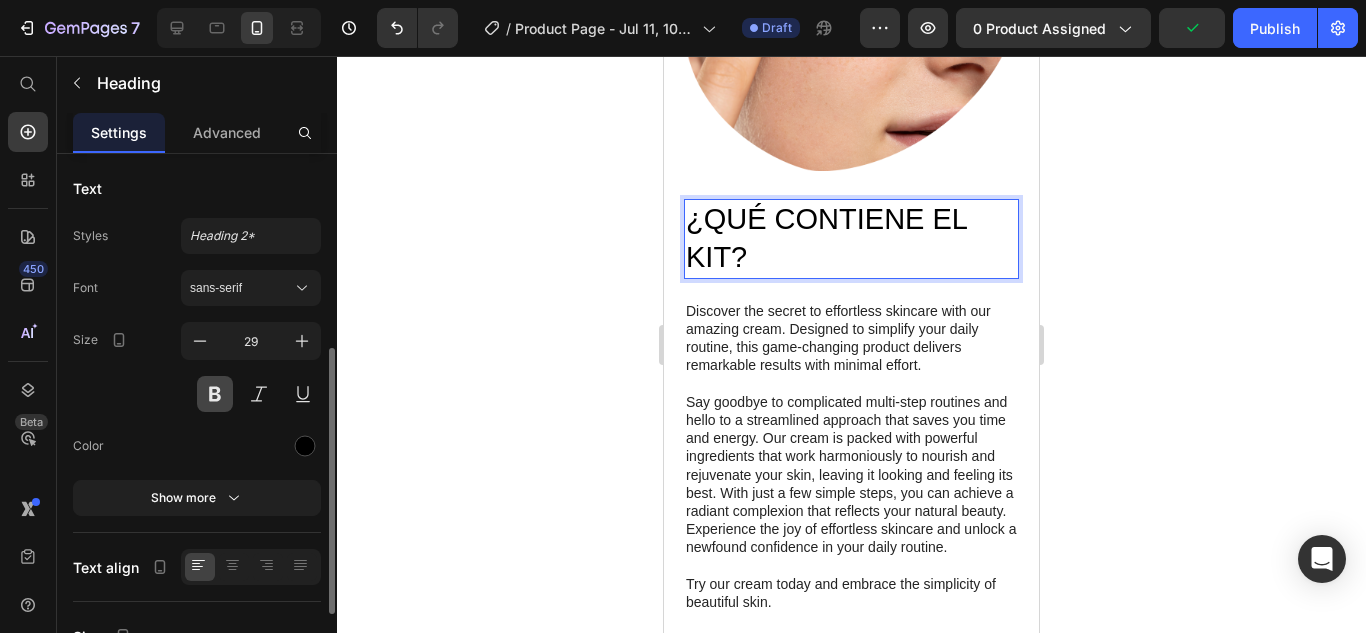 scroll, scrollTop: 130, scrollLeft: 0, axis: vertical 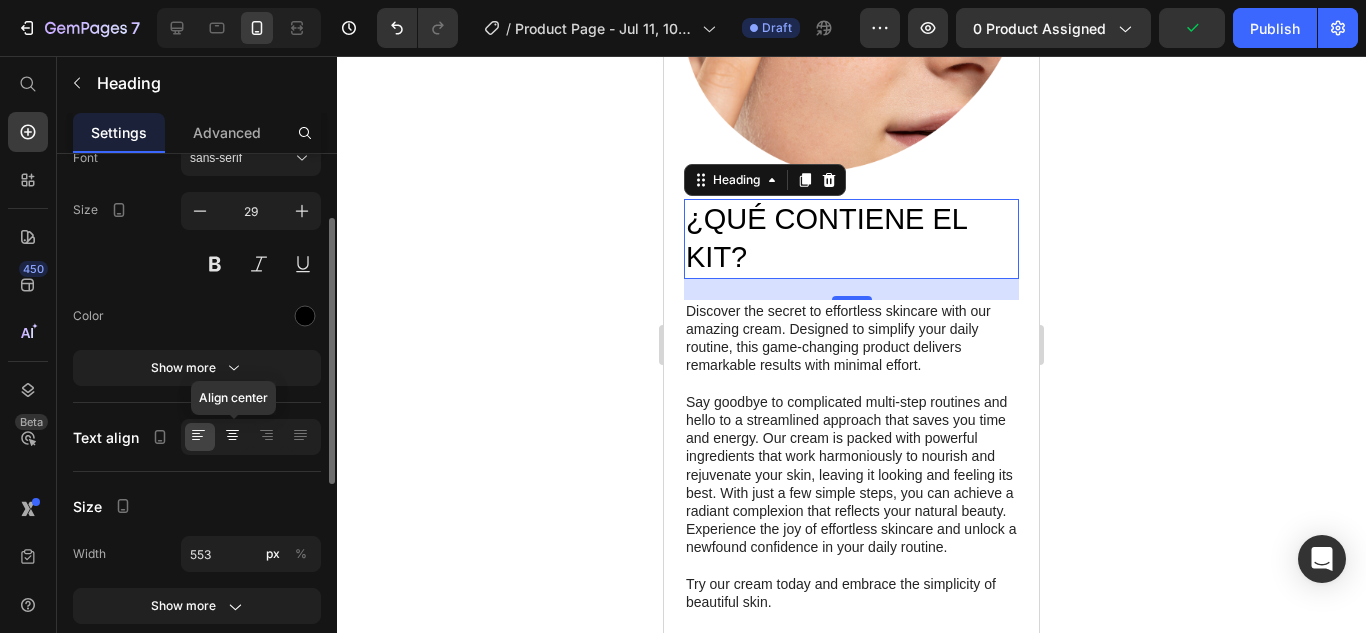 click 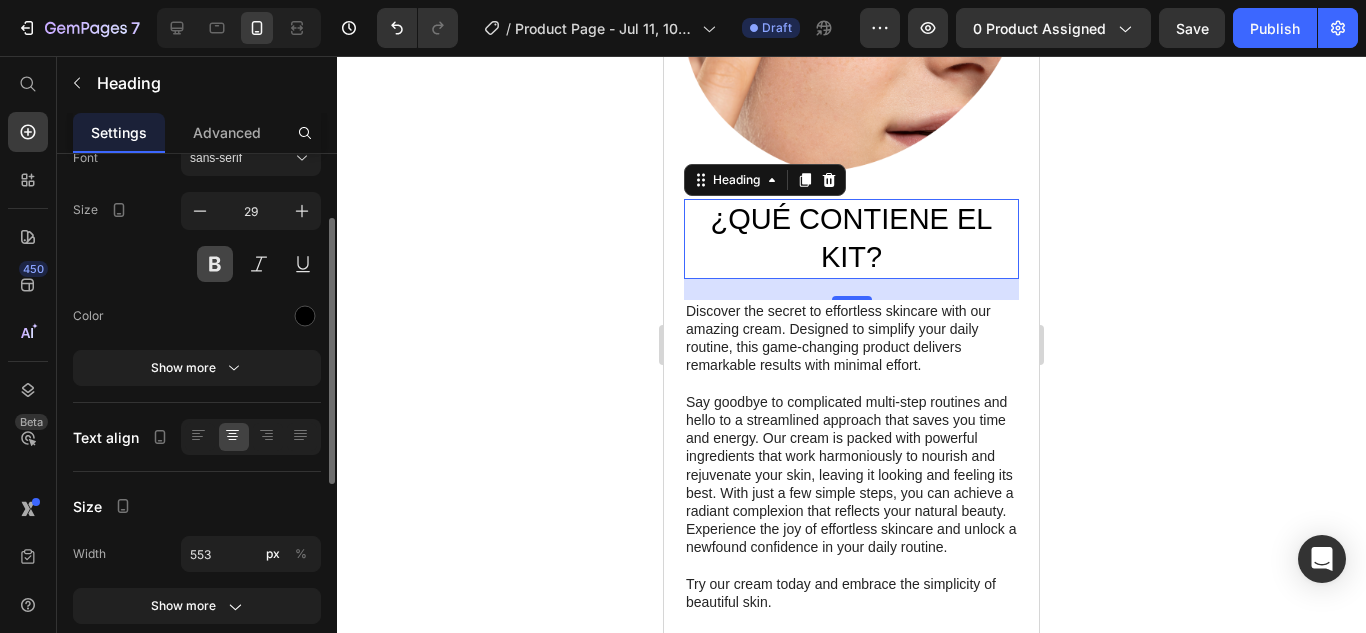 click at bounding box center (215, 264) 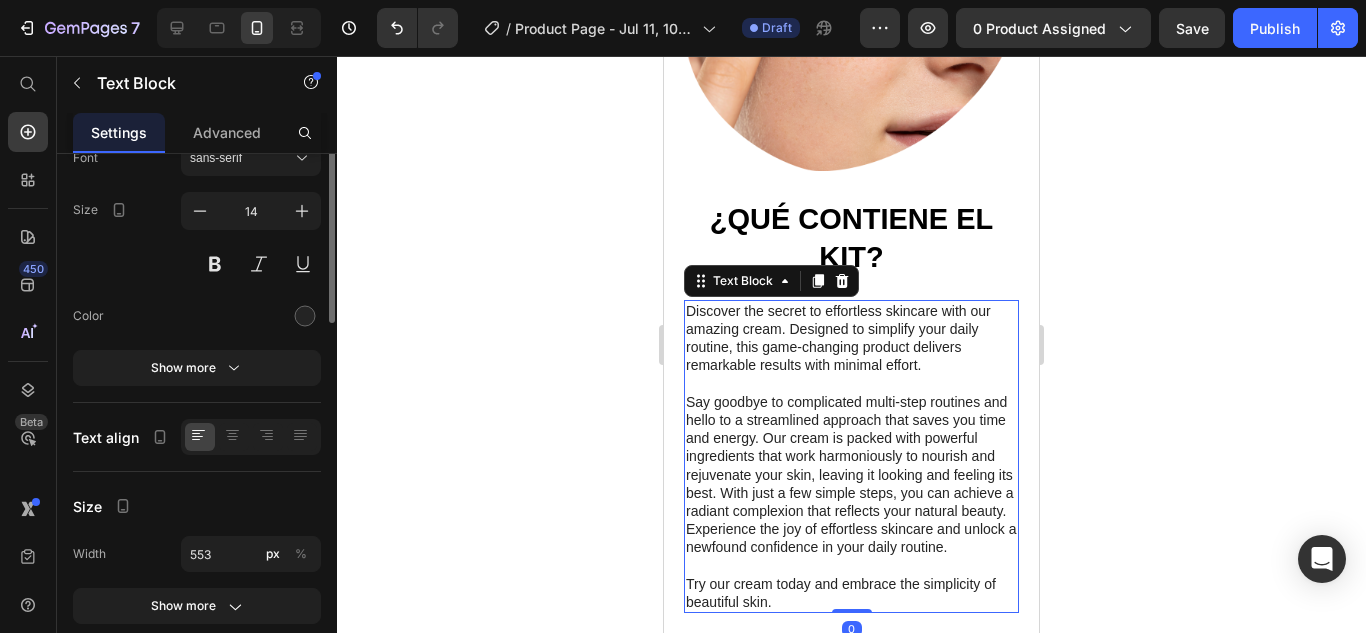 scroll, scrollTop: 0, scrollLeft: 0, axis: both 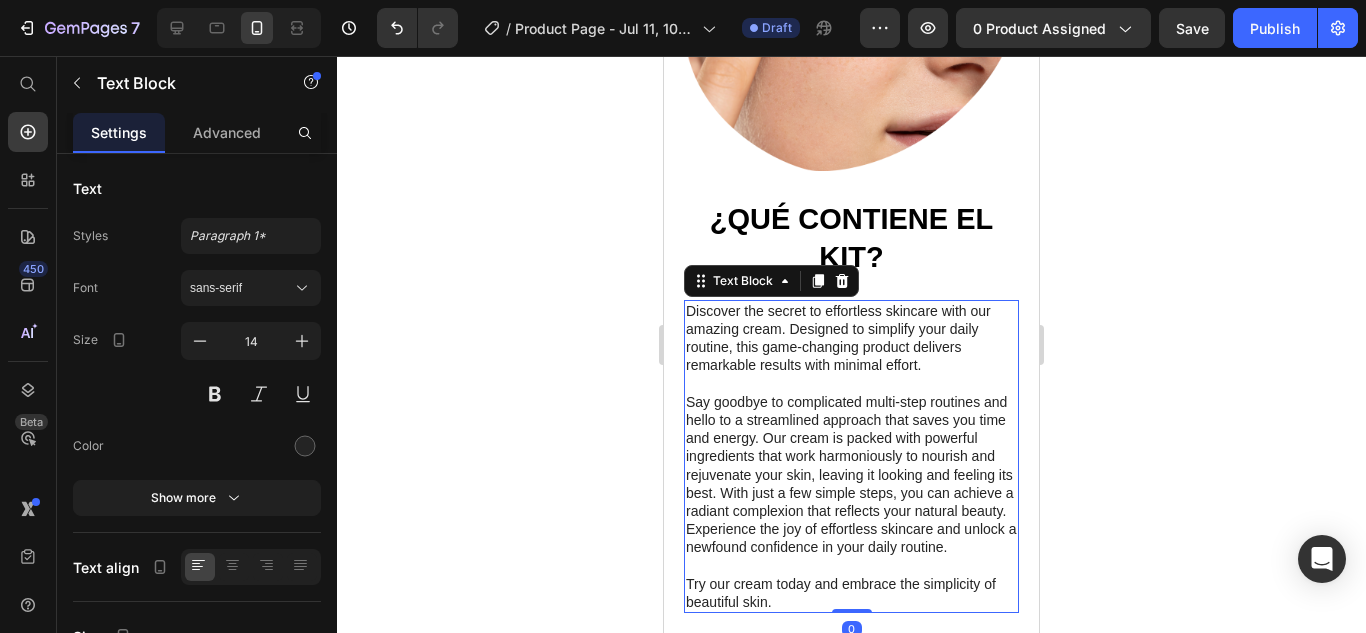 click on "Discover the secret to effortless skincare with our amazing cream. Designed to simplify your daily routine, this game-changing product delivers remarkable results with minimal effort." at bounding box center (851, 338) 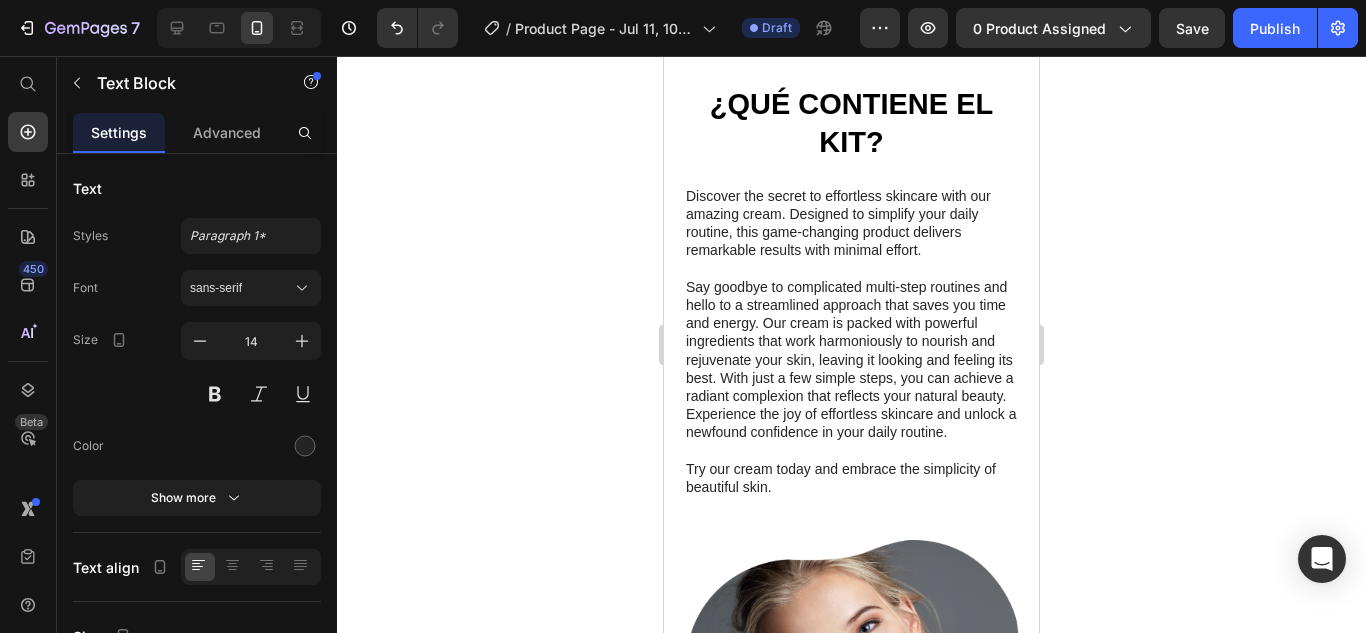 scroll, scrollTop: 2410, scrollLeft: 0, axis: vertical 